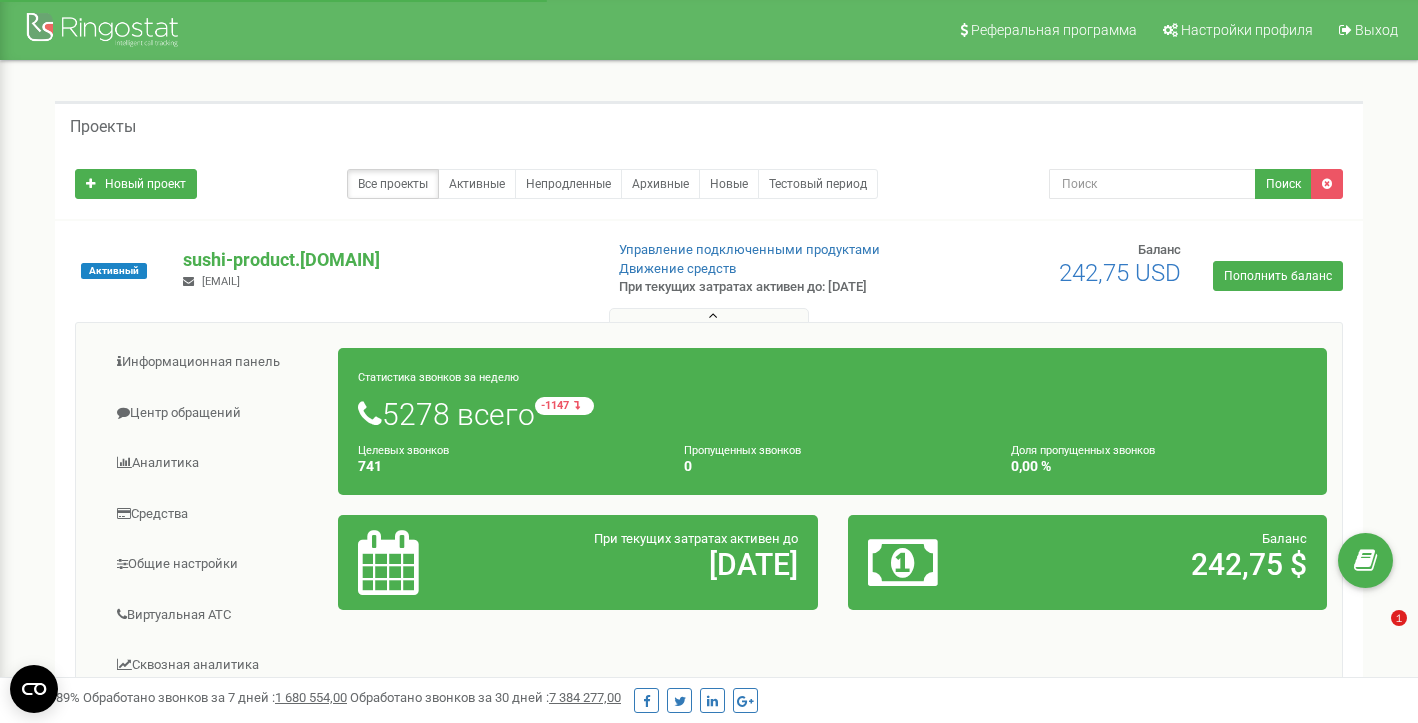 scroll, scrollTop: 0, scrollLeft: 0, axis: both 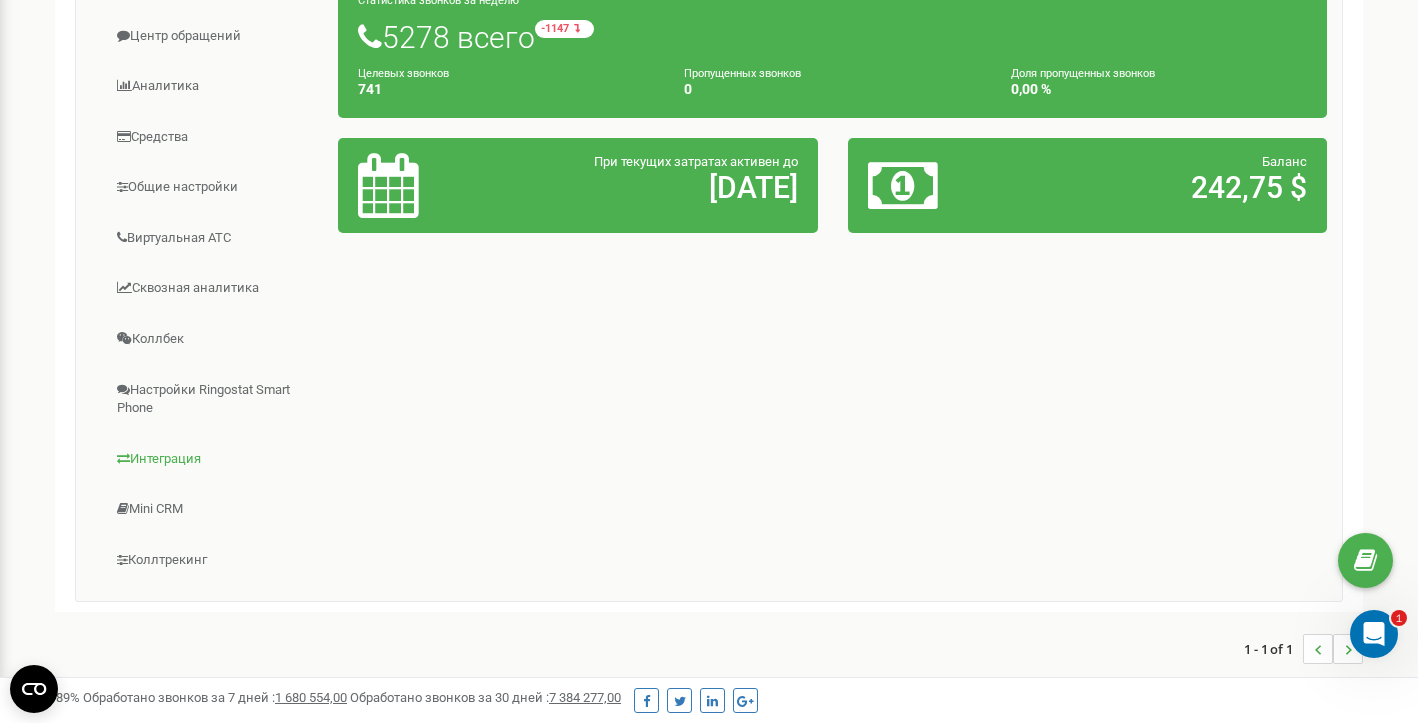 click on "Интеграция" at bounding box center [215, 459] 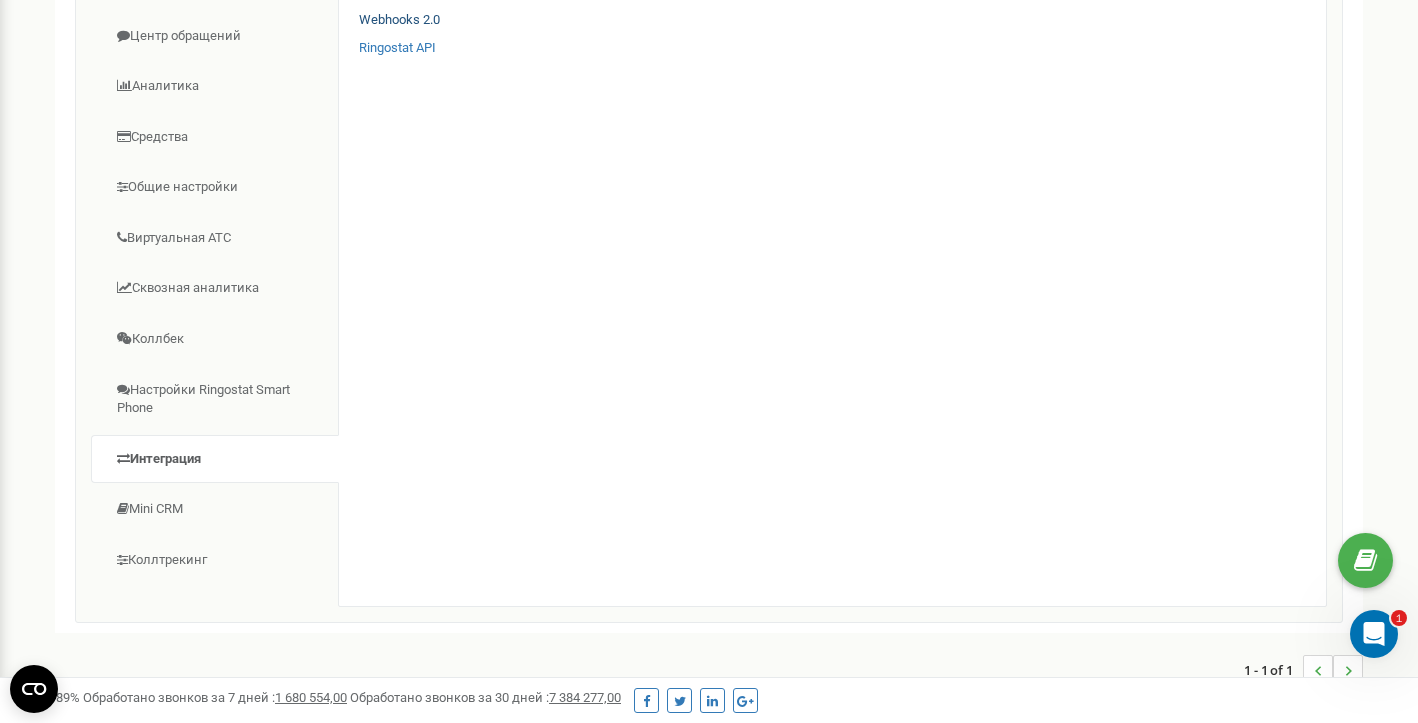 click on "Webhooks 2.0" at bounding box center [399, 20] 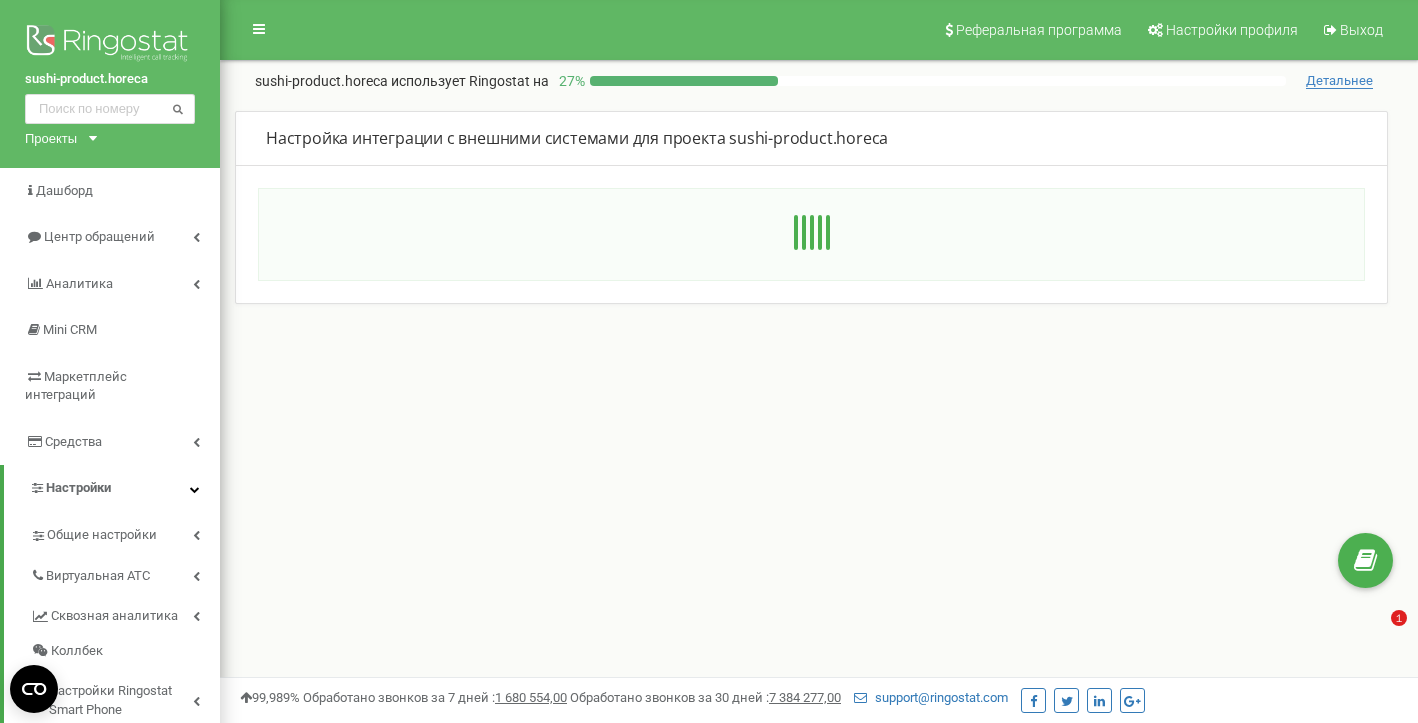 scroll, scrollTop: 0, scrollLeft: 0, axis: both 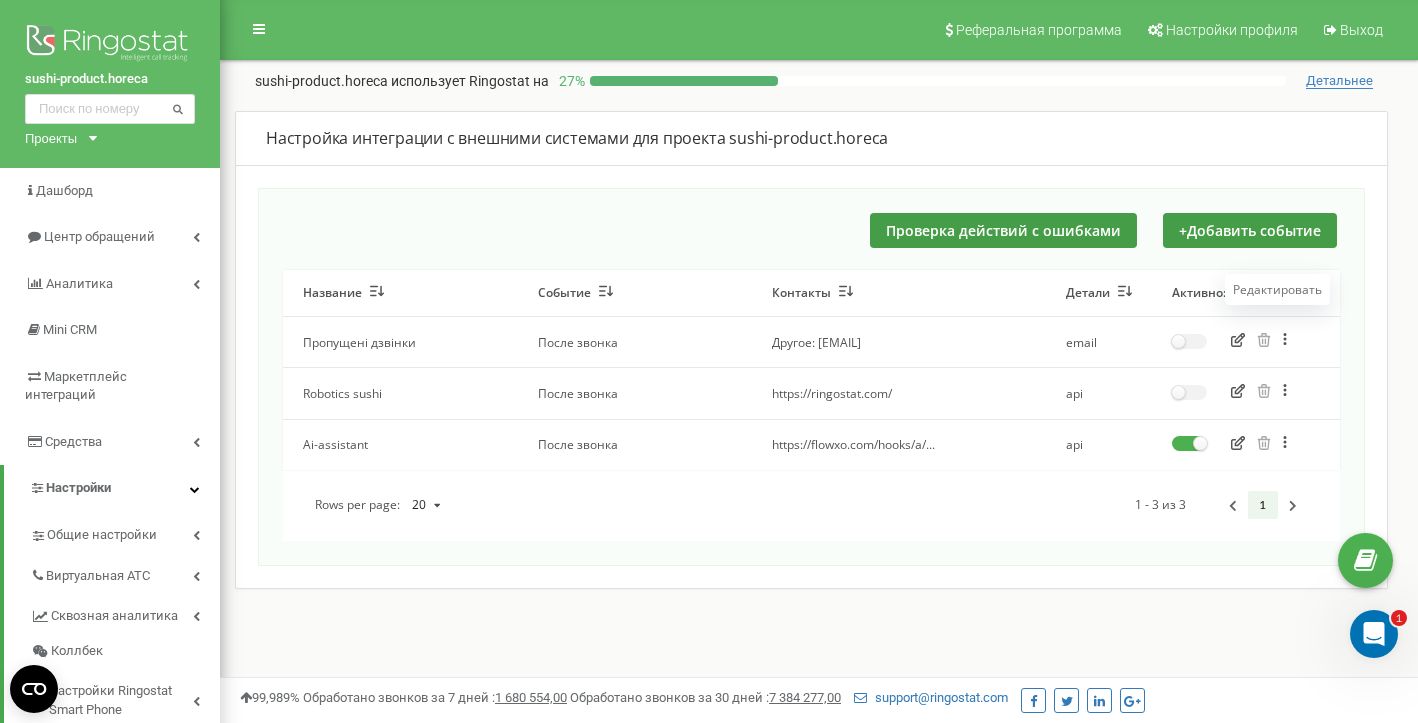 click 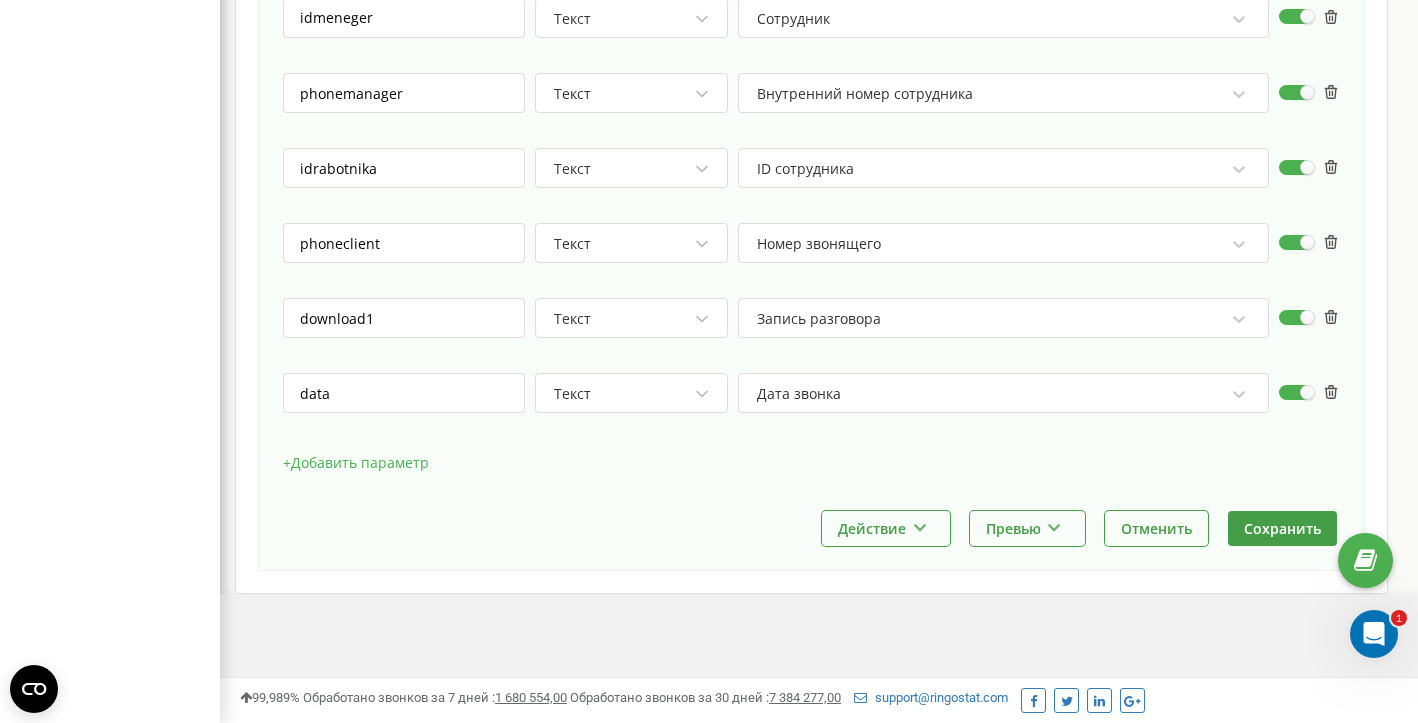 scroll, scrollTop: 1194, scrollLeft: 0, axis: vertical 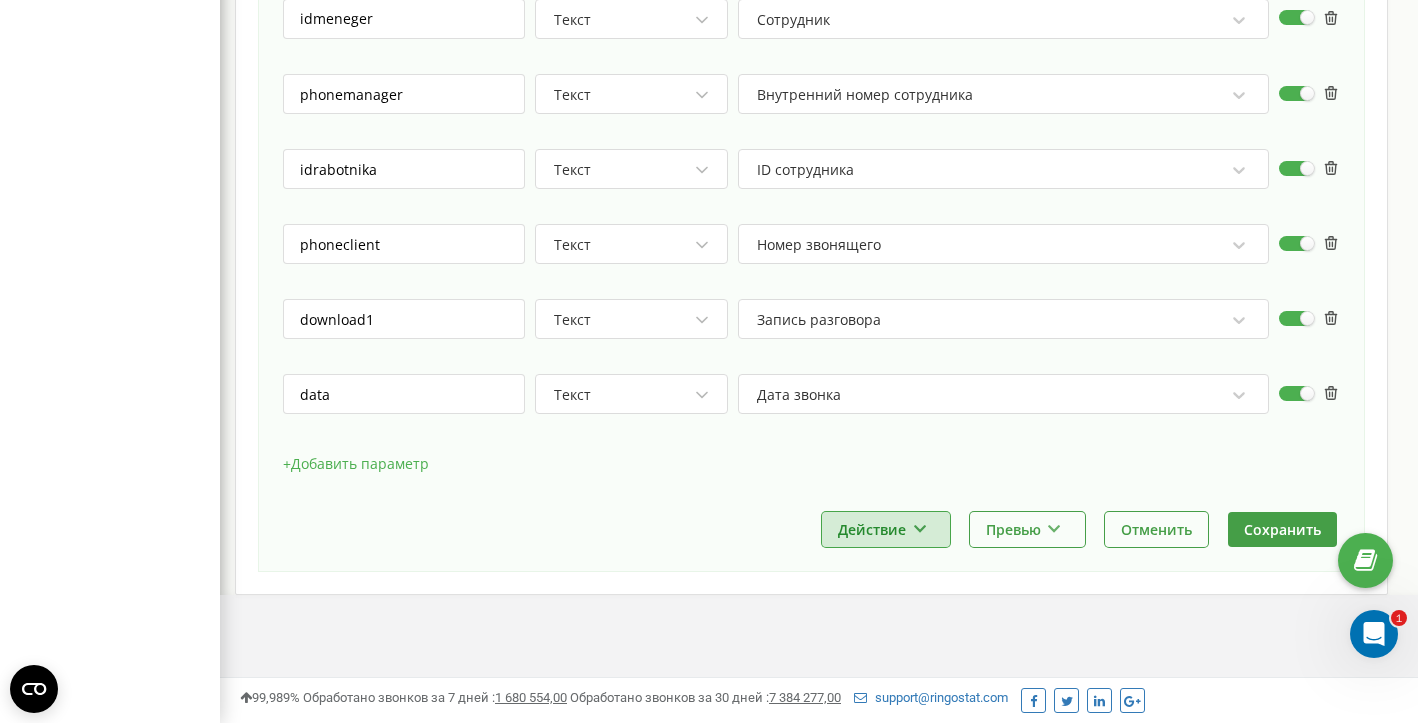 click at bounding box center [919, 526] 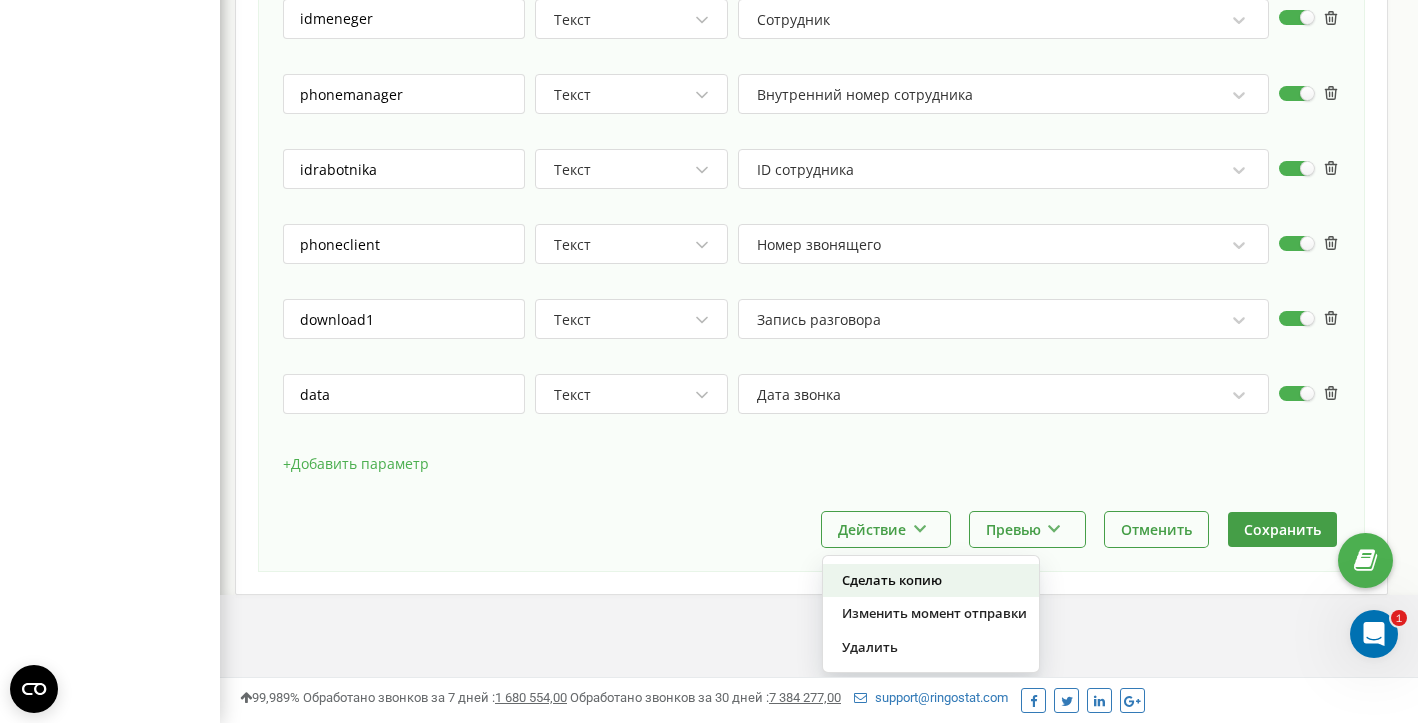 click on "Сделать копию" at bounding box center [931, 580] 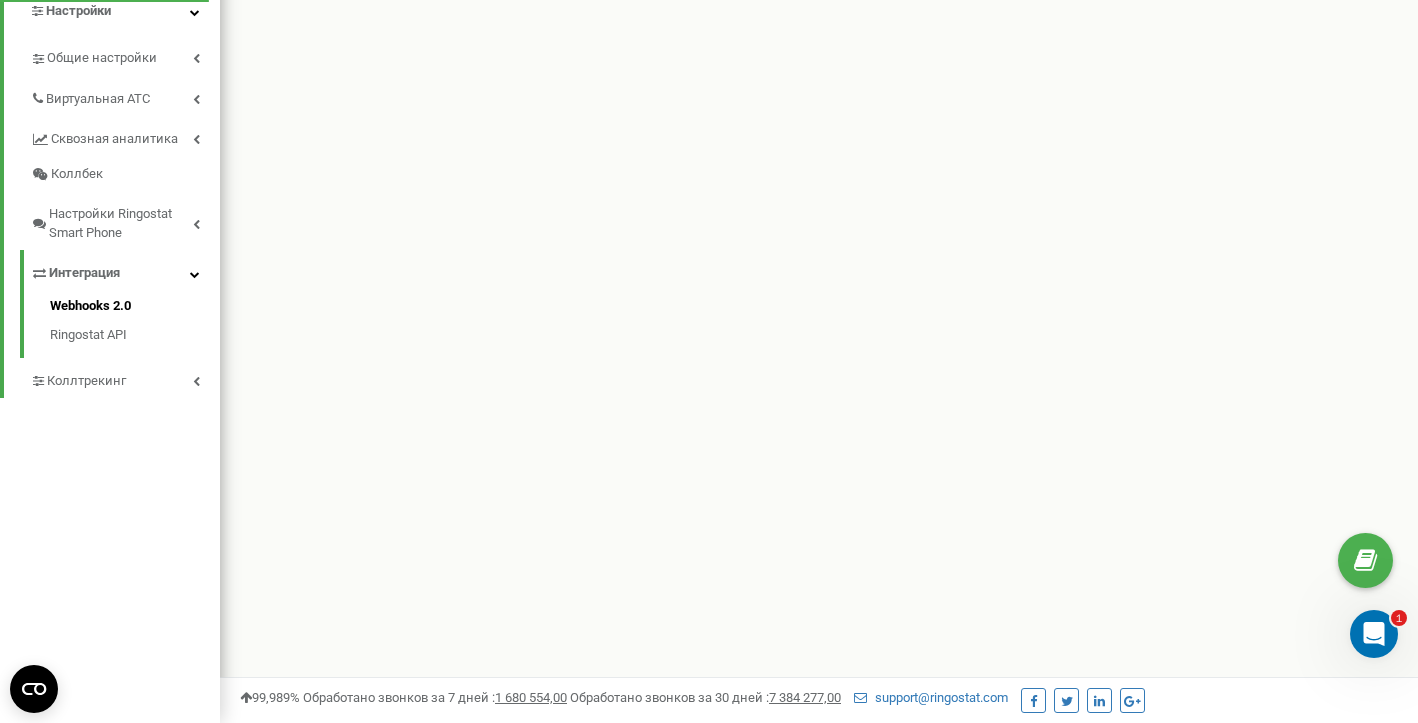 scroll, scrollTop: 0, scrollLeft: 0, axis: both 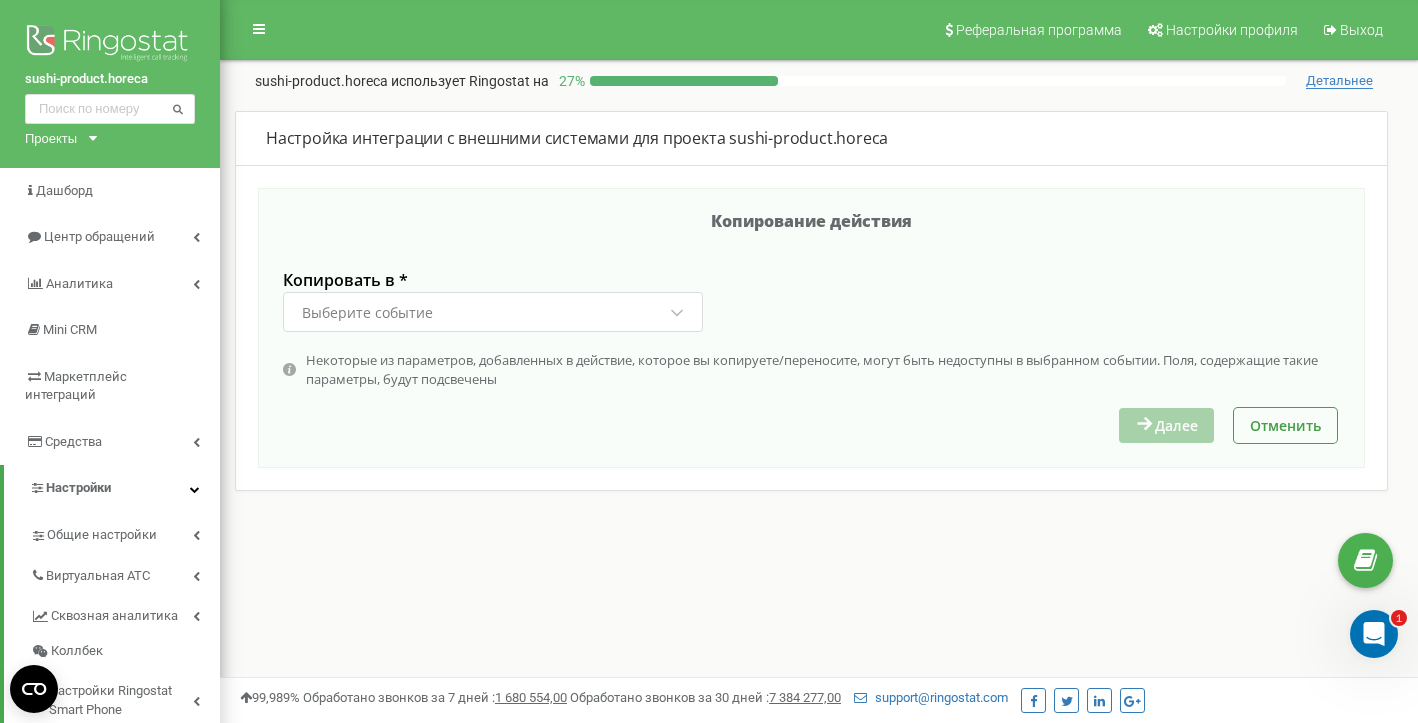 click 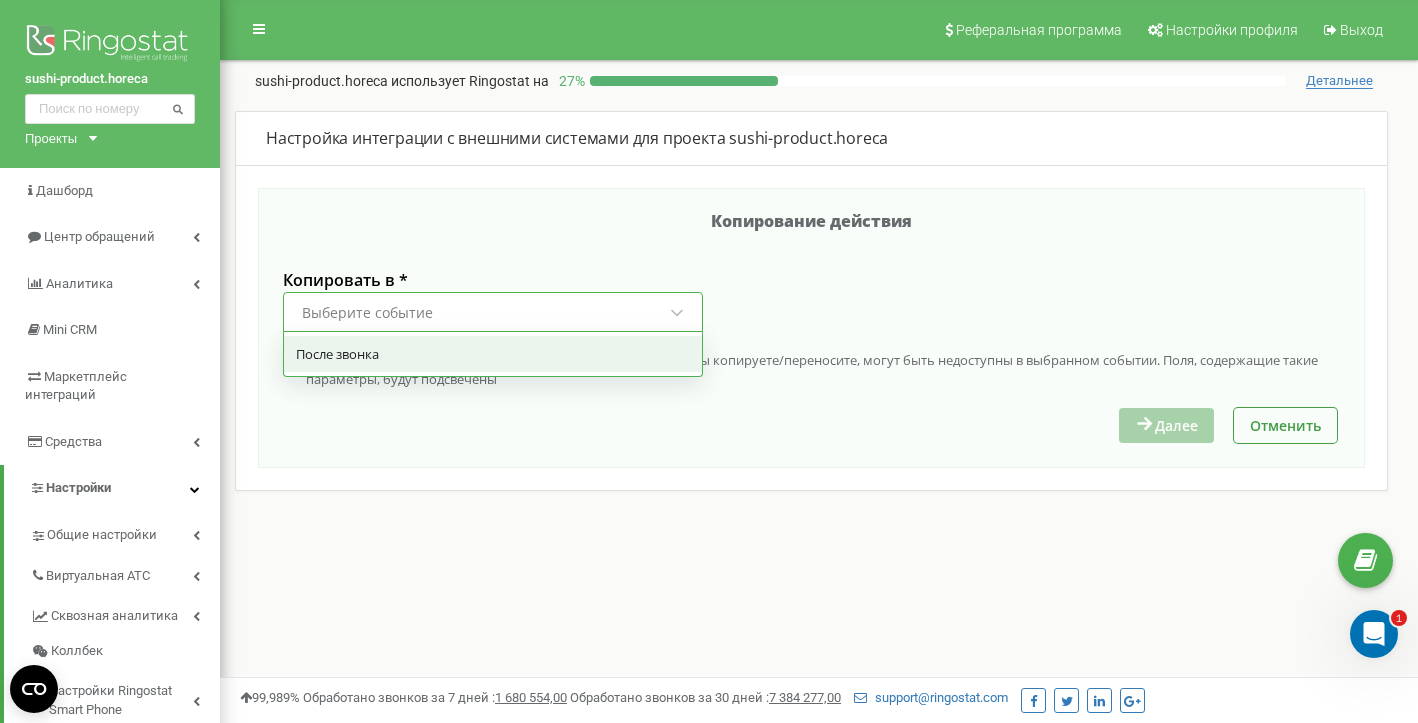 click on "После звонка" at bounding box center (493, 354) 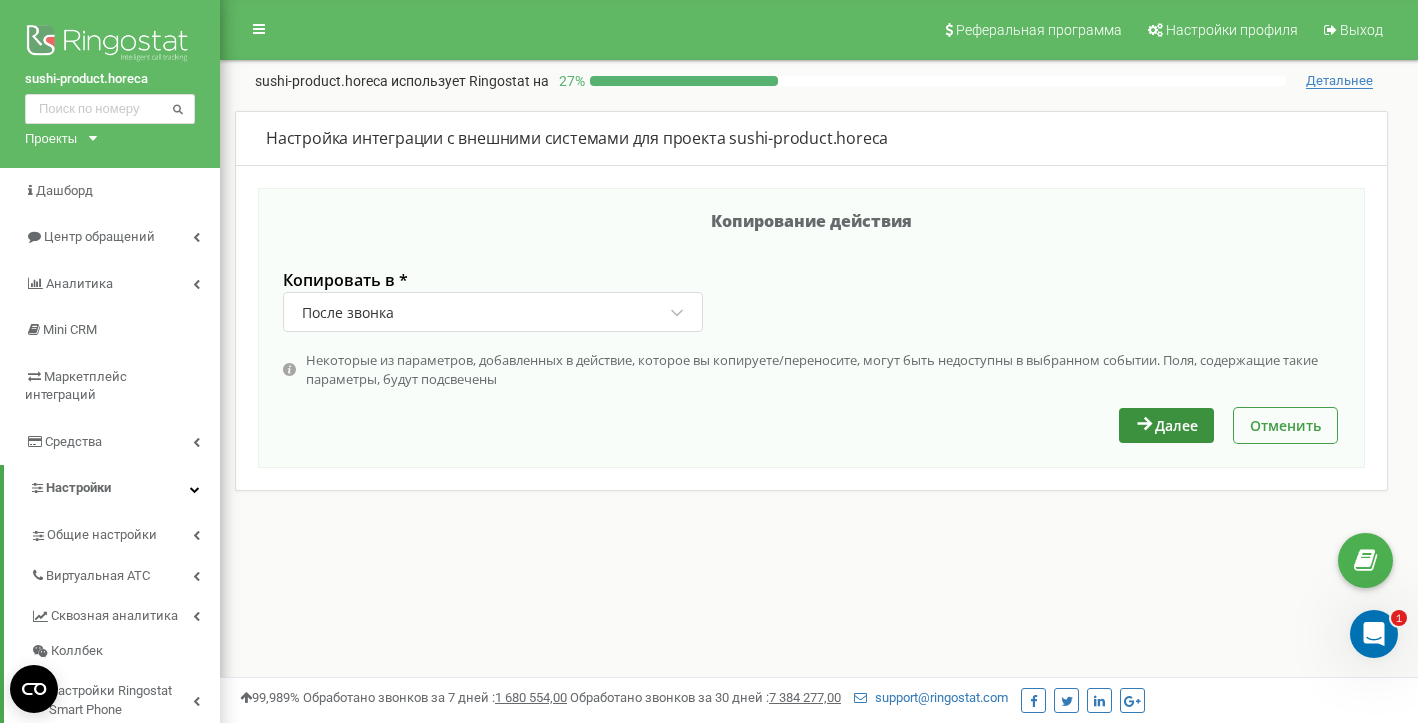 click 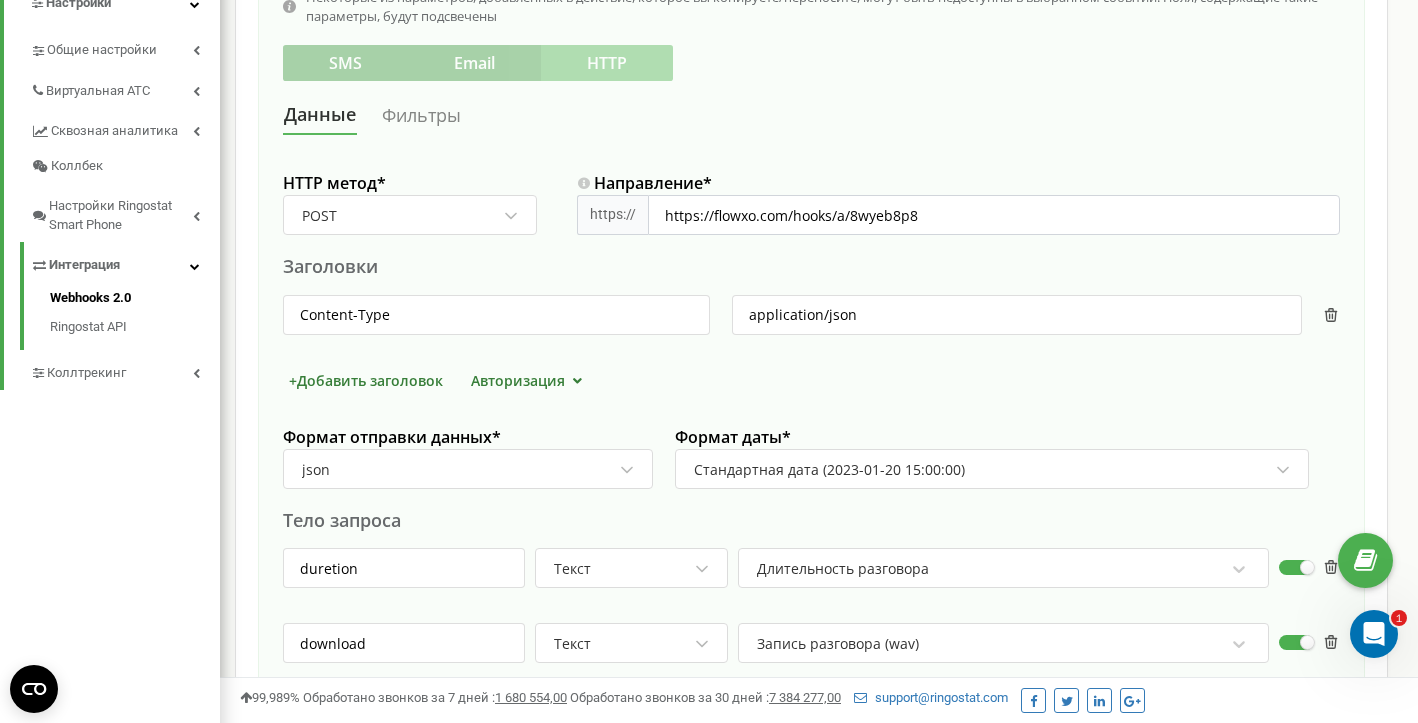 scroll, scrollTop: 490, scrollLeft: 0, axis: vertical 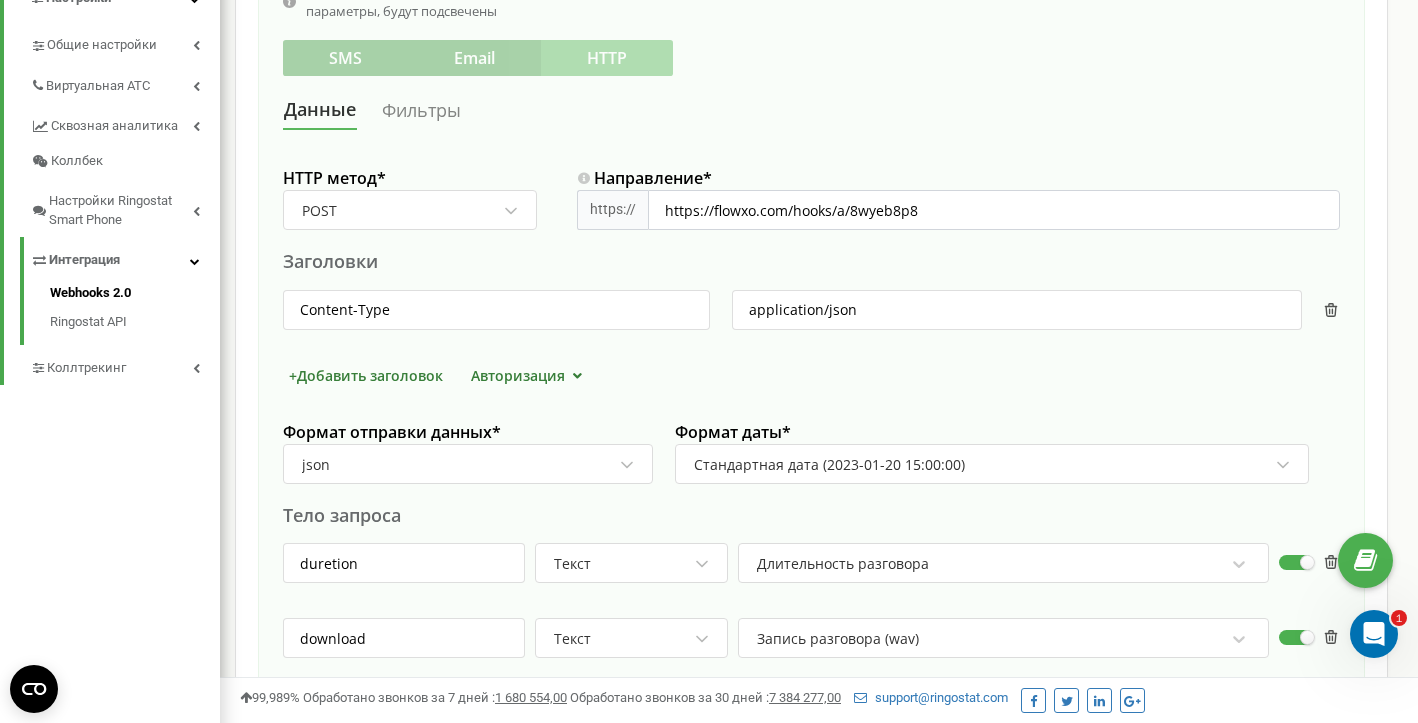 click on "Стандартная дата (2023-01-20 15:00:00)" at bounding box center (829, 464) 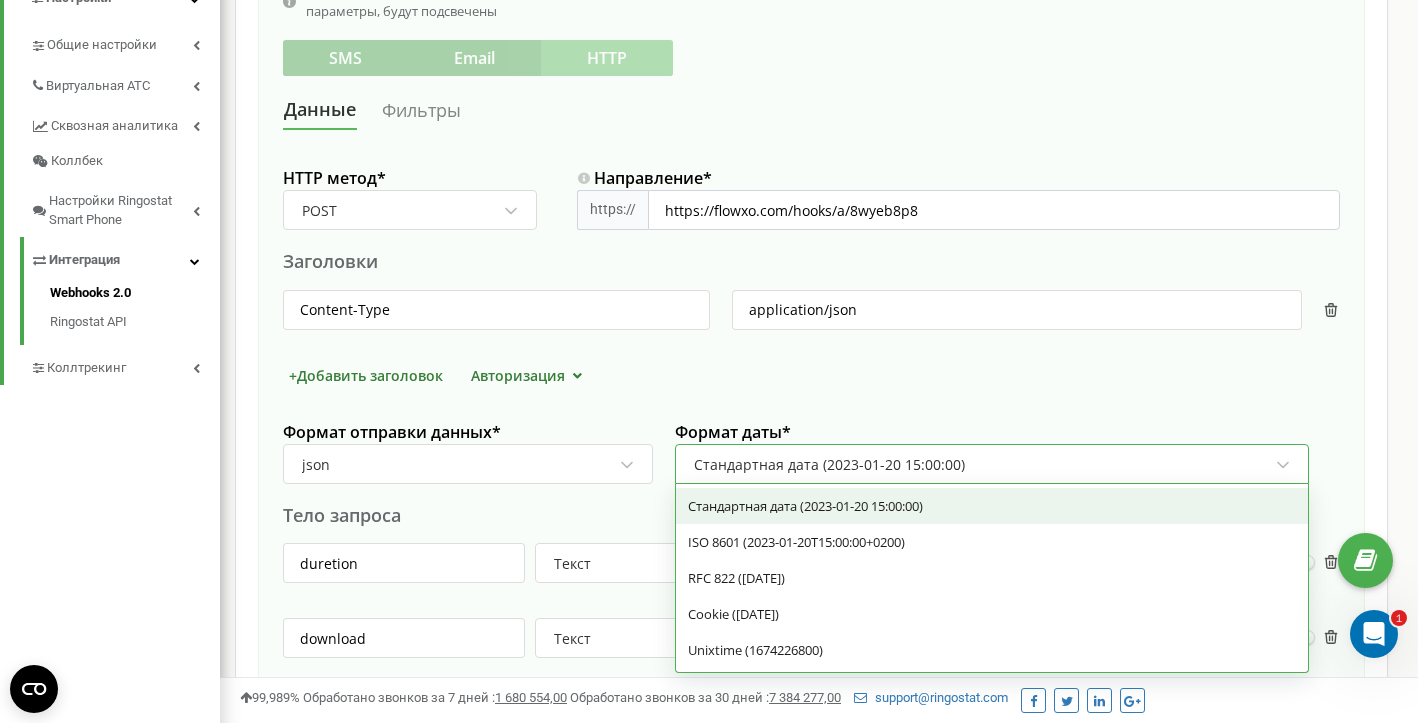 click on "Формат отправки данных * json Формат даты *      option Стандартная дата (2023-01-20 15:00:00) focused, 1 of 5. 5 results available. Use Up and Down to choose options, press Enter to select the currently focused option, press Escape to exit the menu, press Tab to select the option and exit the menu. Стандартная дата (2023-01-20 15:00:00) Стандартная дата (2023-01-20 15:00:00) ISO 8601 (2023-01-20T15:00:00+0200) RFC 822 (Fri, 20 Jan 23 15:00:00 +0200) Cookie (Friday, 20-Jan-2023 15:00:00 UTC) Unixtime (1674226800)" at bounding box center (811, 462) 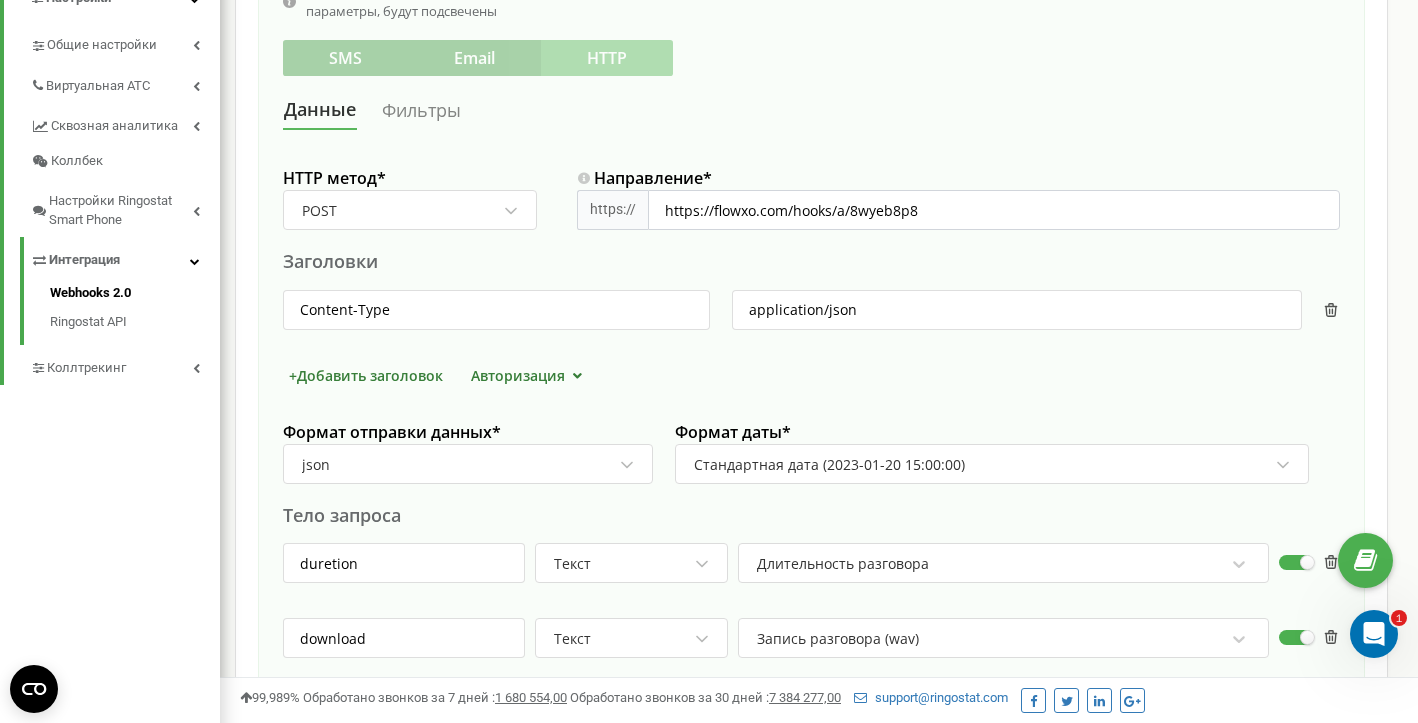 click on "Формат отправки данных * json Формат даты * Стандартная дата (2023-01-20 15:00:00)" at bounding box center [811, 462] 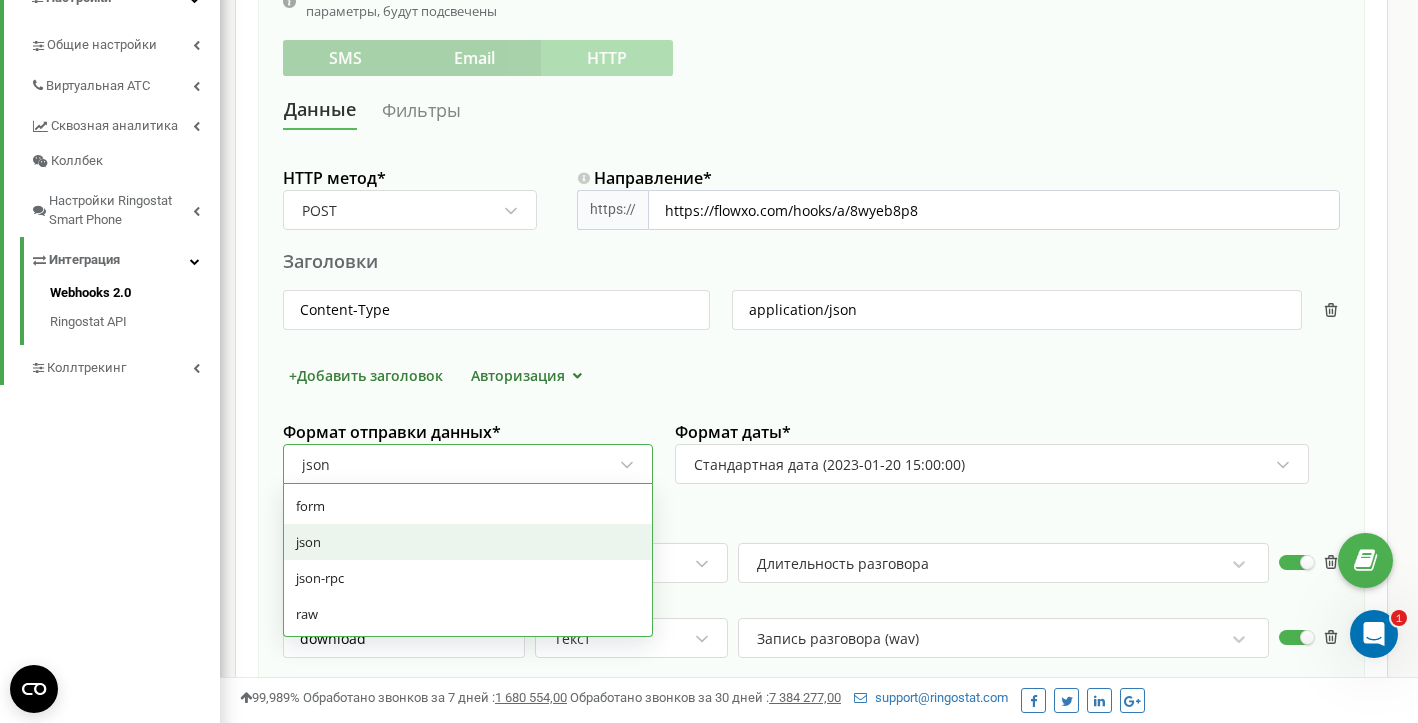 click on "+  Добавить заголовок Авторизация" at bounding box center (811, 375) 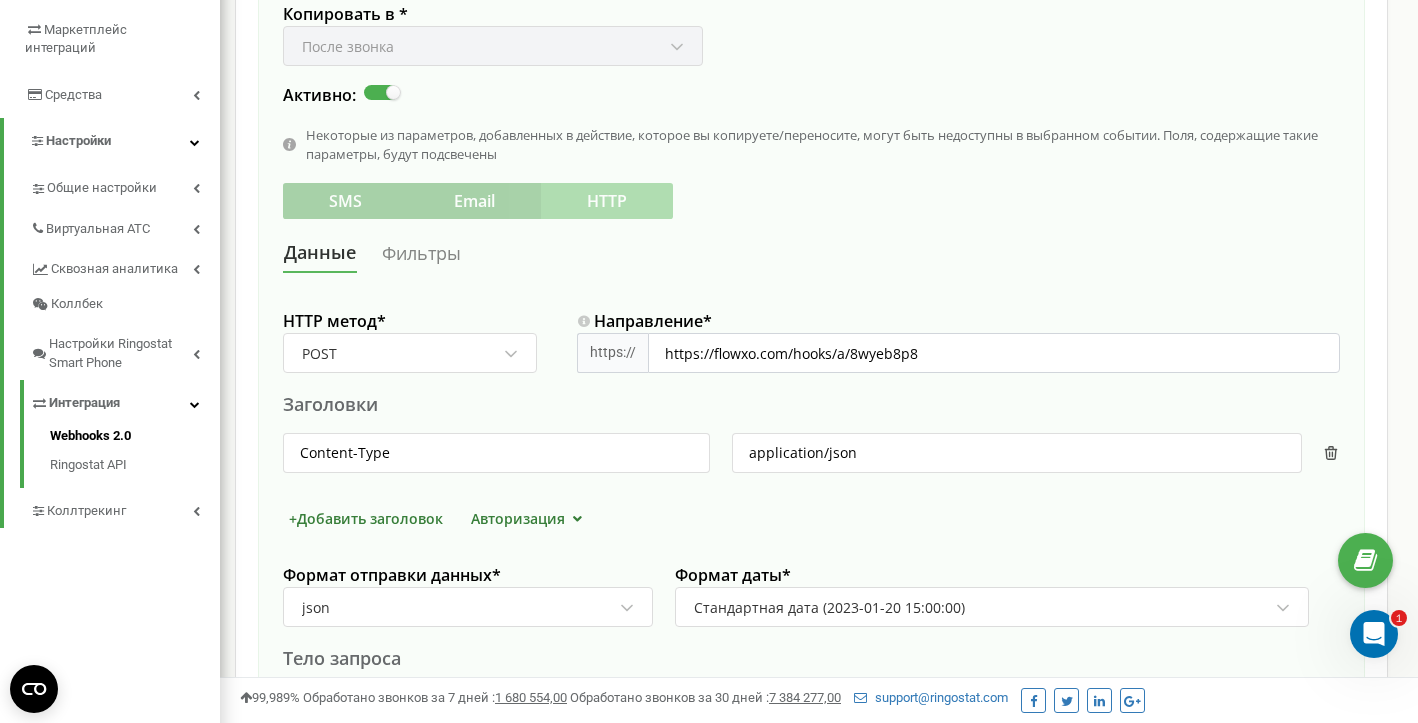 scroll, scrollTop: 344, scrollLeft: 0, axis: vertical 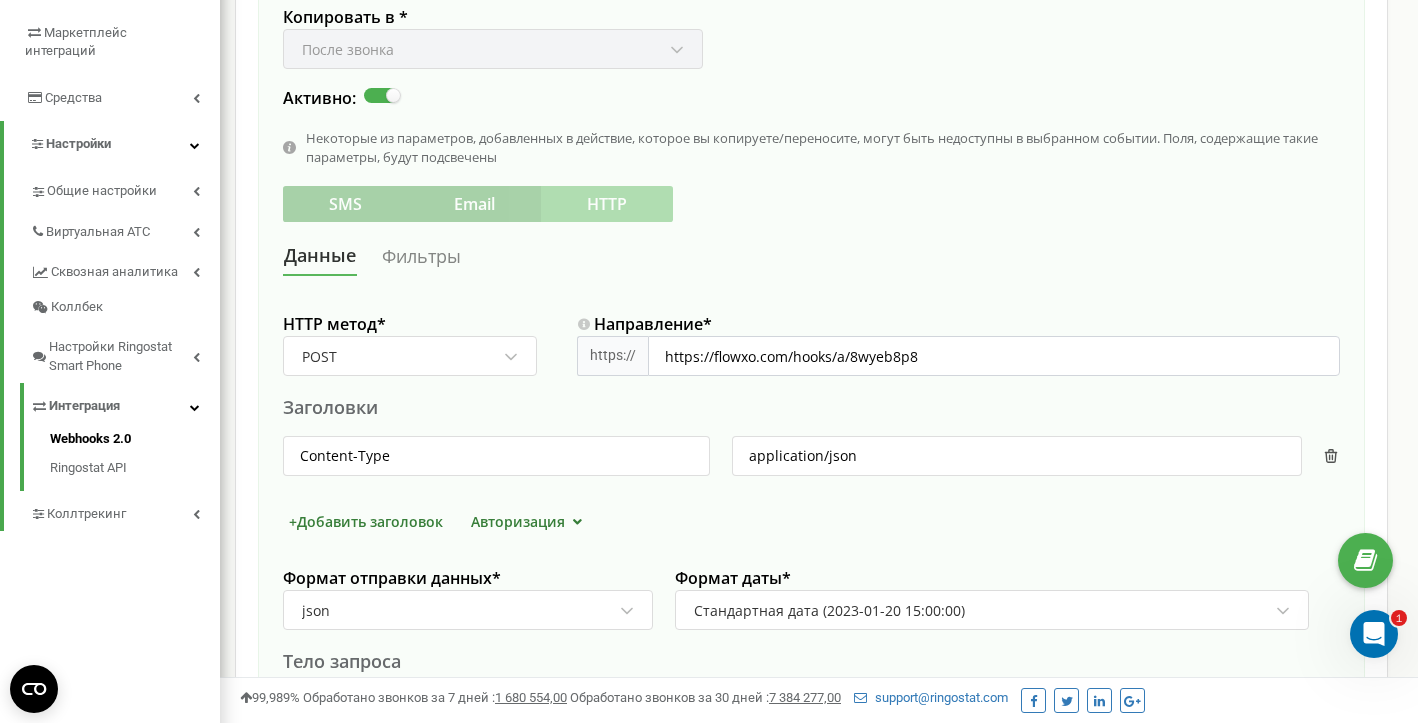 click 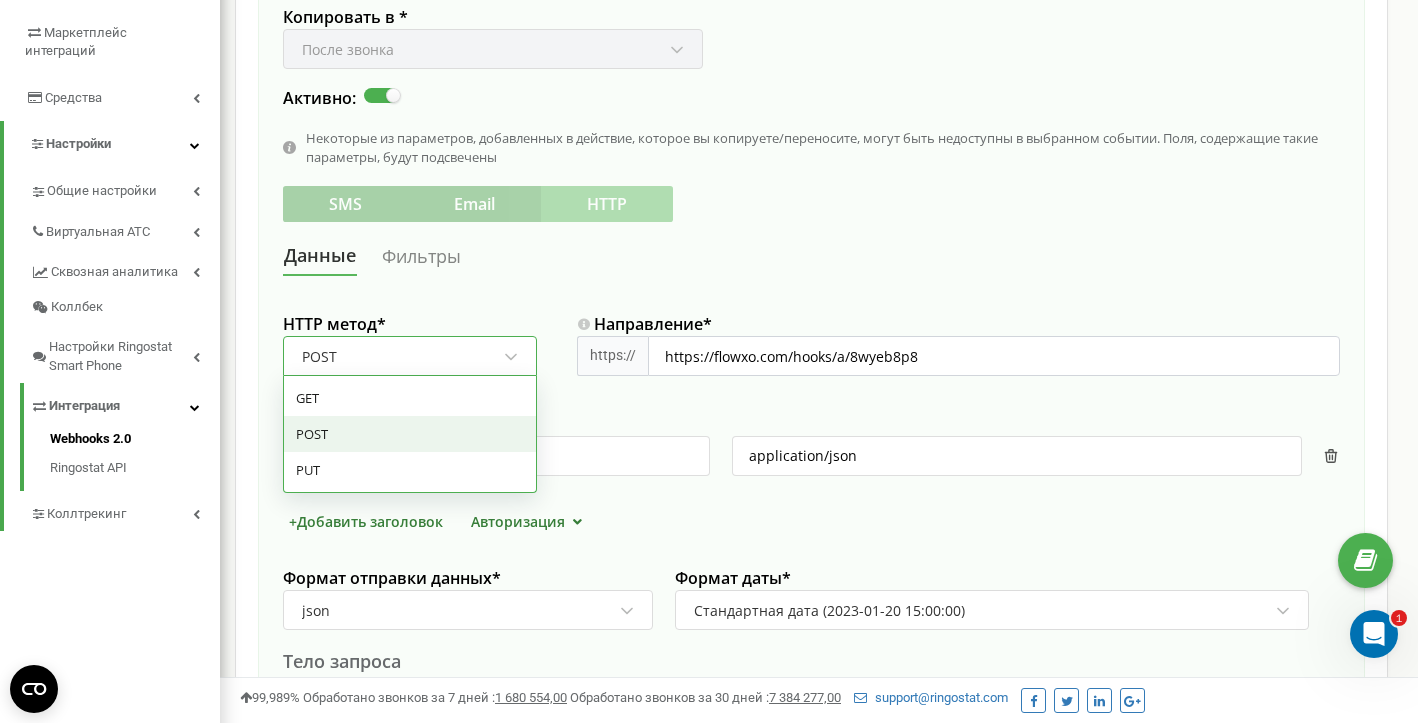 click on "Заголовки" at bounding box center [811, 407] 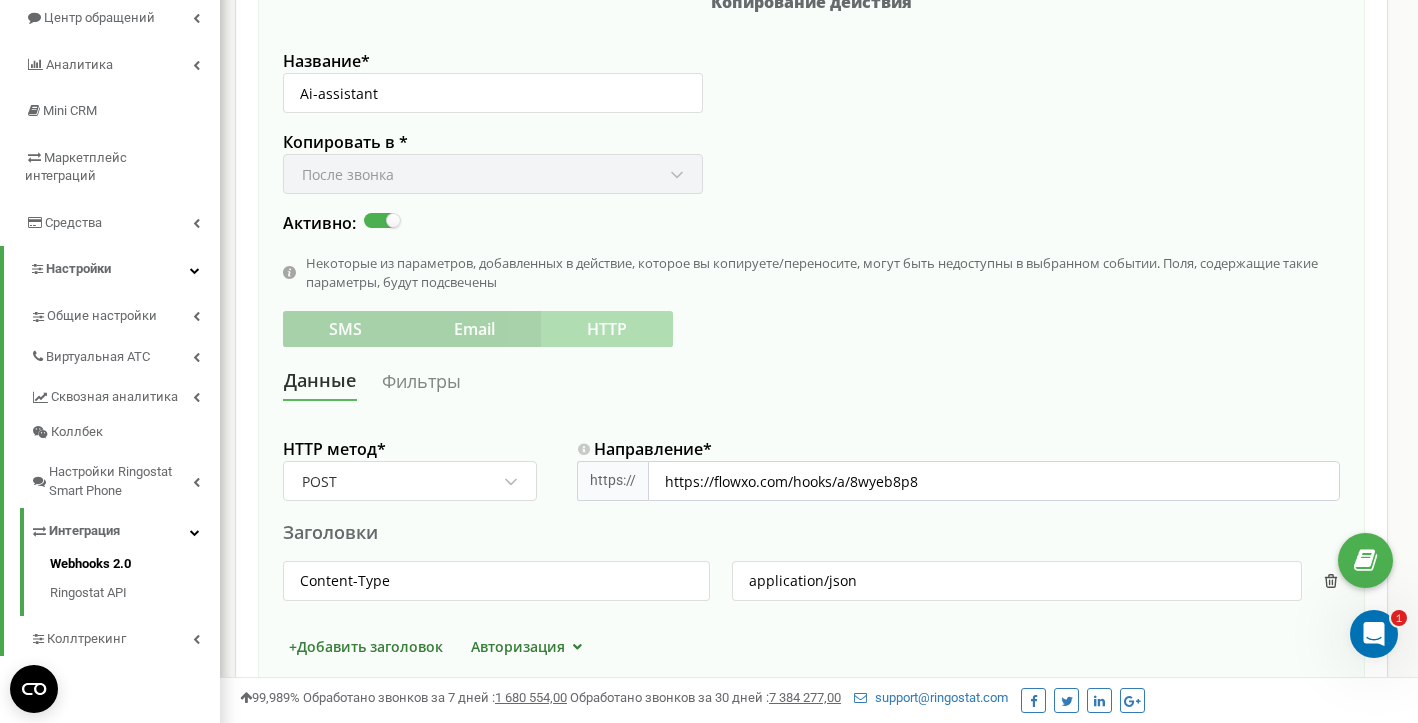 scroll, scrollTop: 229, scrollLeft: 0, axis: vertical 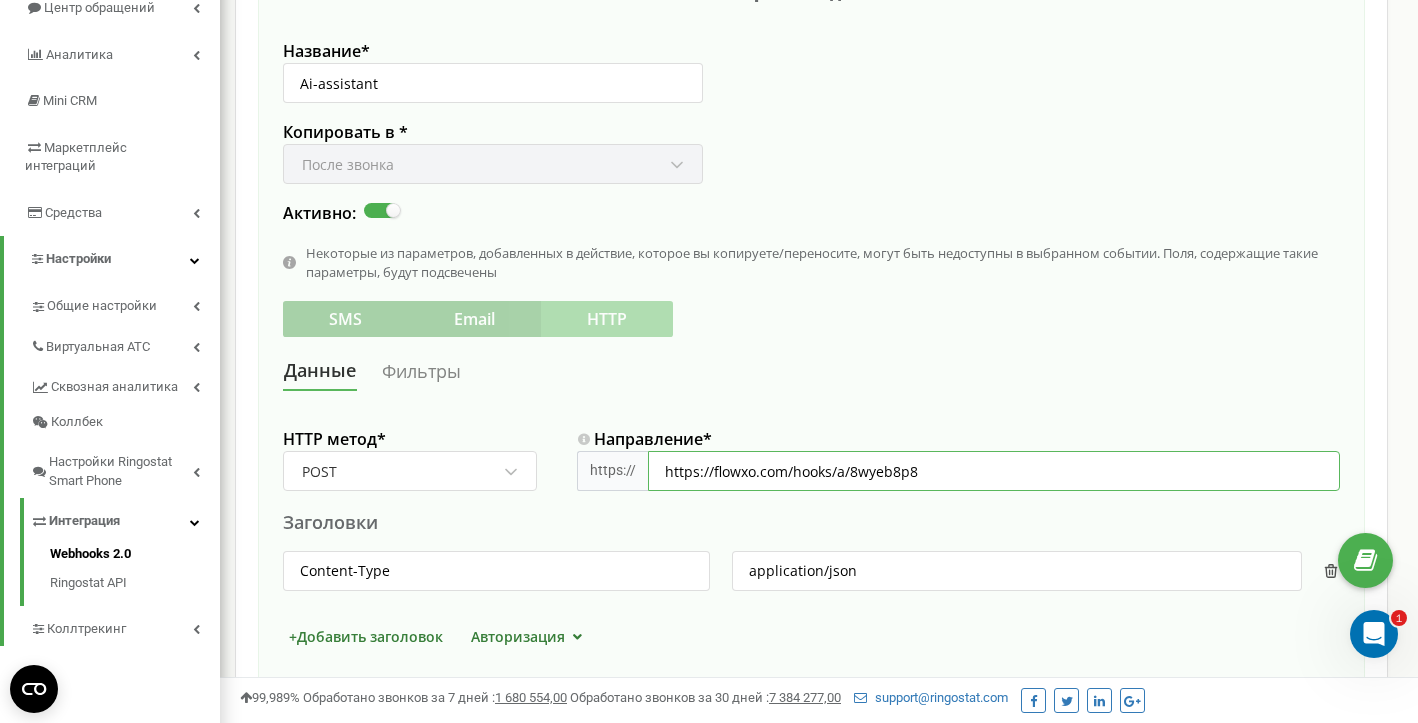drag, startPoint x: 941, startPoint y: 473, endPoint x: 942, endPoint y: 361, distance: 112.00446 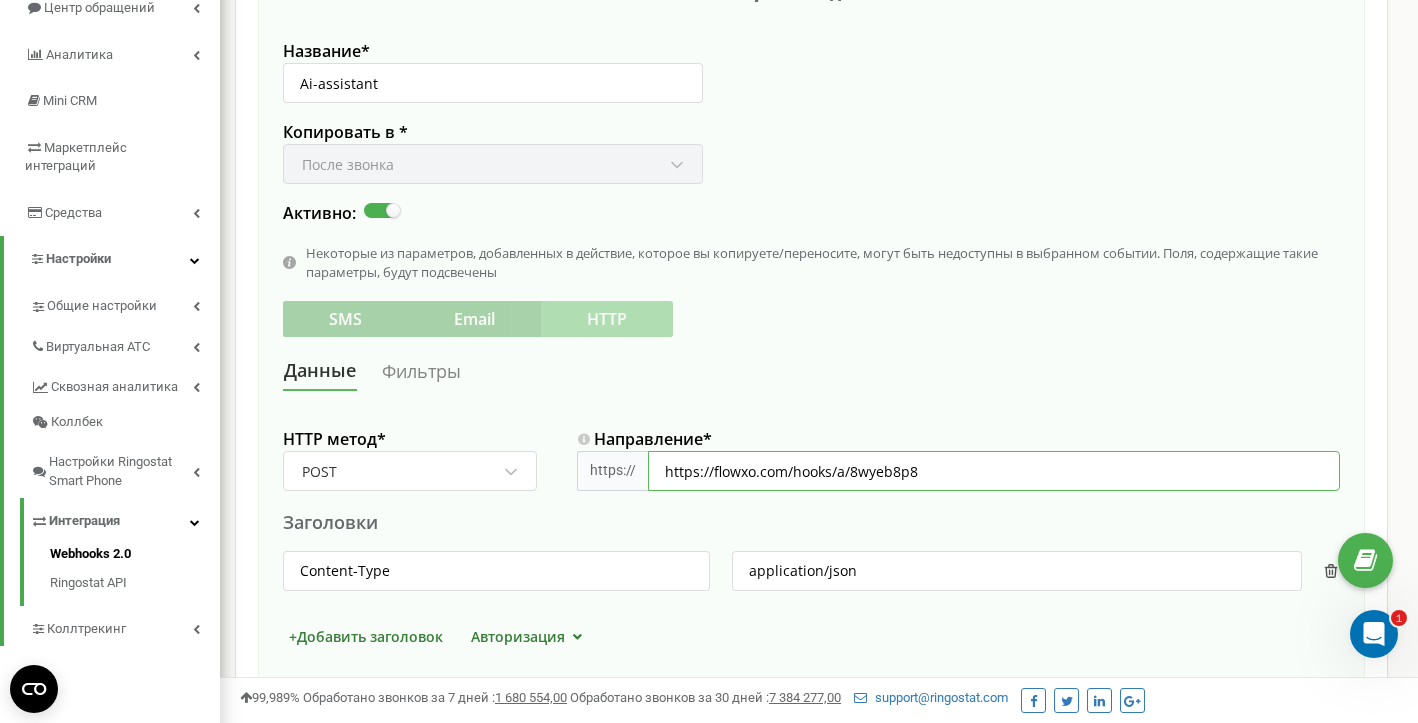 paste on "6k43e5qy" 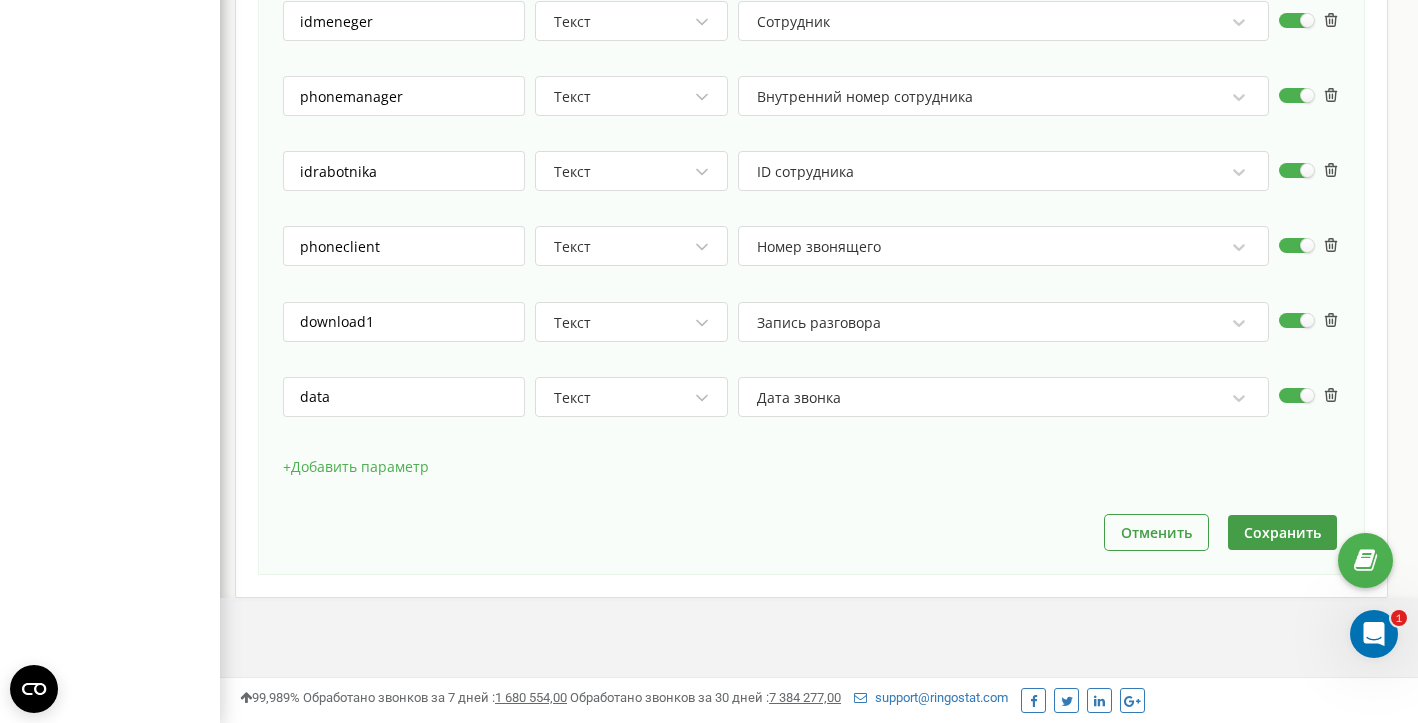 scroll, scrollTop: 1181, scrollLeft: 0, axis: vertical 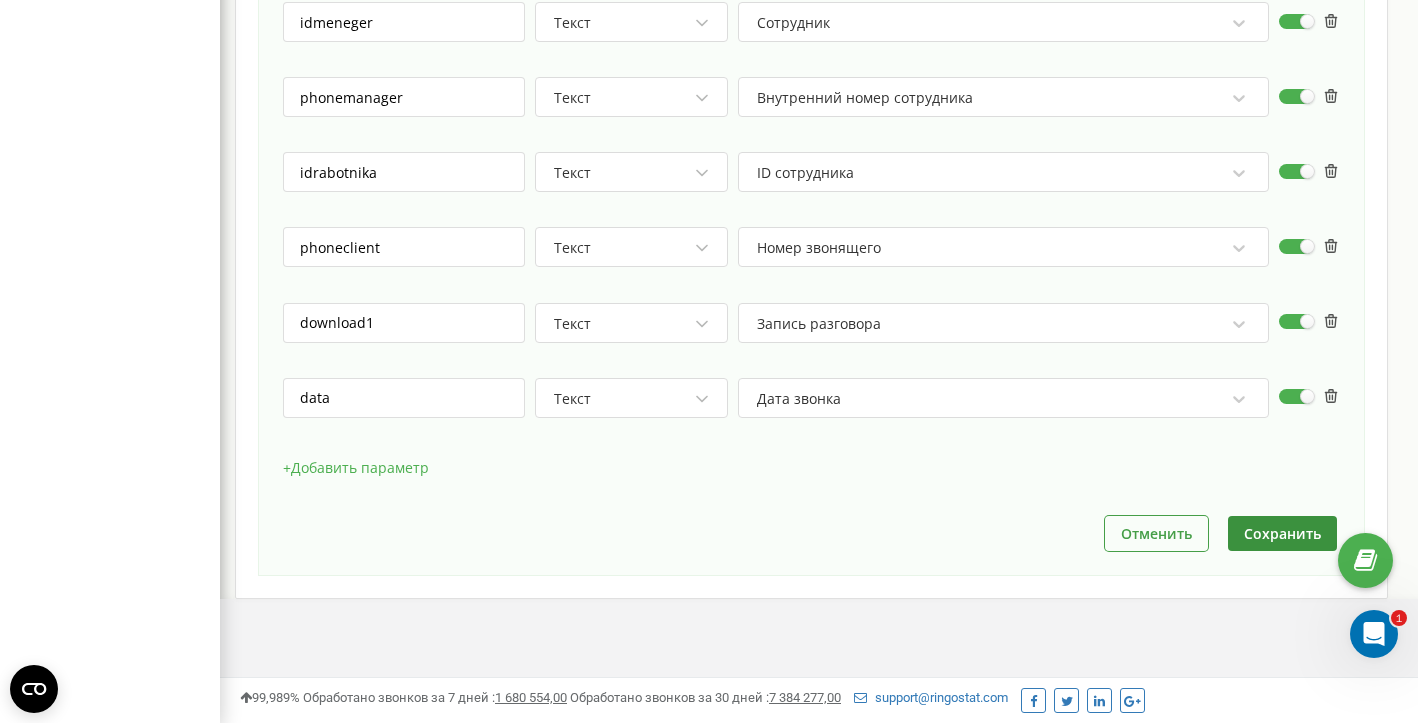 type on "https://flowxo.com/hooks/a/6k43e5qy" 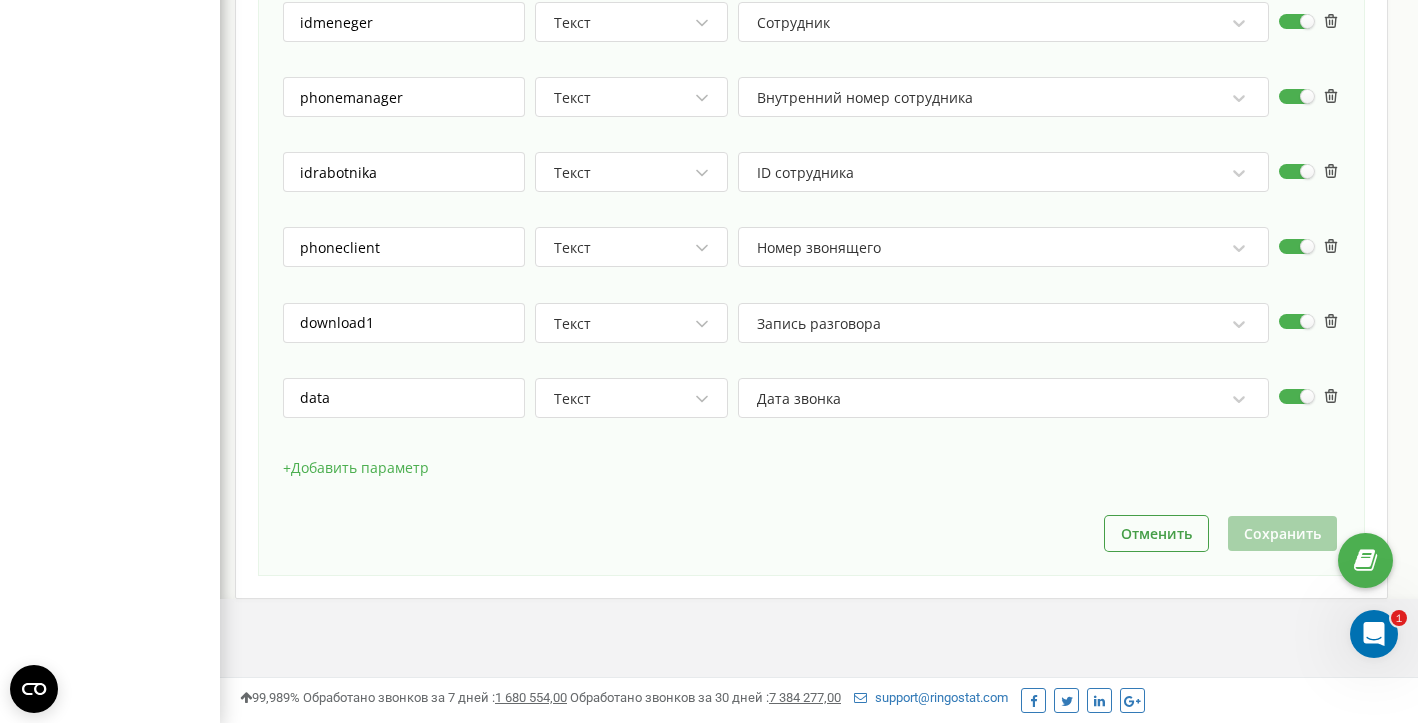 scroll, scrollTop: 0, scrollLeft: 0, axis: both 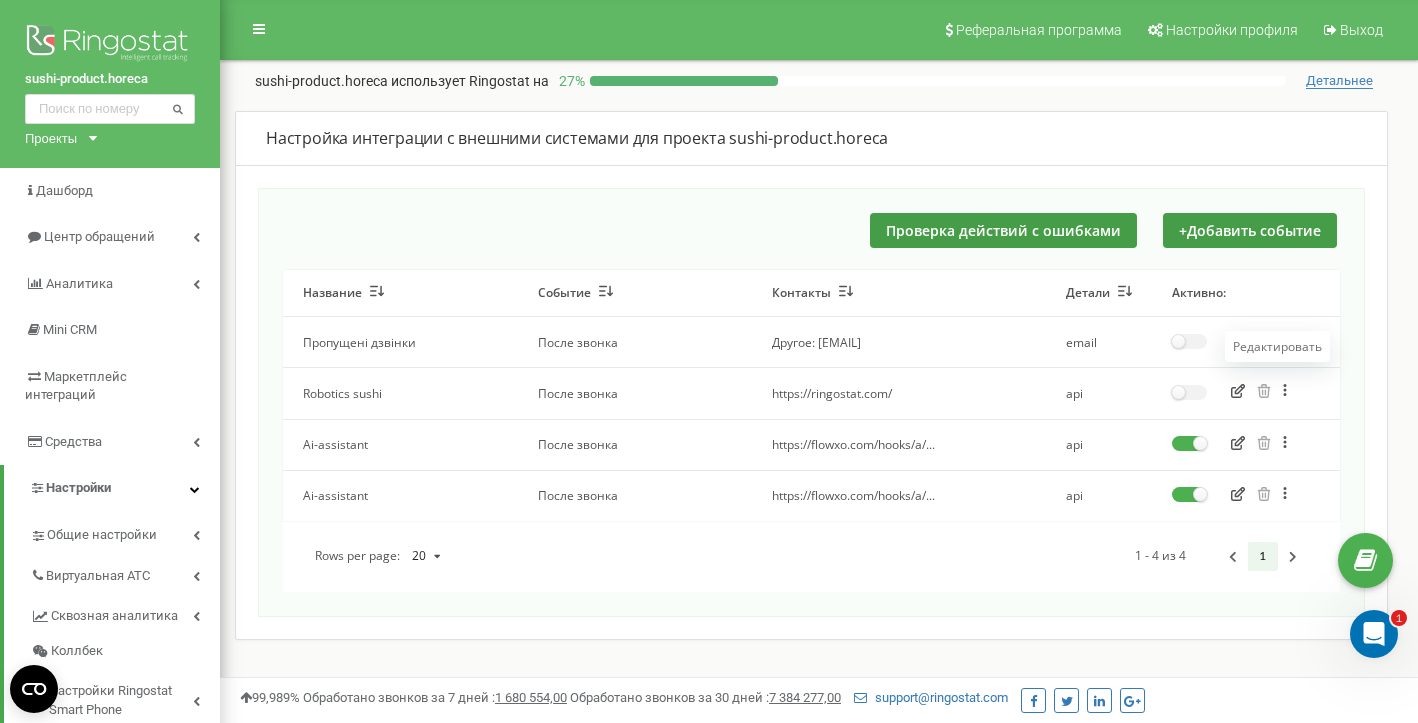 click 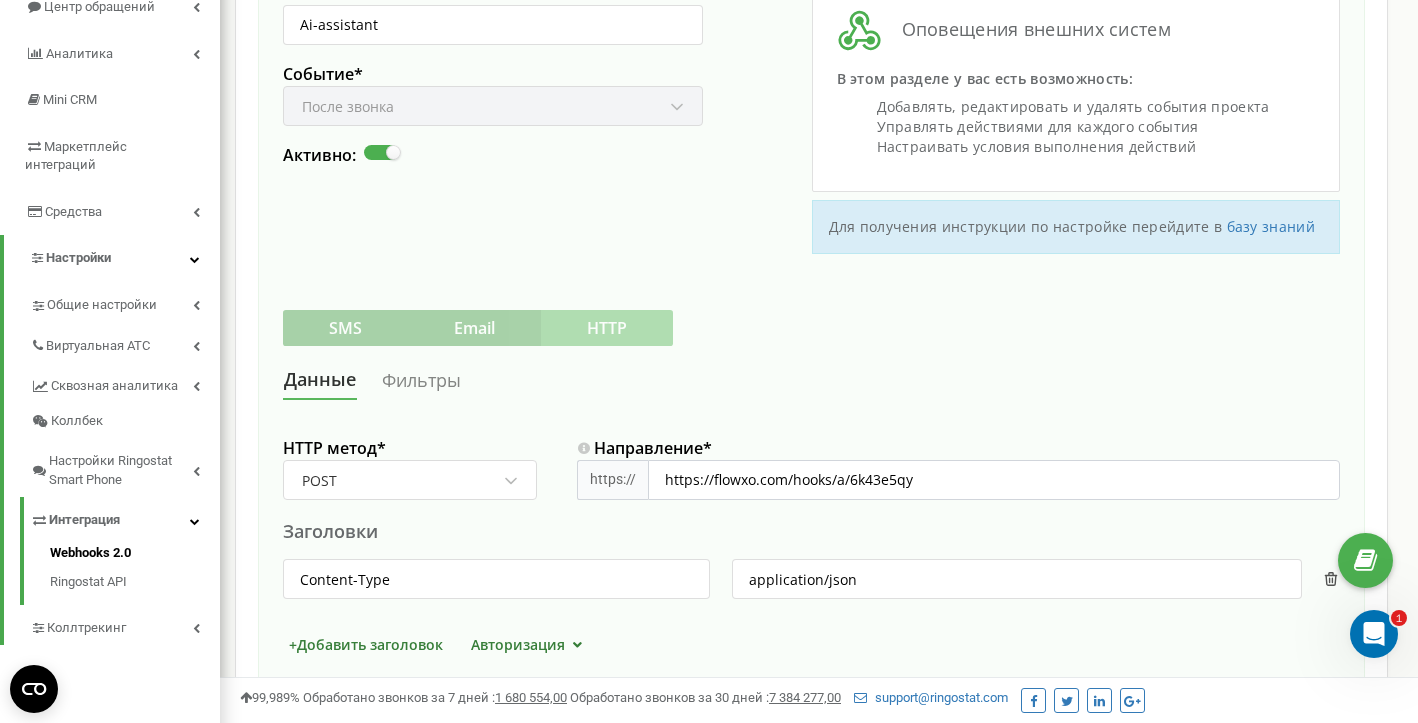 scroll, scrollTop: 233, scrollLeft: 0, axis: vertical 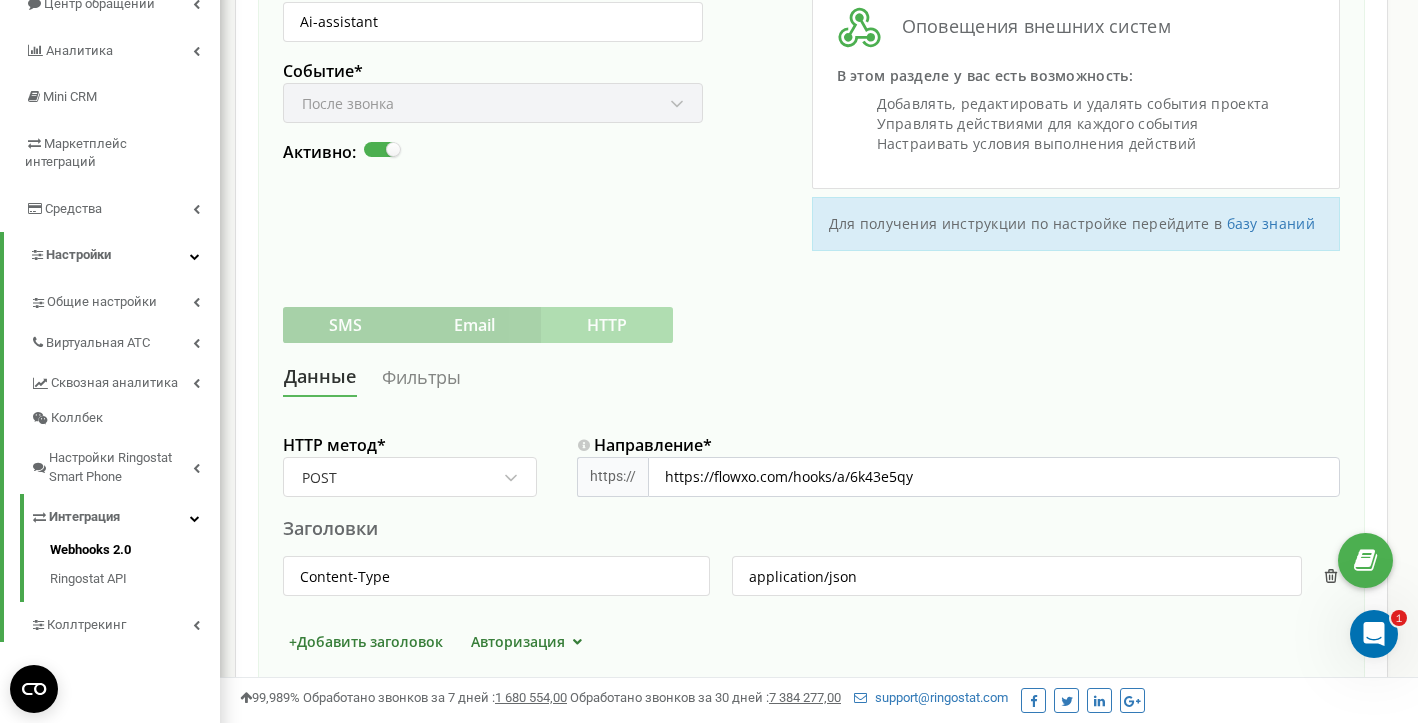 click on "Фильтры" at bounding box center (421, 377) 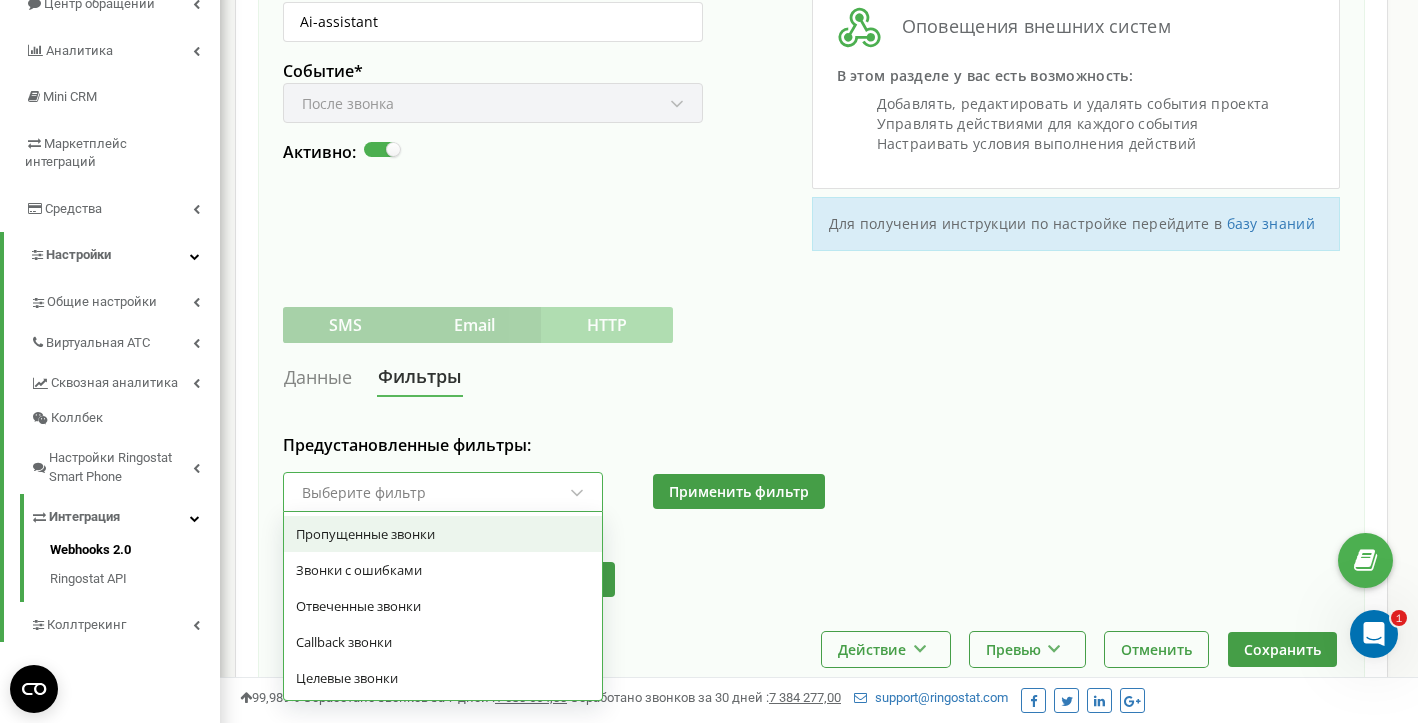 click 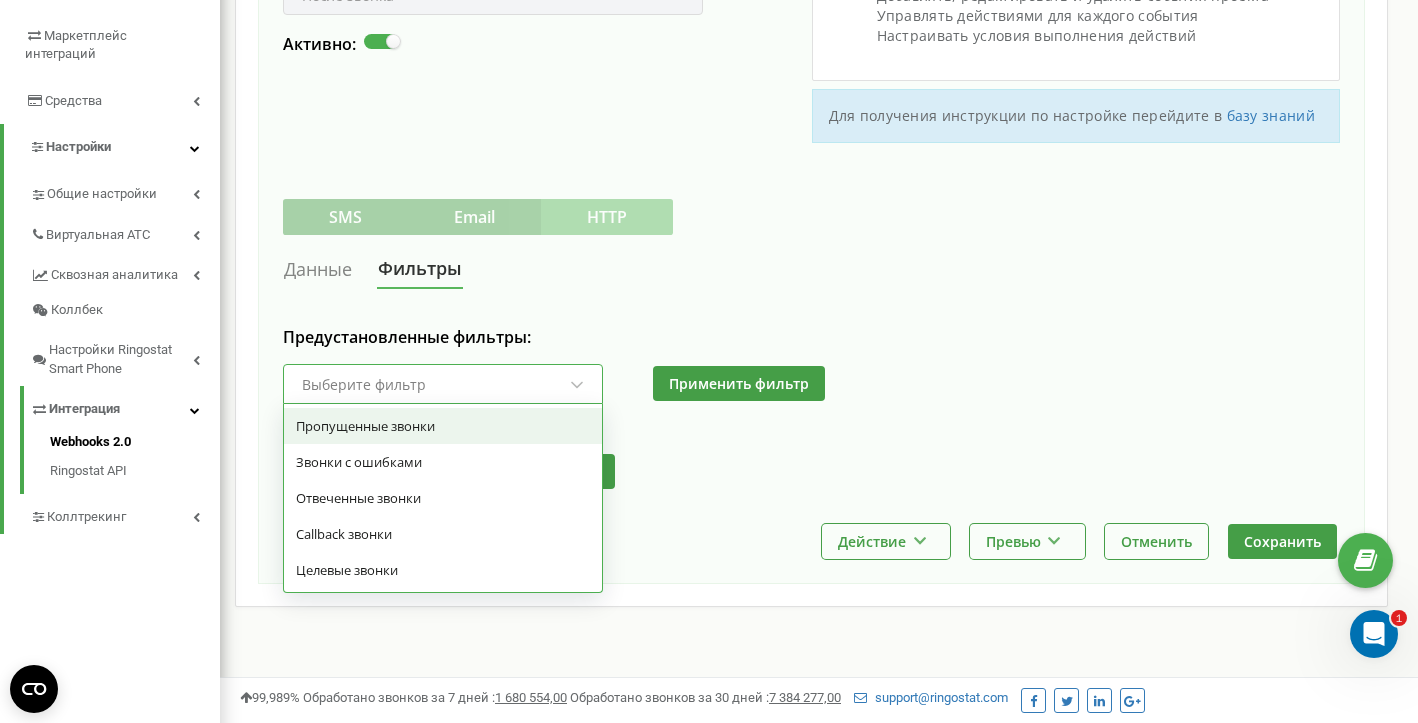 scroll, scrollTop: 344, scrollLeft: 0, axis: vertical 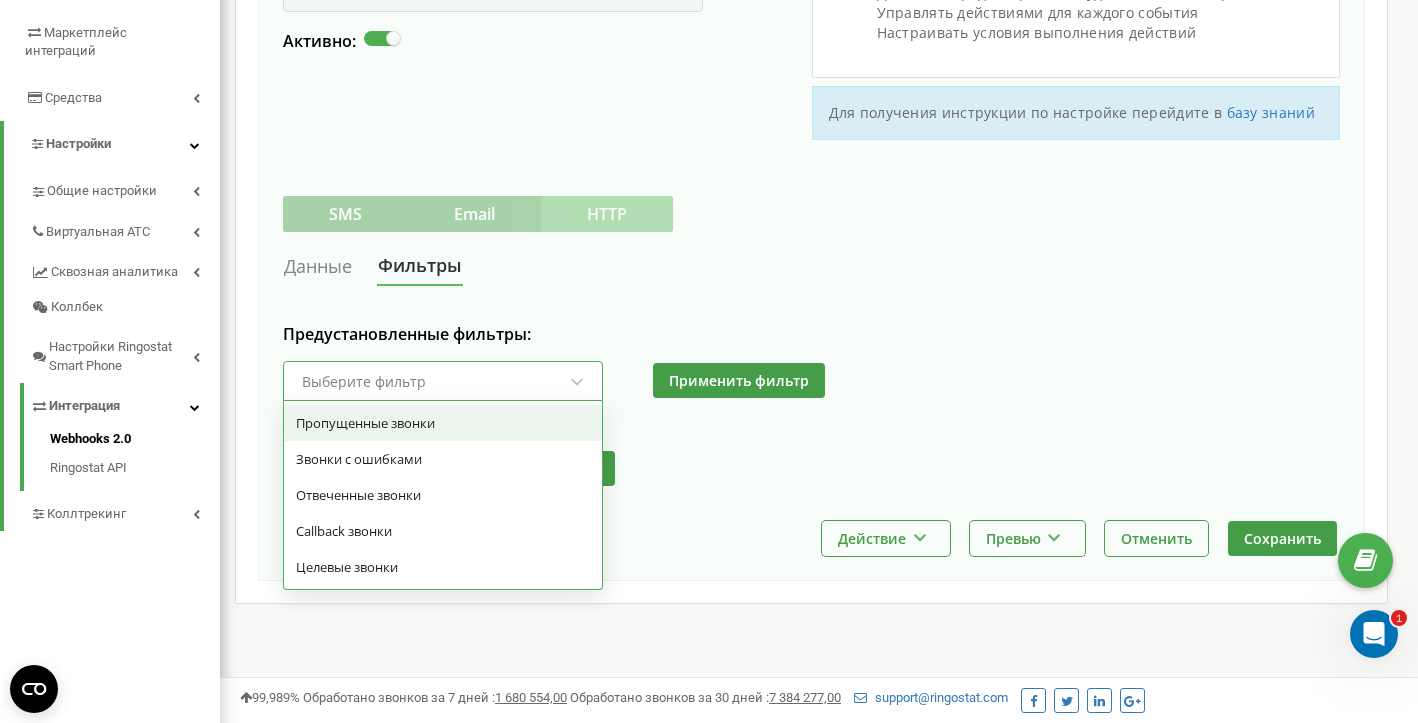 click on "Предустановленные фильтры:      option Пропущенные звонки focused, 1 of 5. 5 results available. Use Up and Down to choose options, press Enter to select the currently focused option, press Escape to exit the menu, press Tab to select the option and exit the menu. Выберите фильтр Пропущенные звонки Звонки с ошибками Отвеченные звонки Callback звонки Целевые звонки Применить фильтр Поле не заполнено или заполнено некорректно и и или правило группа" at bounding box center [811, 411] 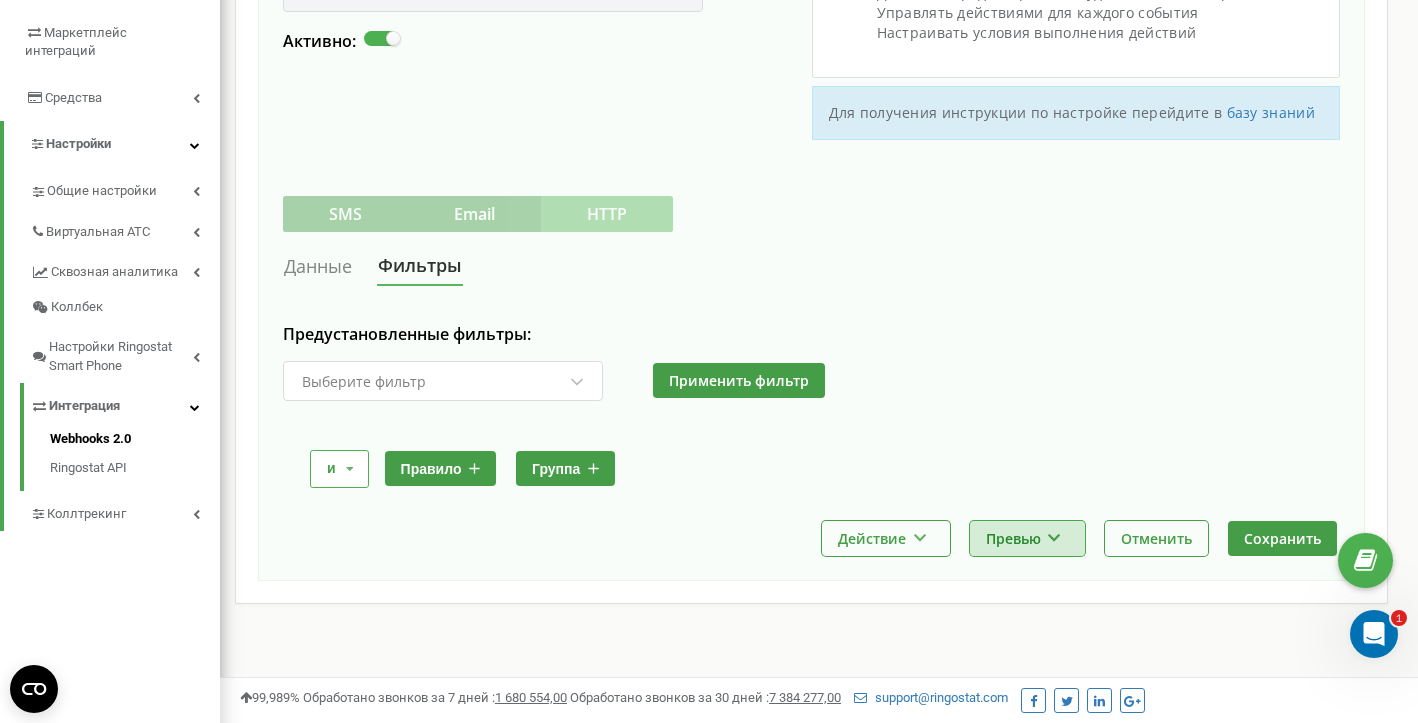 click on "Превью" at bounding box center (1027, 538) 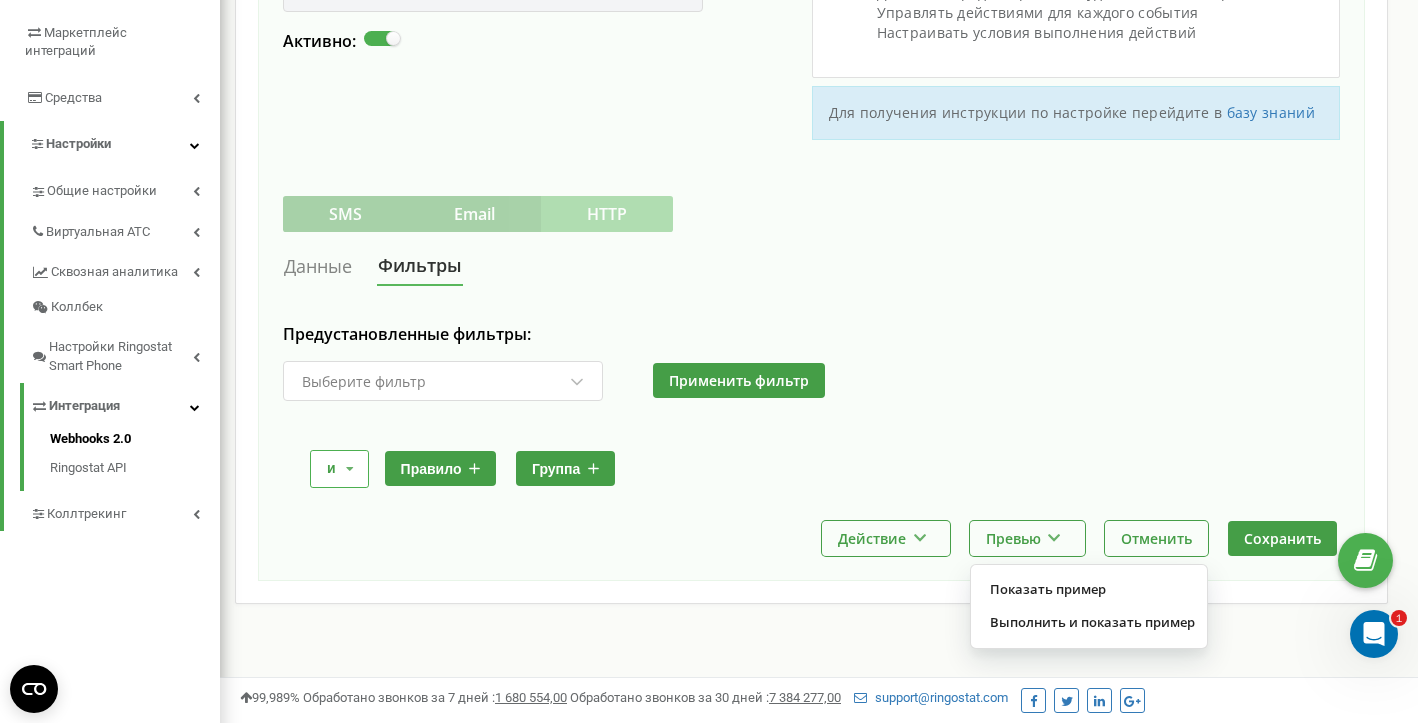 click on "Предустановленные фильтры: Выберите фильтр Применить фильтр Поле не заполнено или заполнено некорректно и и или правило группа" at bounding box center [811, 411] 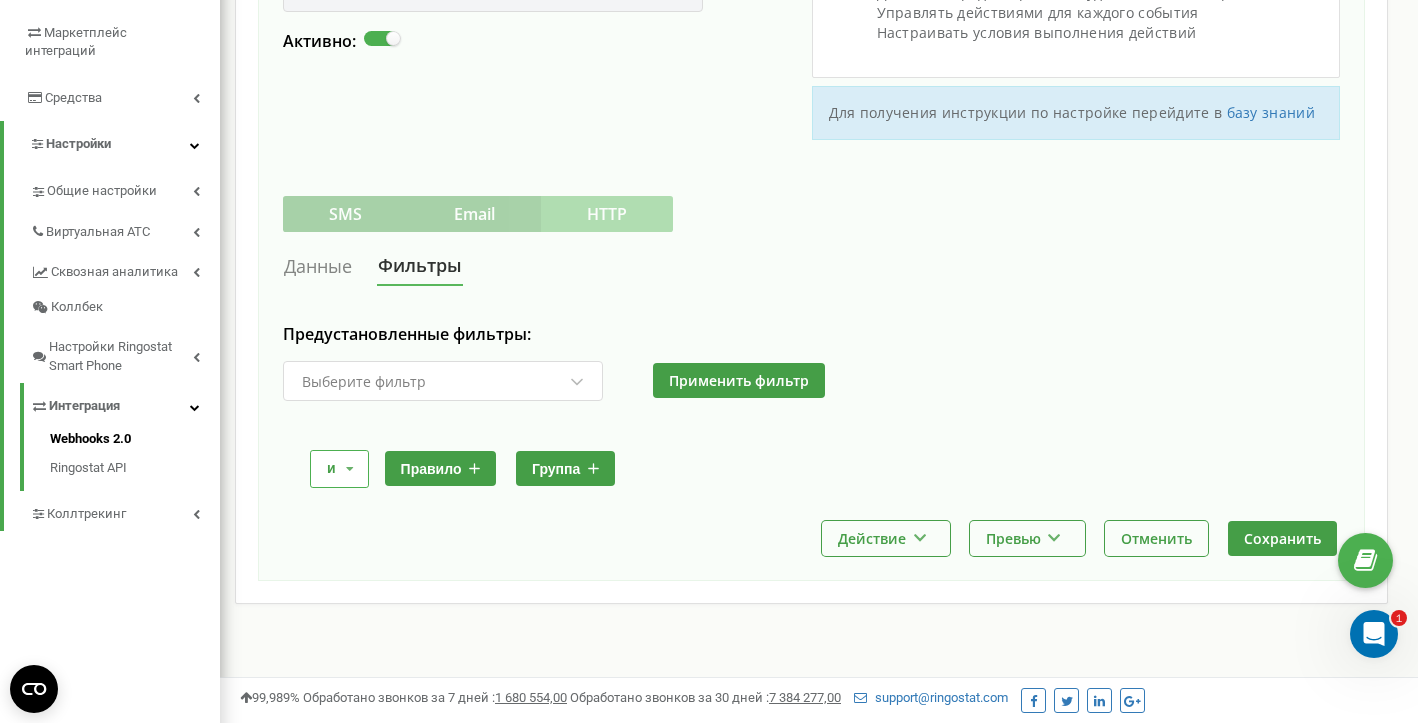 click at bounding box center (577, 382) 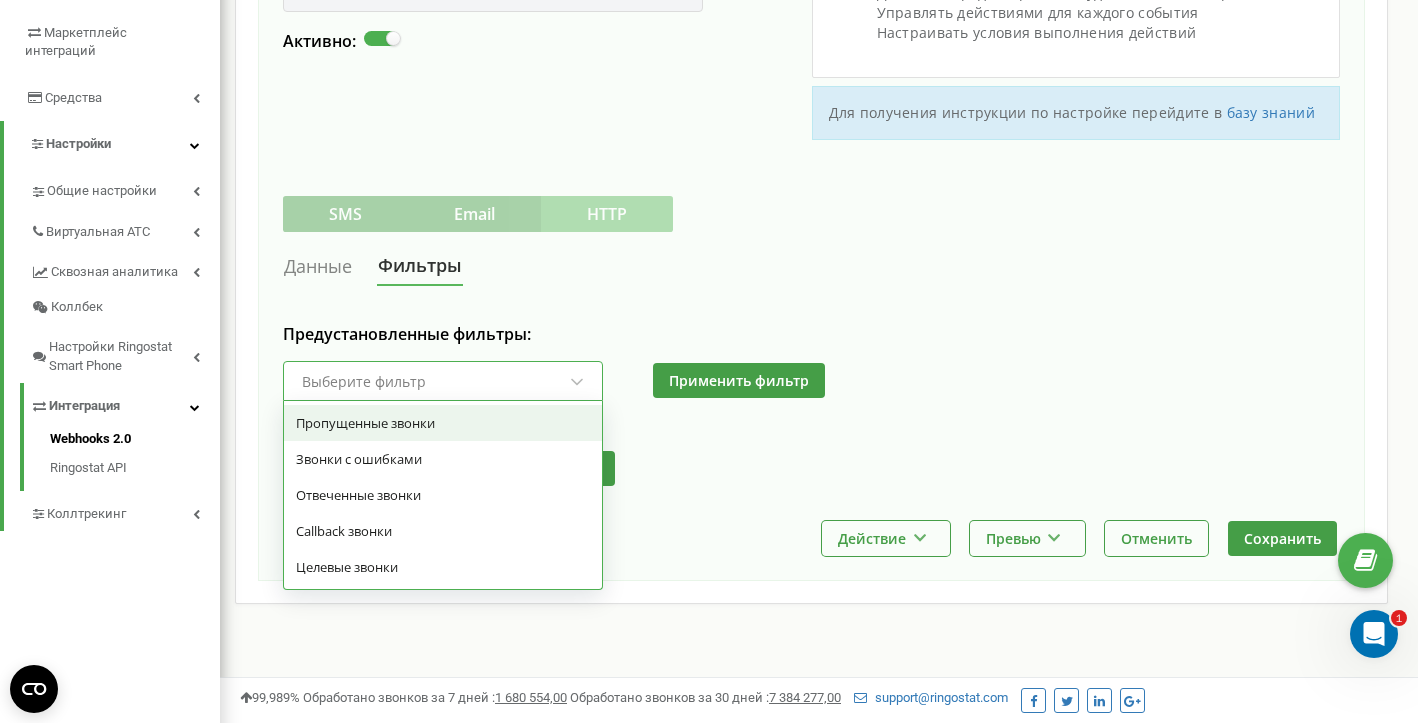 click on "Предустановленные фильтры:      option Пропущенные звонки focused, 1 of 5. 5 results available. Use Up and Down to choose options, press Enter to select the currently focused option, press Escape to exit the menu, press Tab to select the option and exit the menu. Выберите фильтр Пропущенные звонки Звонки с ошибками Отвеченные звонки Callback звонки Целевые звонки Применить фильтр Поле не заполнено или заполнено некорректно и и или правило группа" at bounding box center [811, 416] 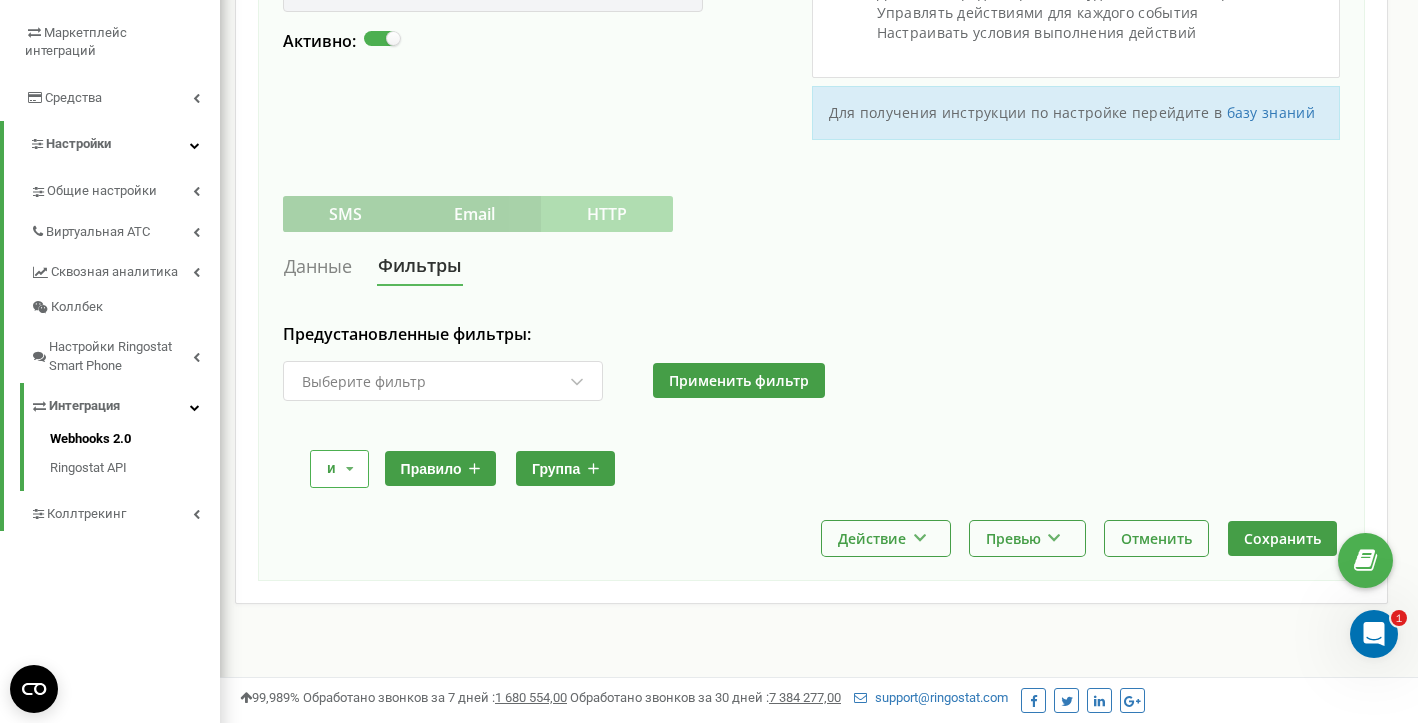 click on "Данные" at bounding box center [318, 266] 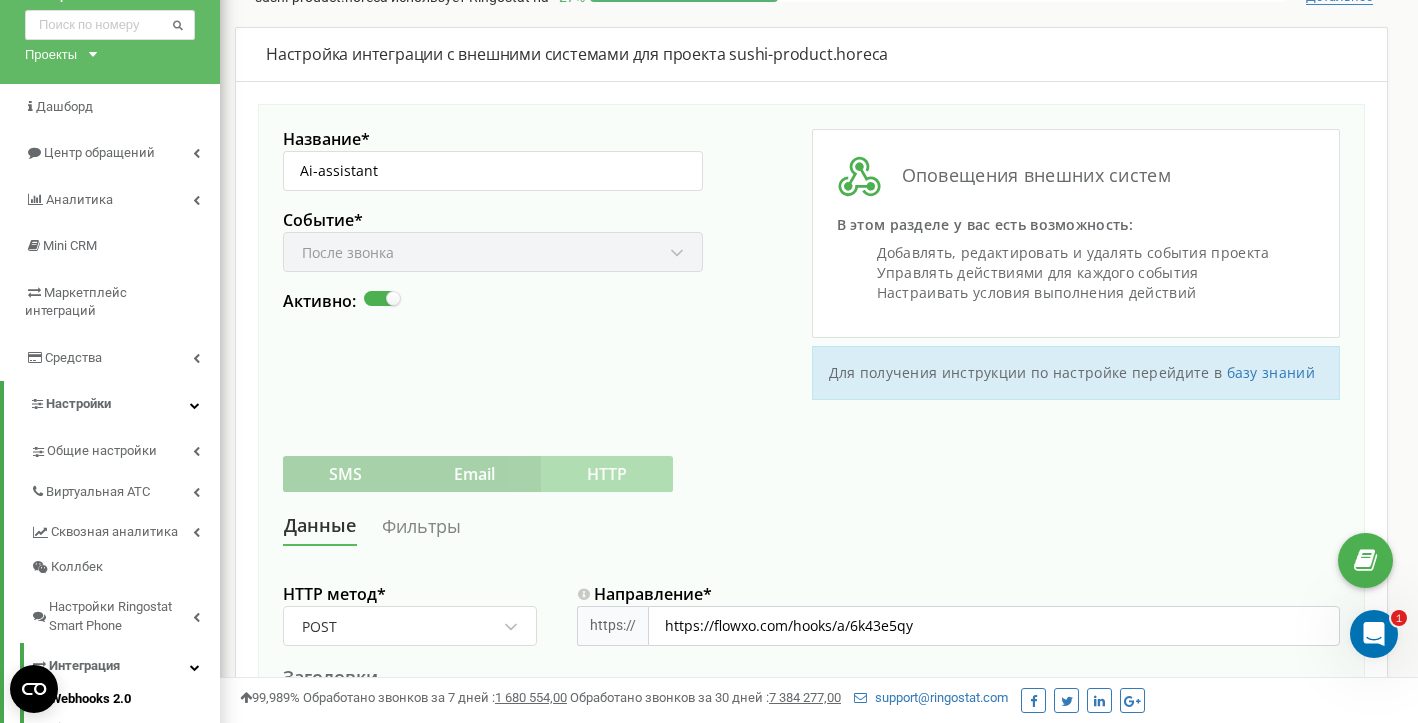 scroll, scrollTop: 78, scrollLeft: 0, axis: vertical 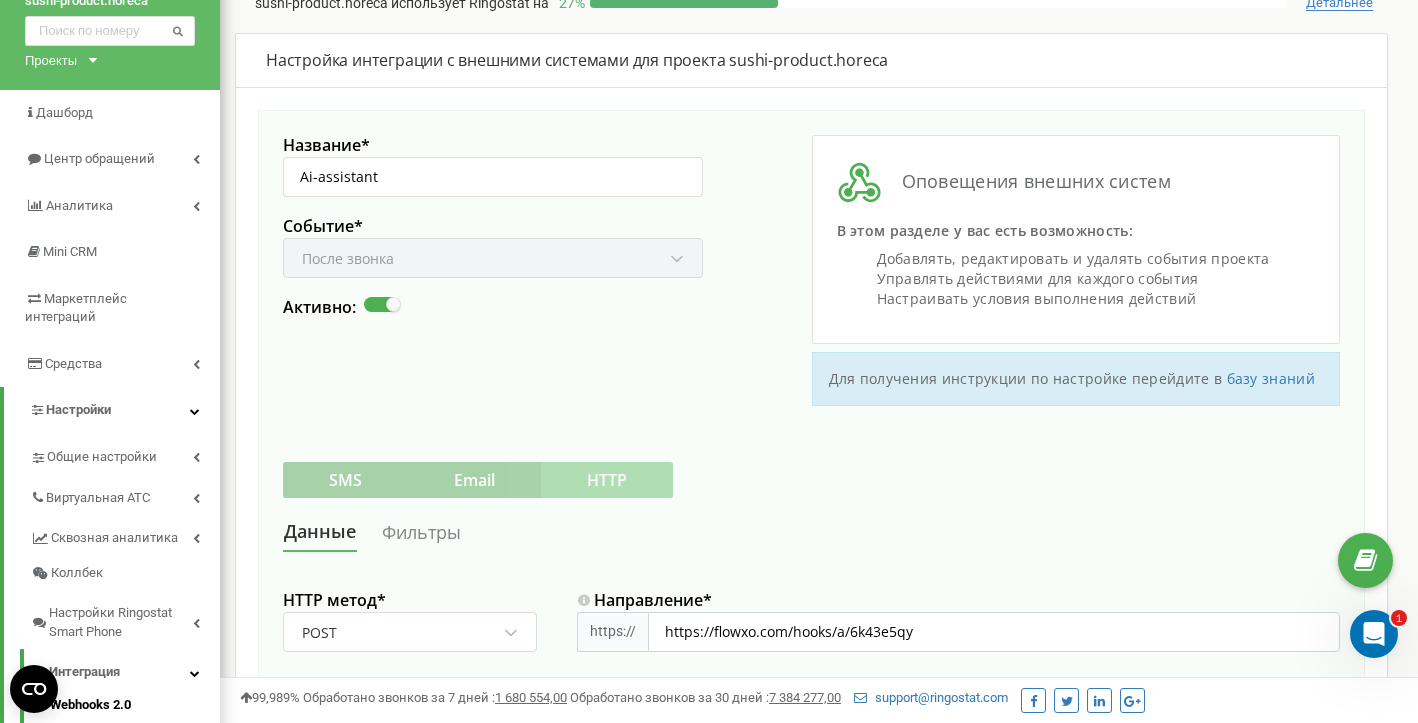 click on "Событие * После звонка" at bounding box center (493, 256) 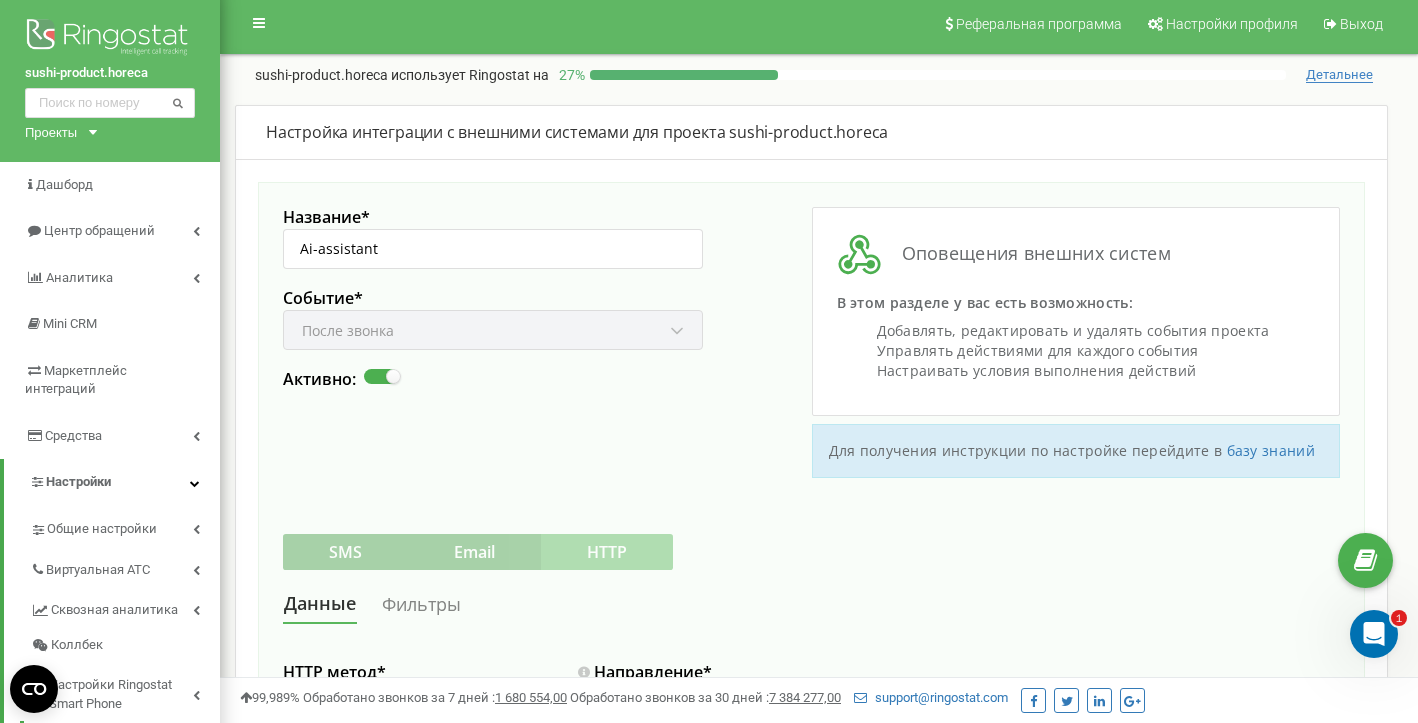 scroll, scrollTop: 0, scrollLeft: 0, axis: both 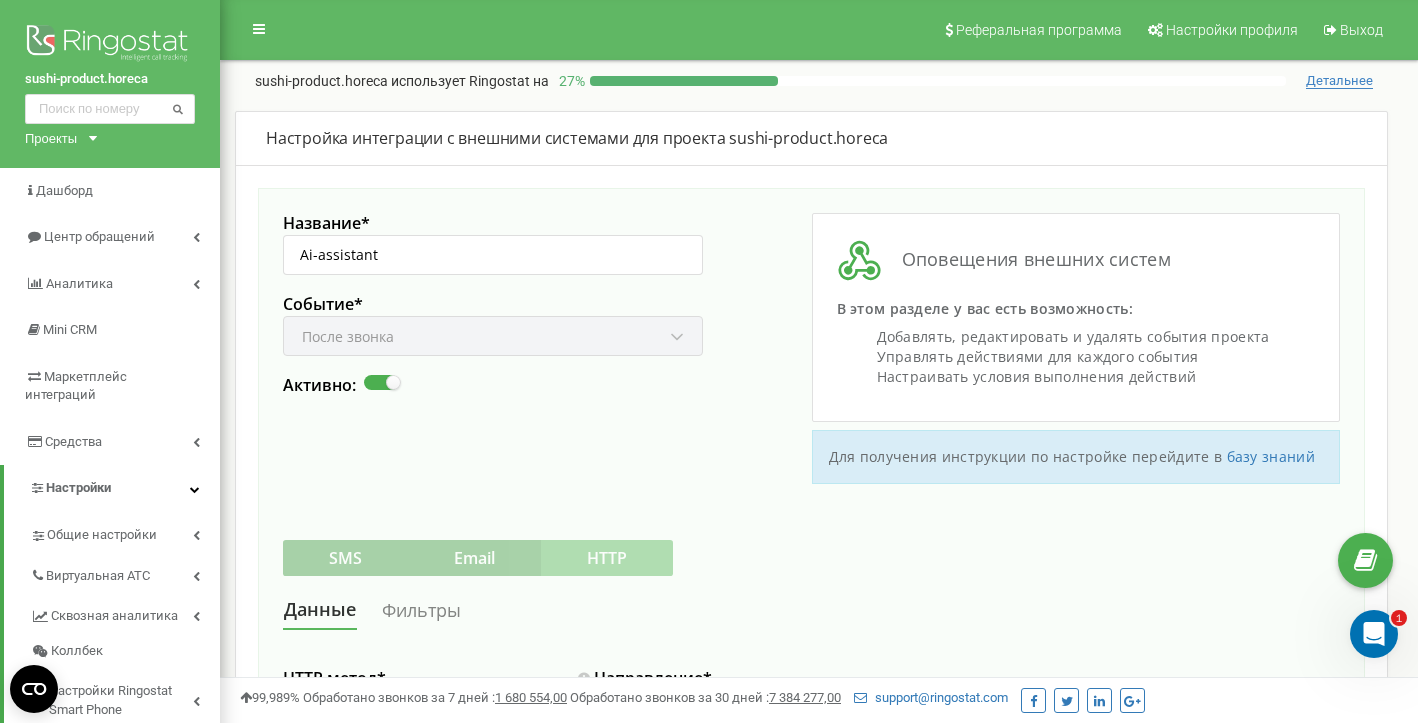 click at bounding box center [372, 376] 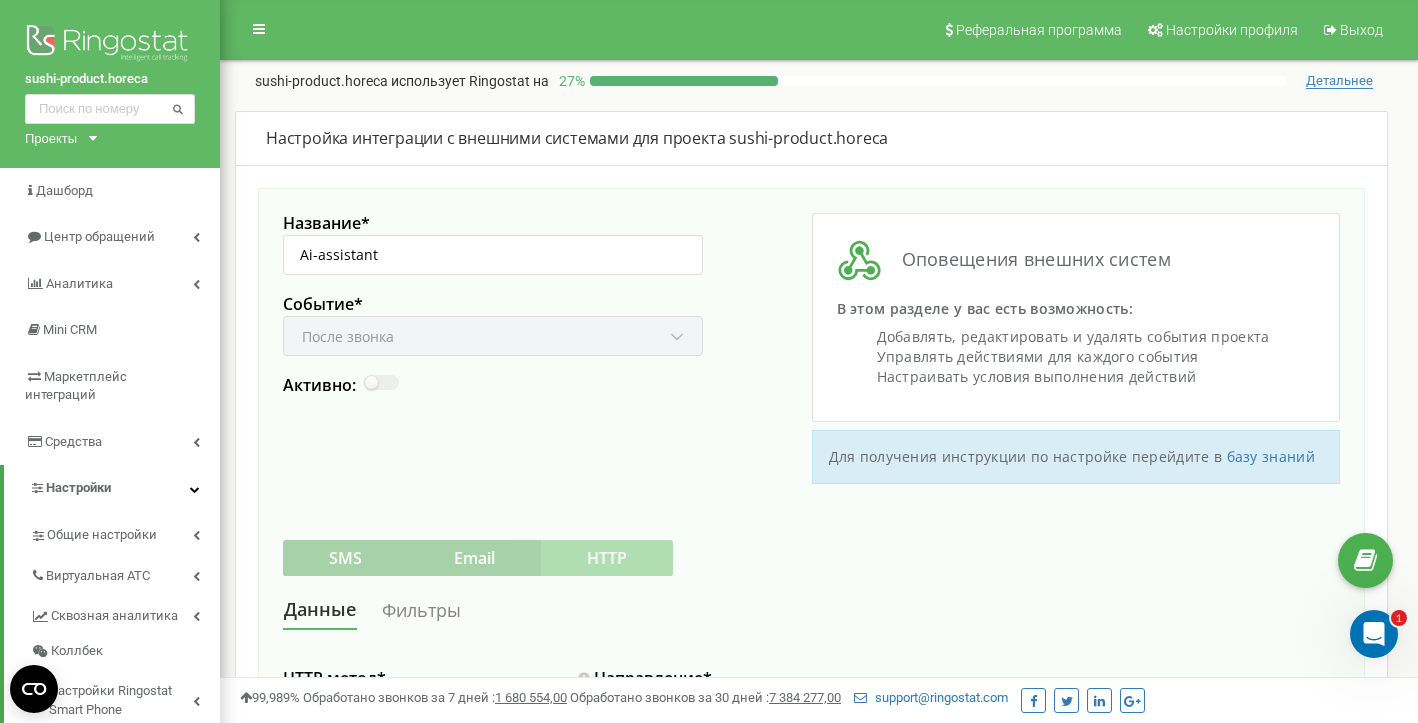 click on "Событие * После звонка" at bounding box center [493, 334] 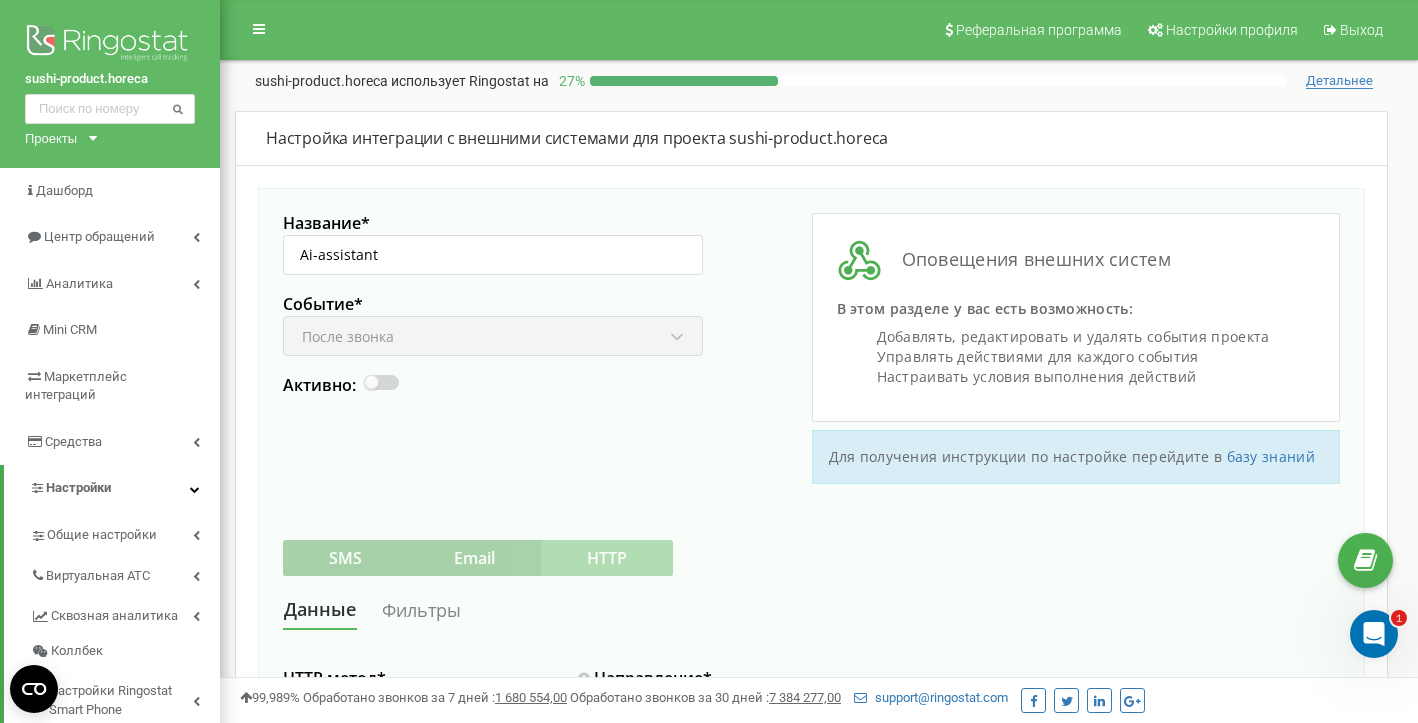 click at bounding box center [372, 376] 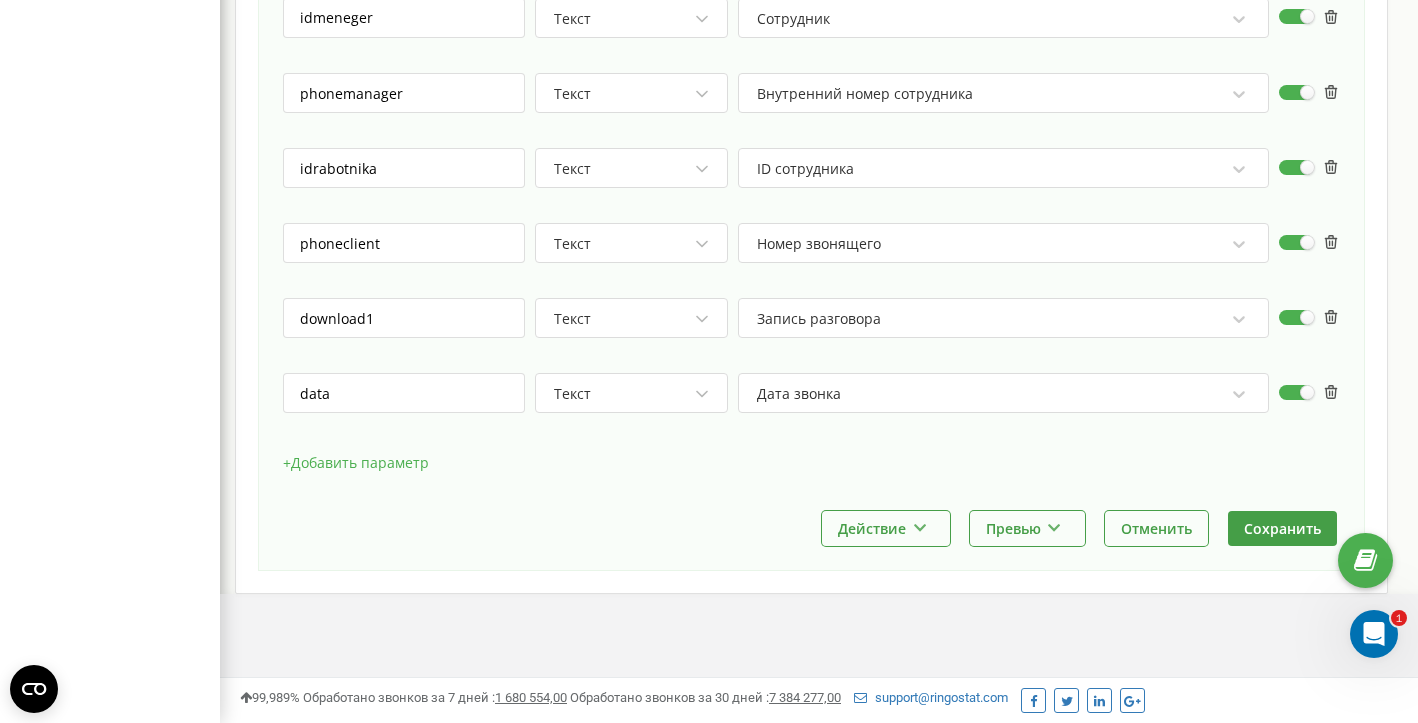 scroll, scrollTop: 1194, scrollLeft: 0, axis: vertical 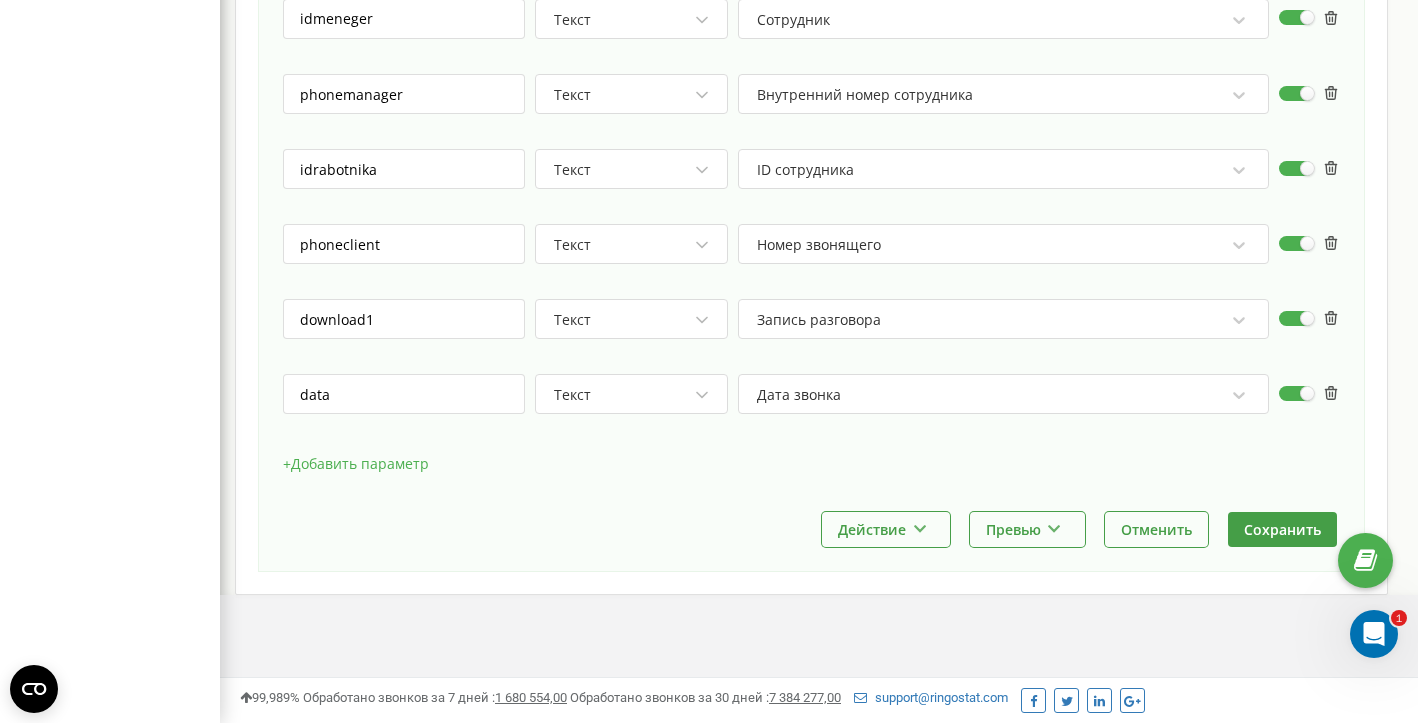 click on "+  Добавить параметр" at bounding box center (356, 464) 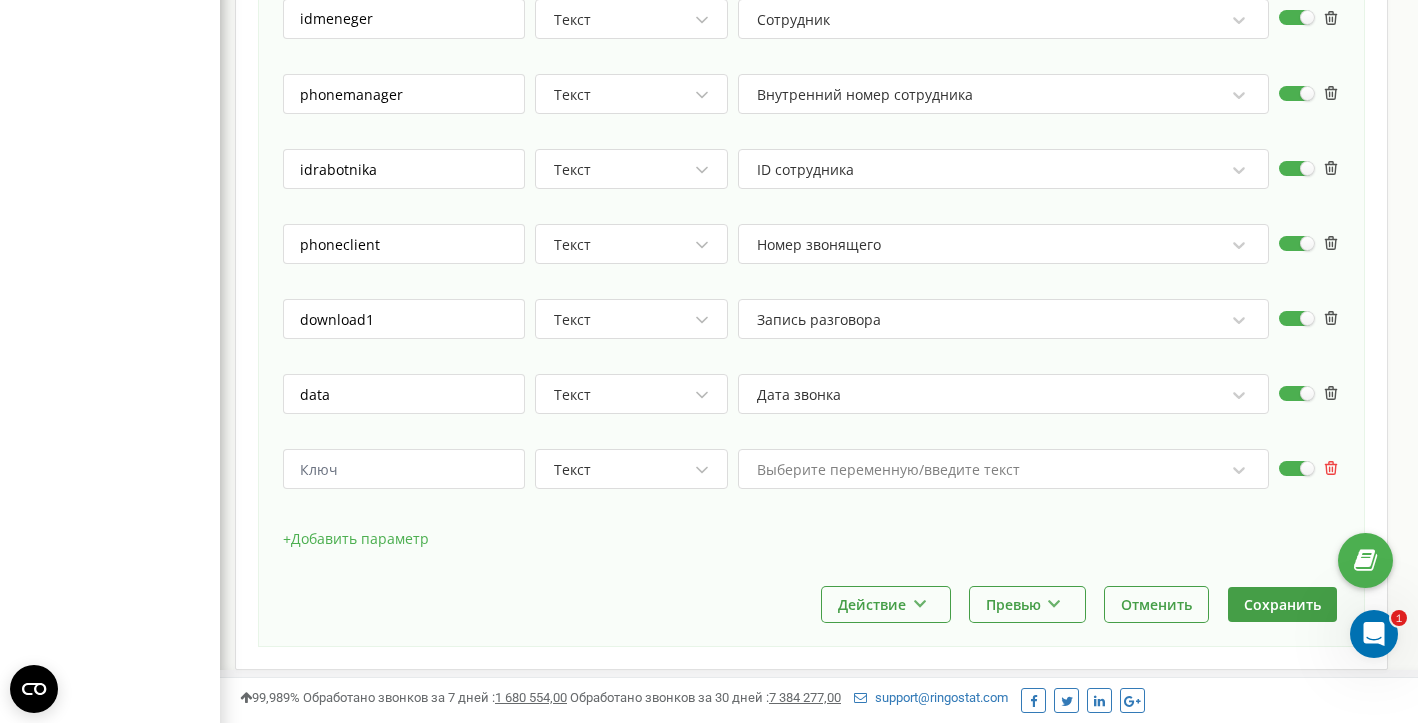 click 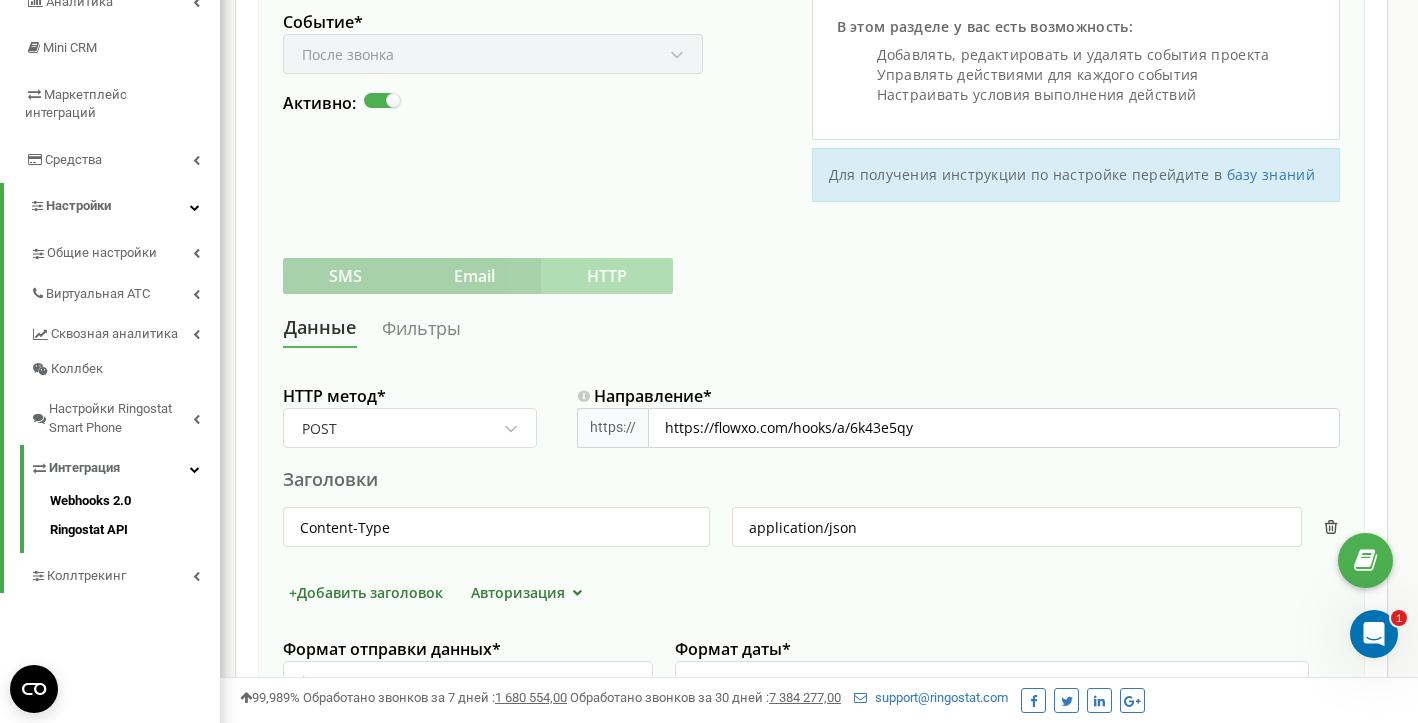scroll, scrollTop: 285, scrollLeft: 0, axis: vertical 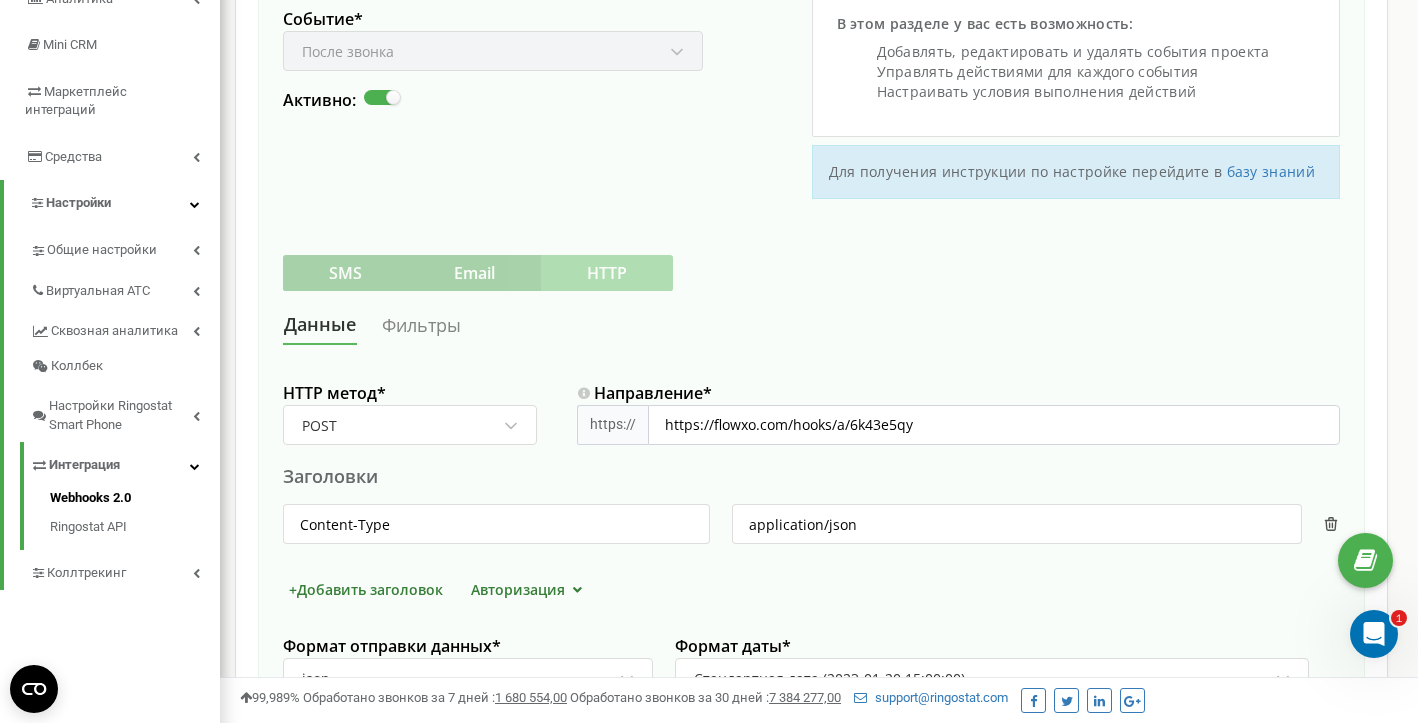 click on "Webhooks 2.0" at bounding box center (135, 501) 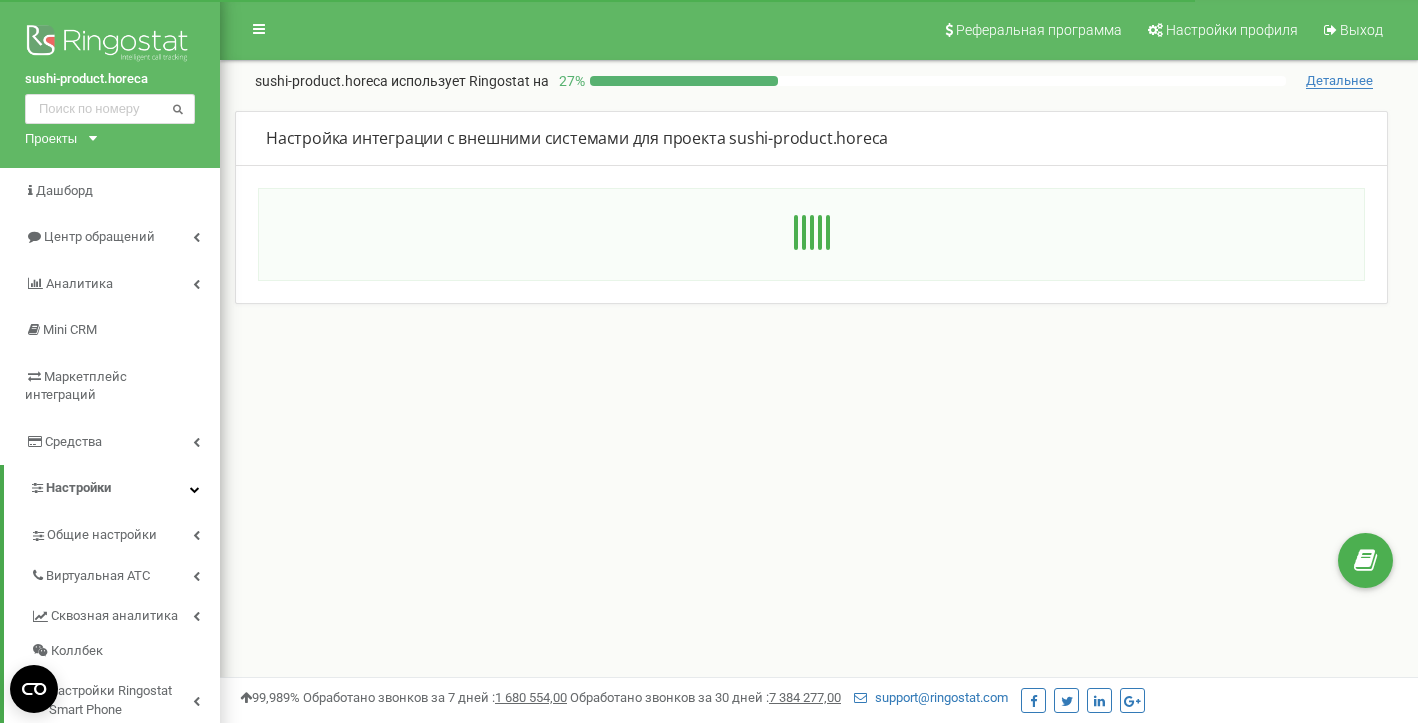 scroll, scrollTop: 0, scrollLeft: 0, axis: both 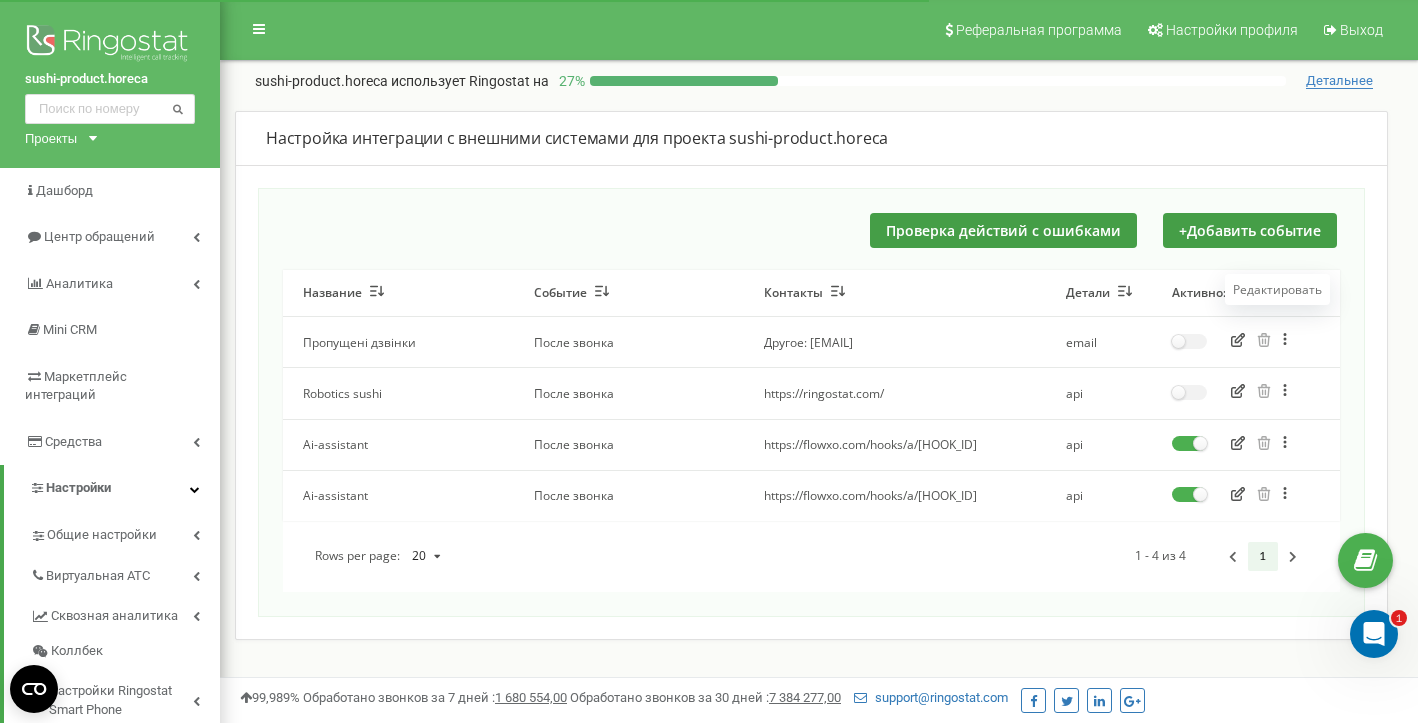 click 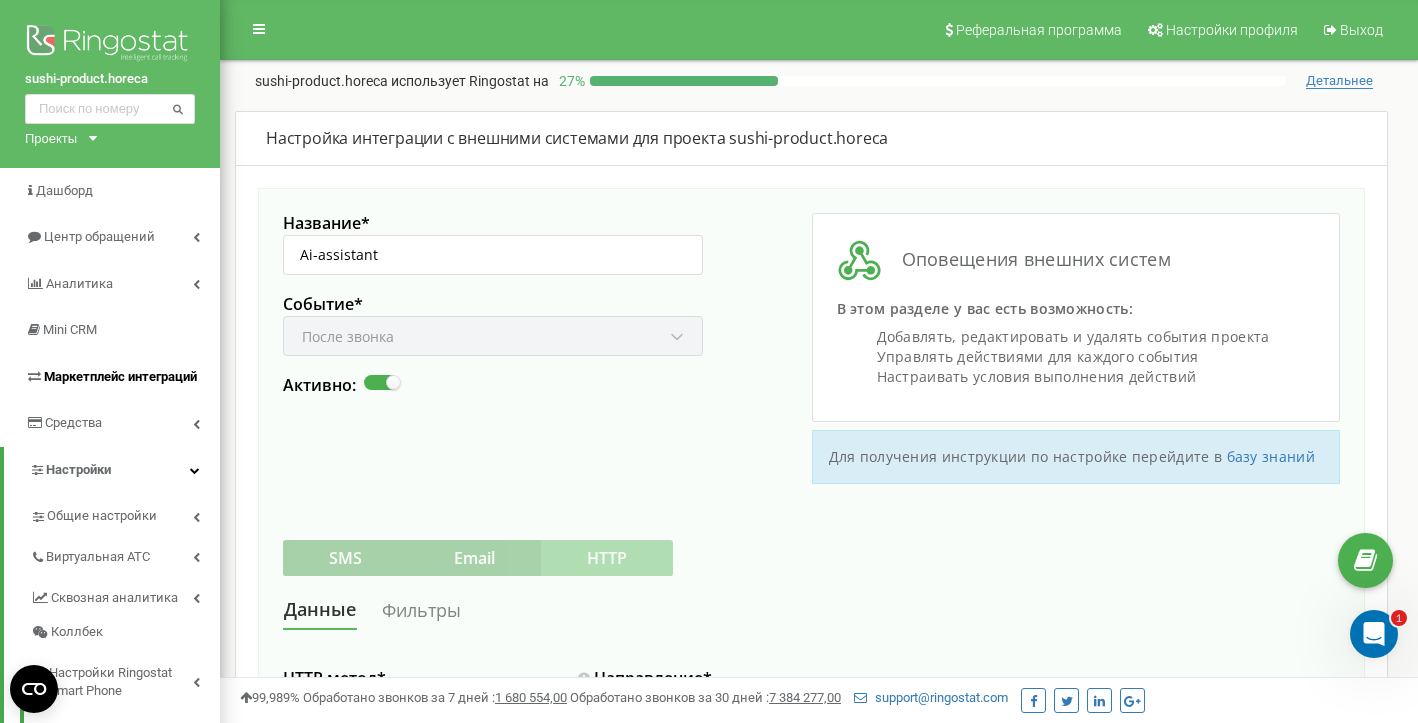 scroll, scrollTop: 0, scrollLeft: 0, axis: both 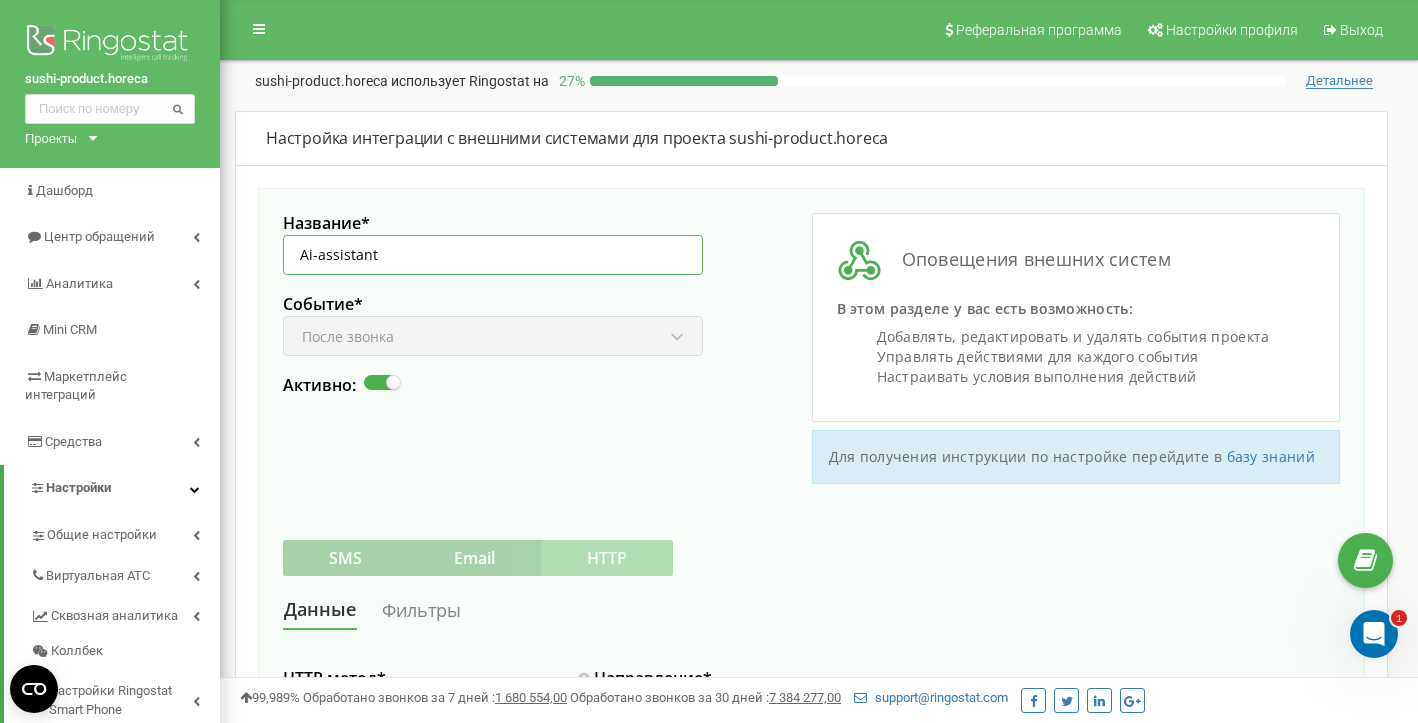 click on "Ai-assistant" at bounding box center (493, 255) 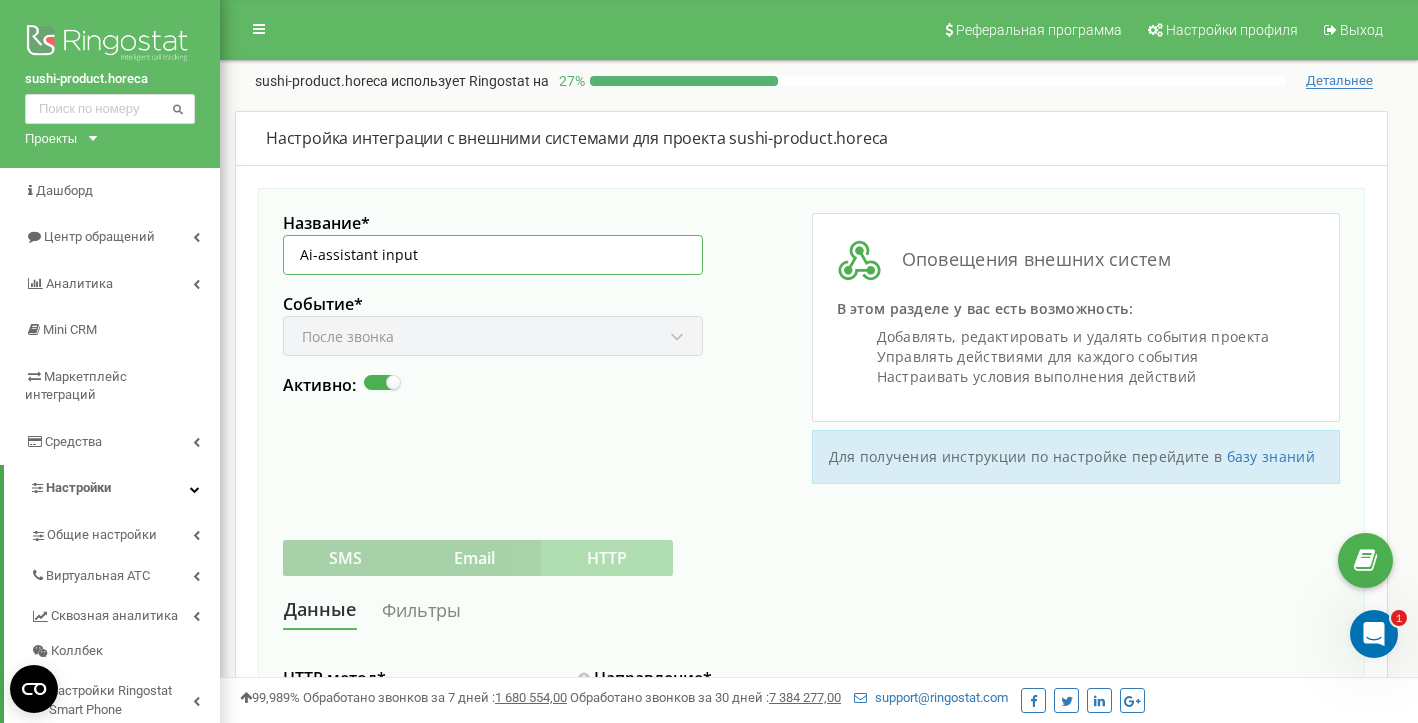 type on "Ai-assistant input" 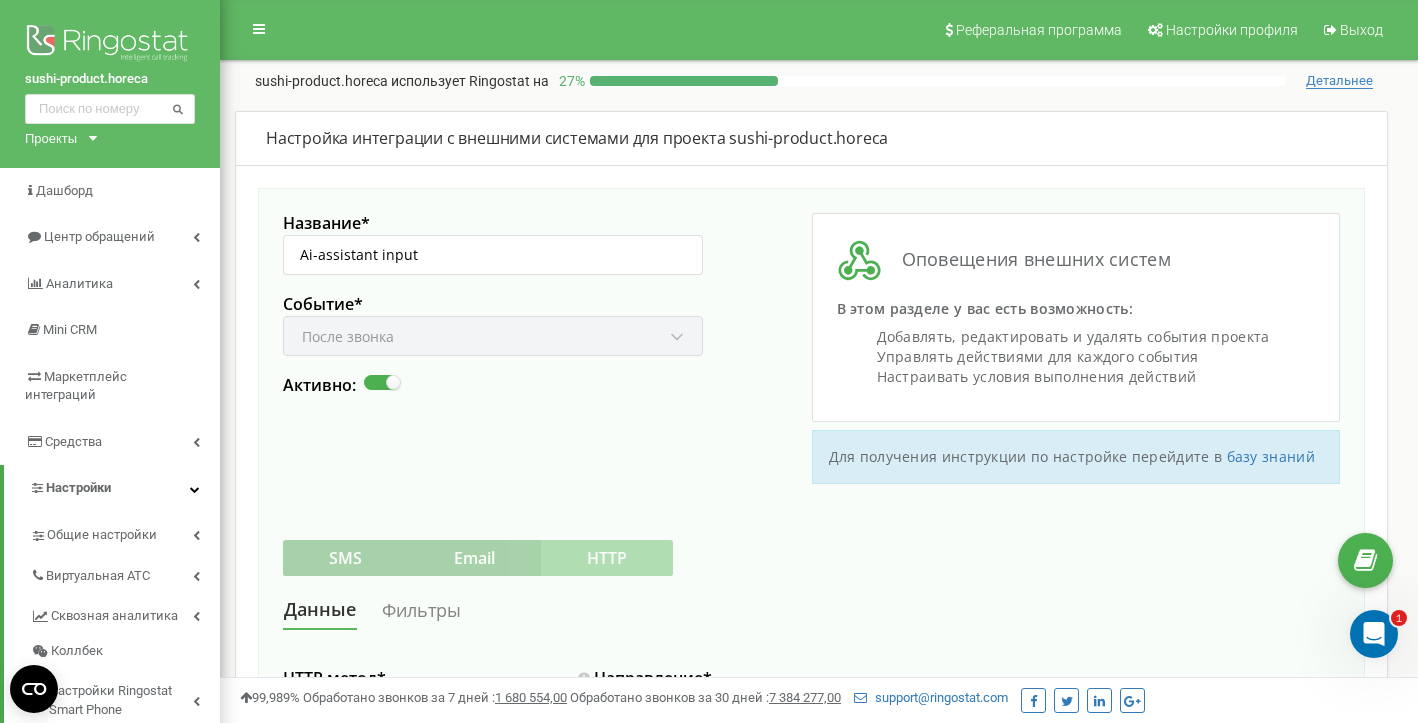 click on "Активно:" at bounding box center [547, 386] 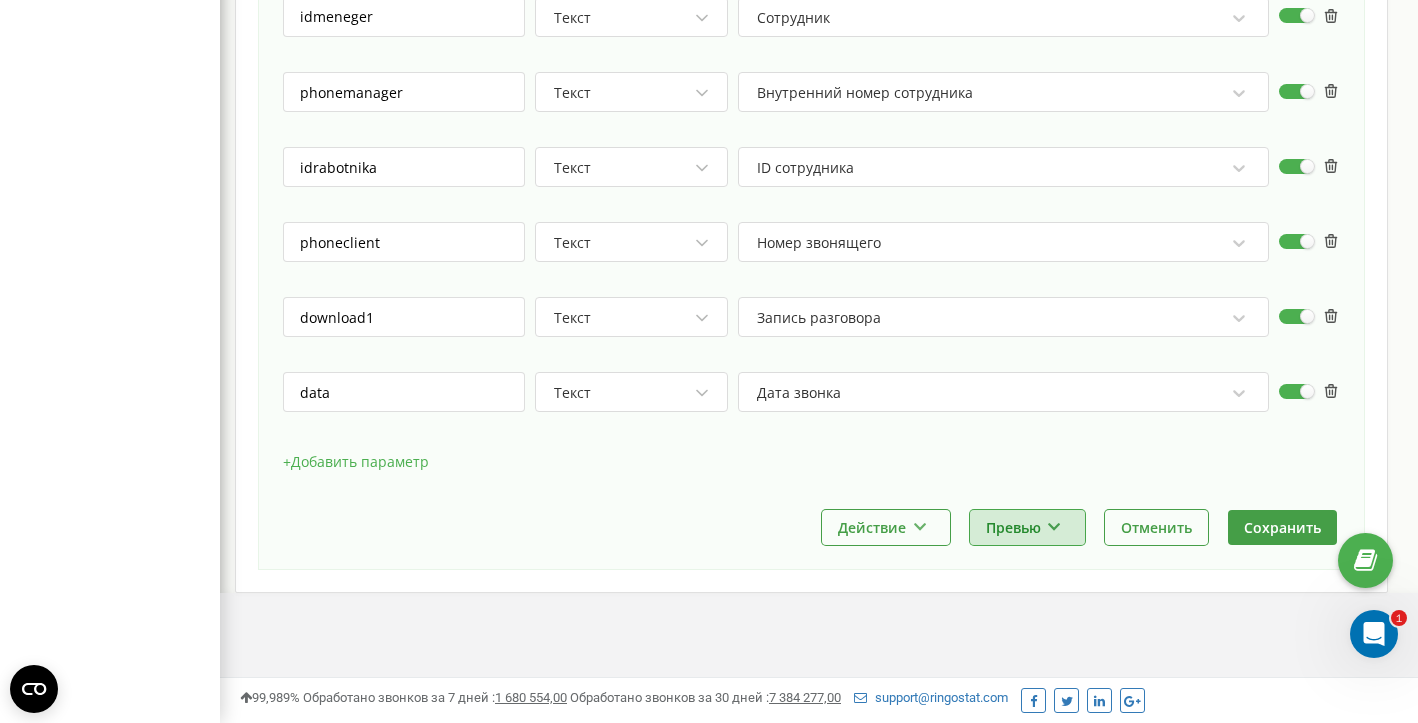 scroll, scrollTop: 1194, scrollLeft: 0, axis: vertical 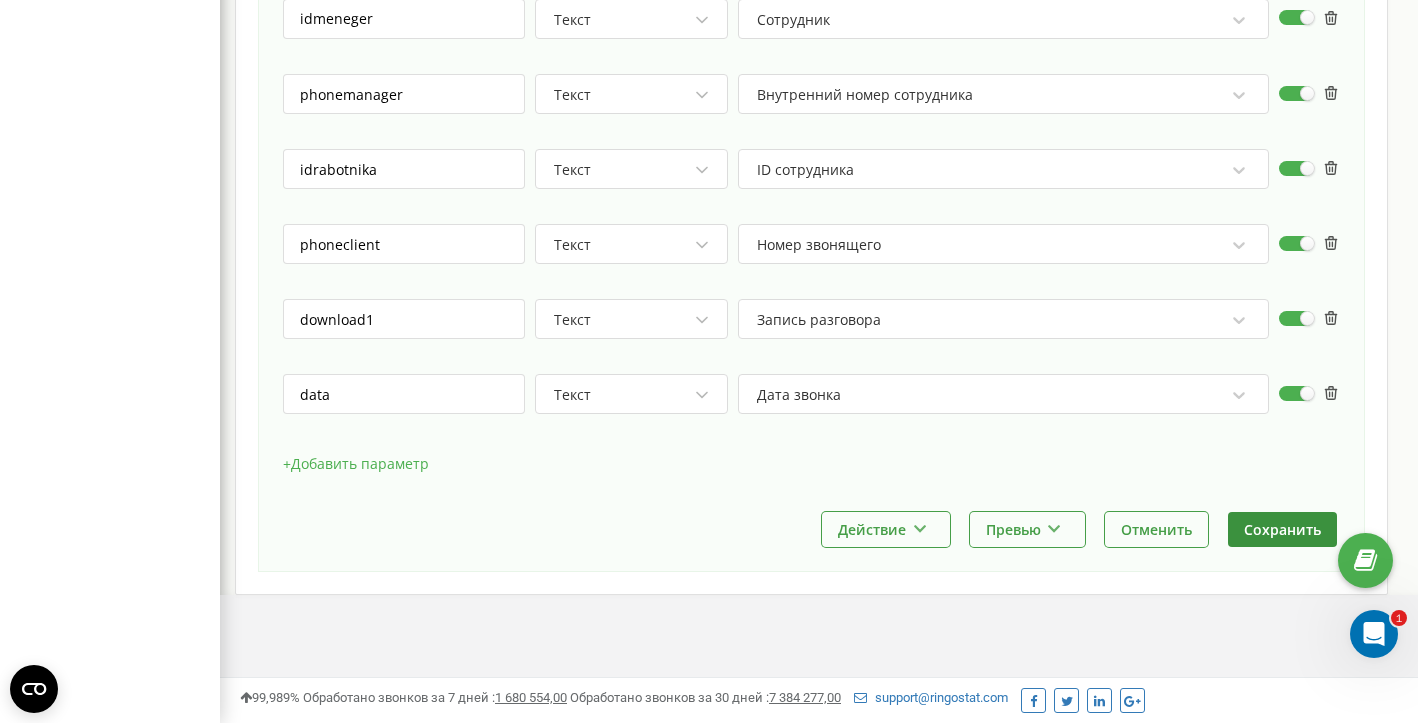 click on "Сохранить" at bounding box center [1282, 529] 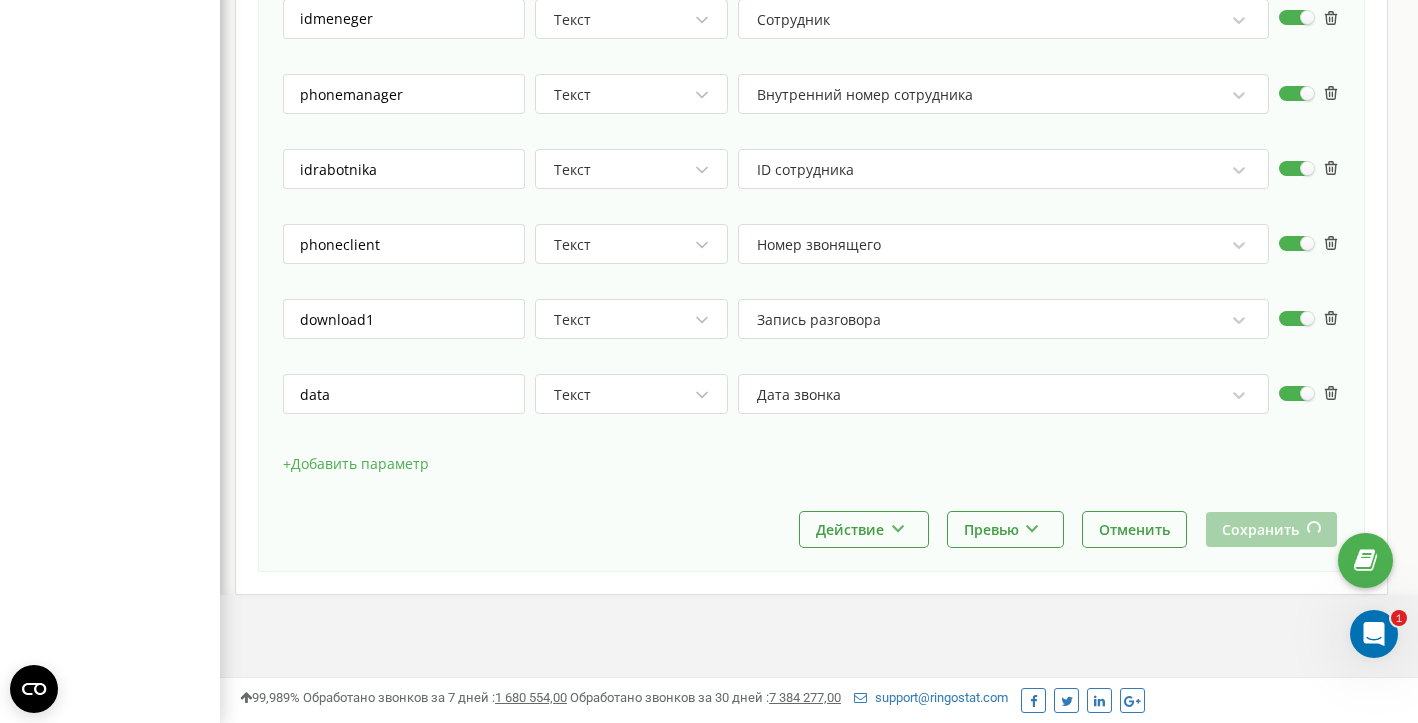 scroll, scrollTop: 0, scrollLeft: 0, axis: both 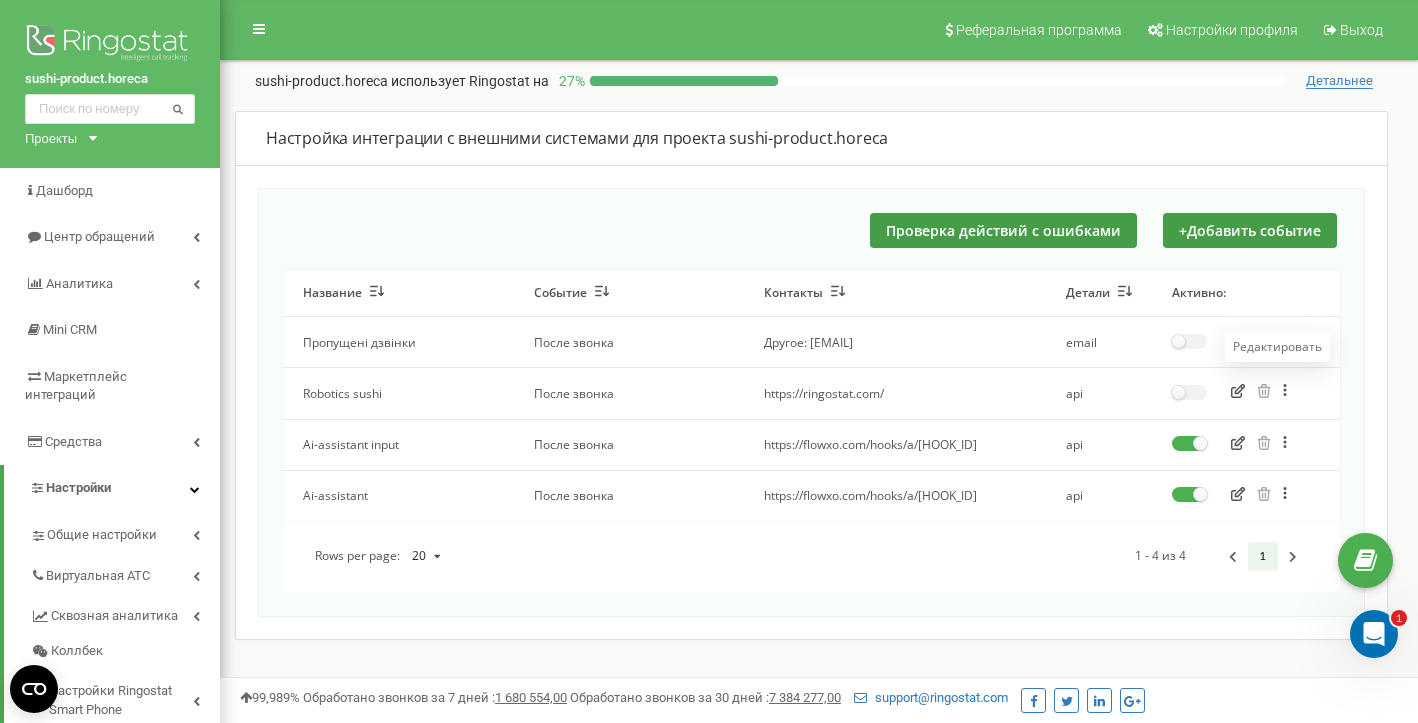 click 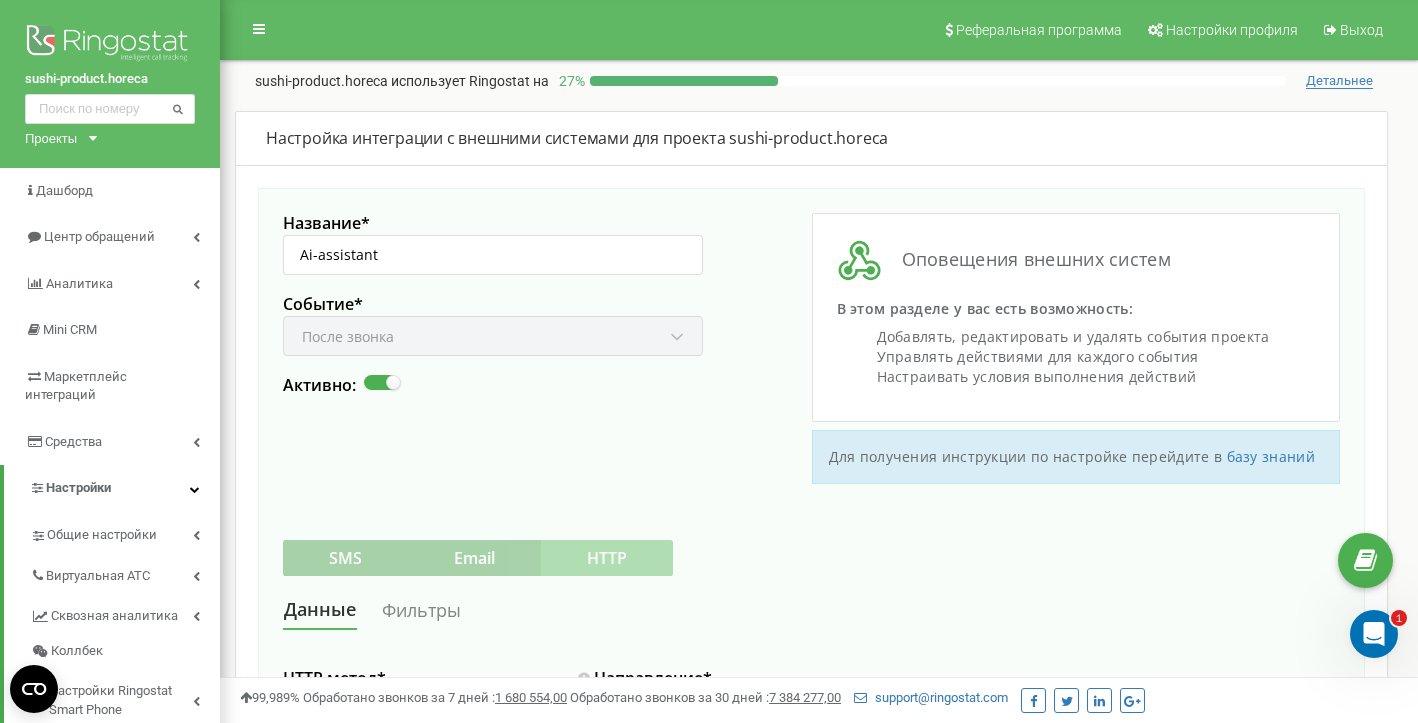 click on "Событие * После звонка" at bounding box center [493, 334] 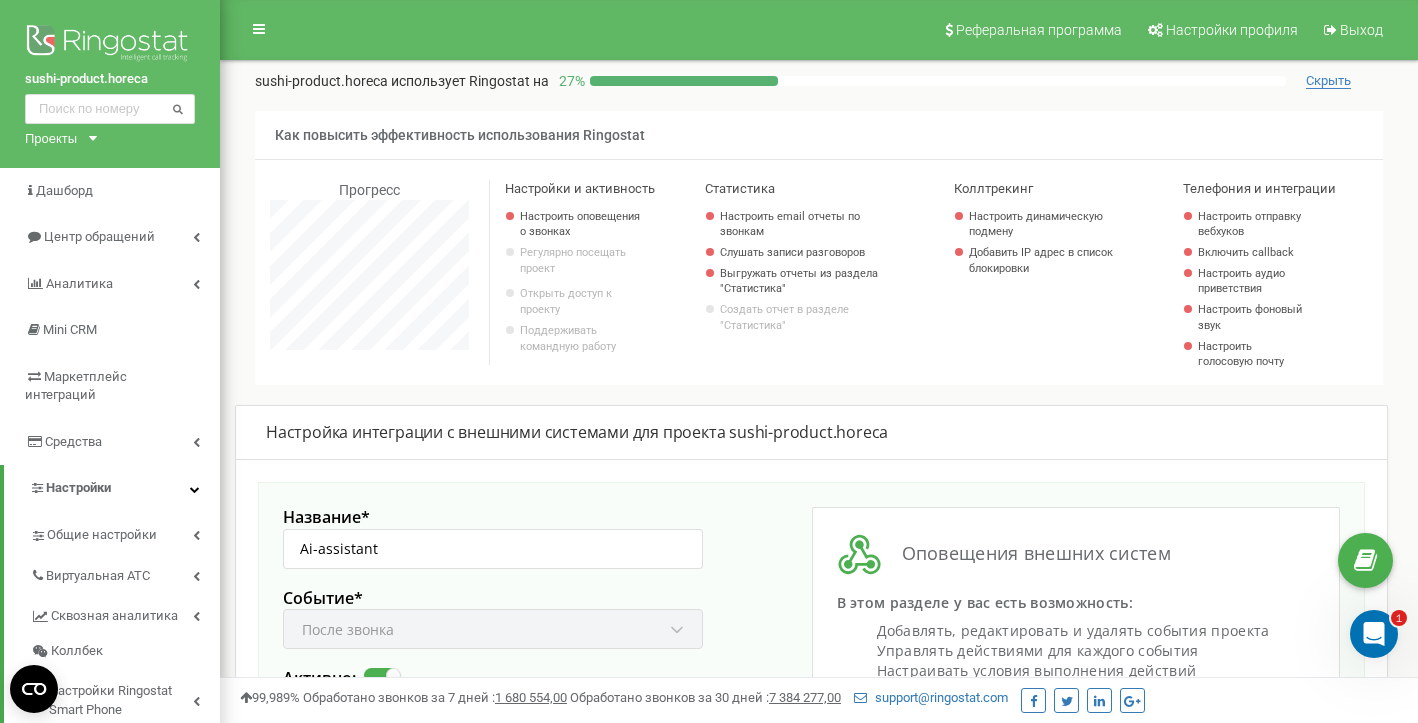scroll, scrollTop: 997927, scrollLeft: 998802, axis: both 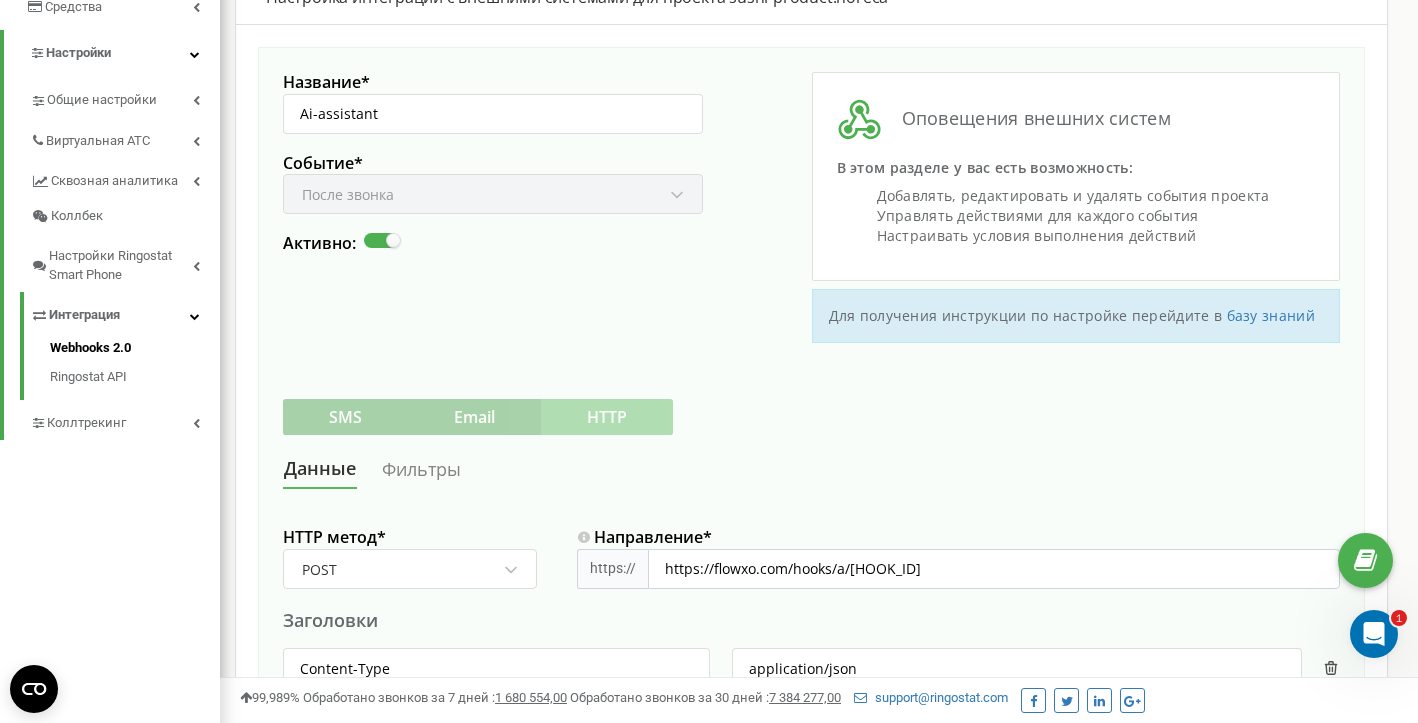 click on "Webhooks 2.0" at bounding box center (135, 351) 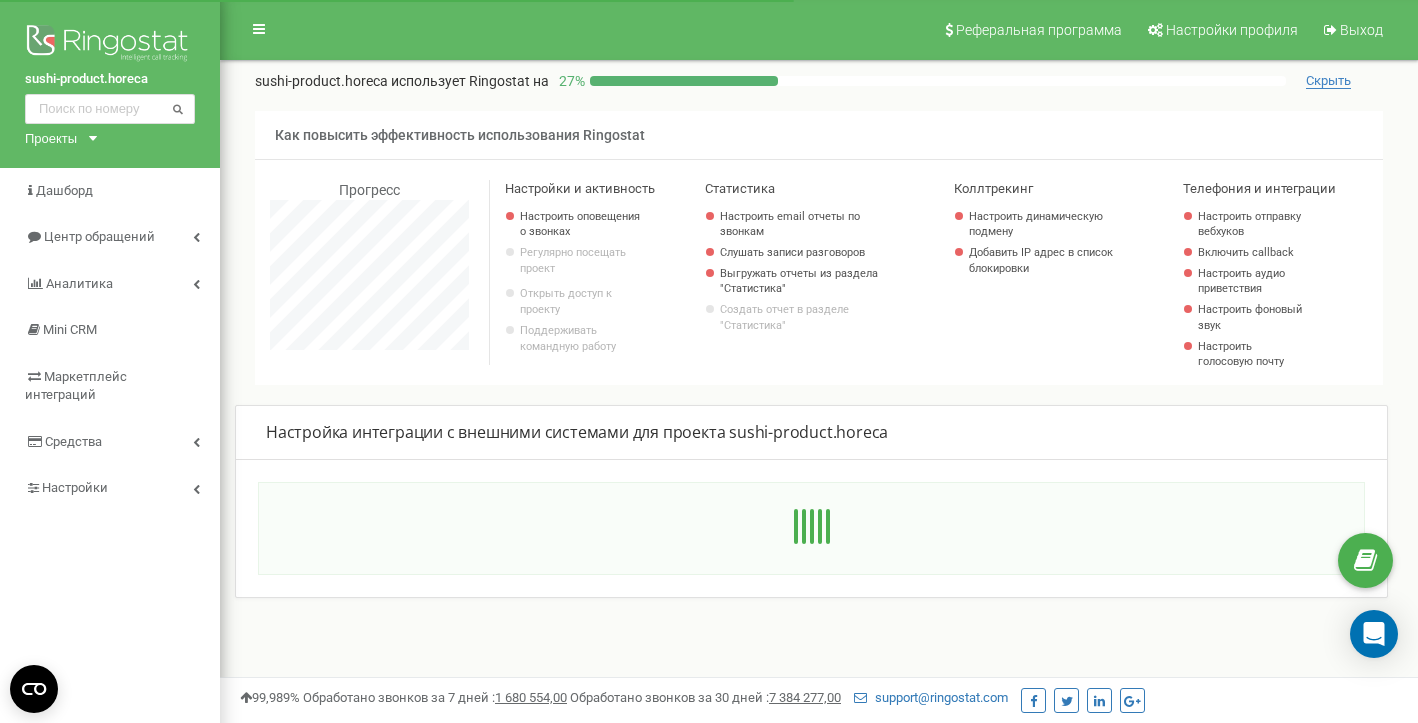 scroll, scrollTop: 477, scrollLeft: 0, axis: vertical 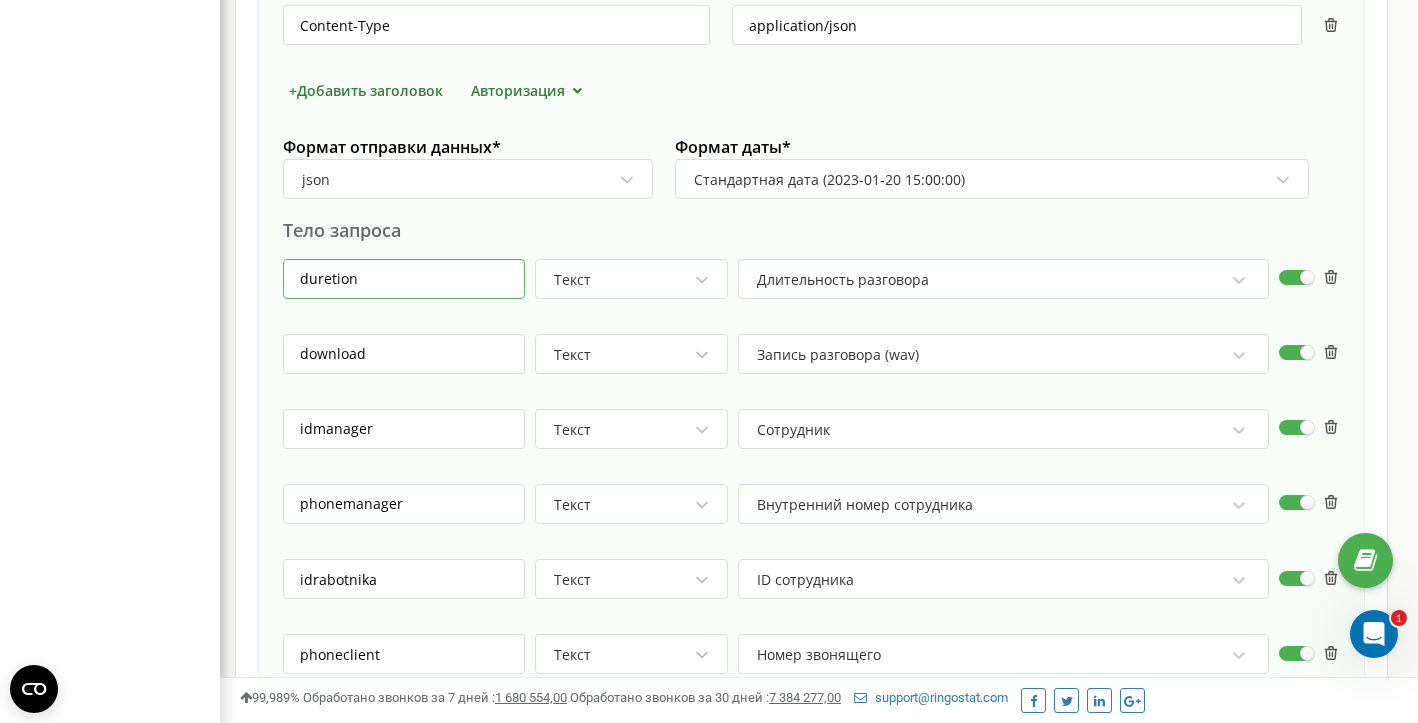drag, startPoint x: 379, startPoint y: 275, endPoint x: 280, endPoint y: 265, distance: 99.50377 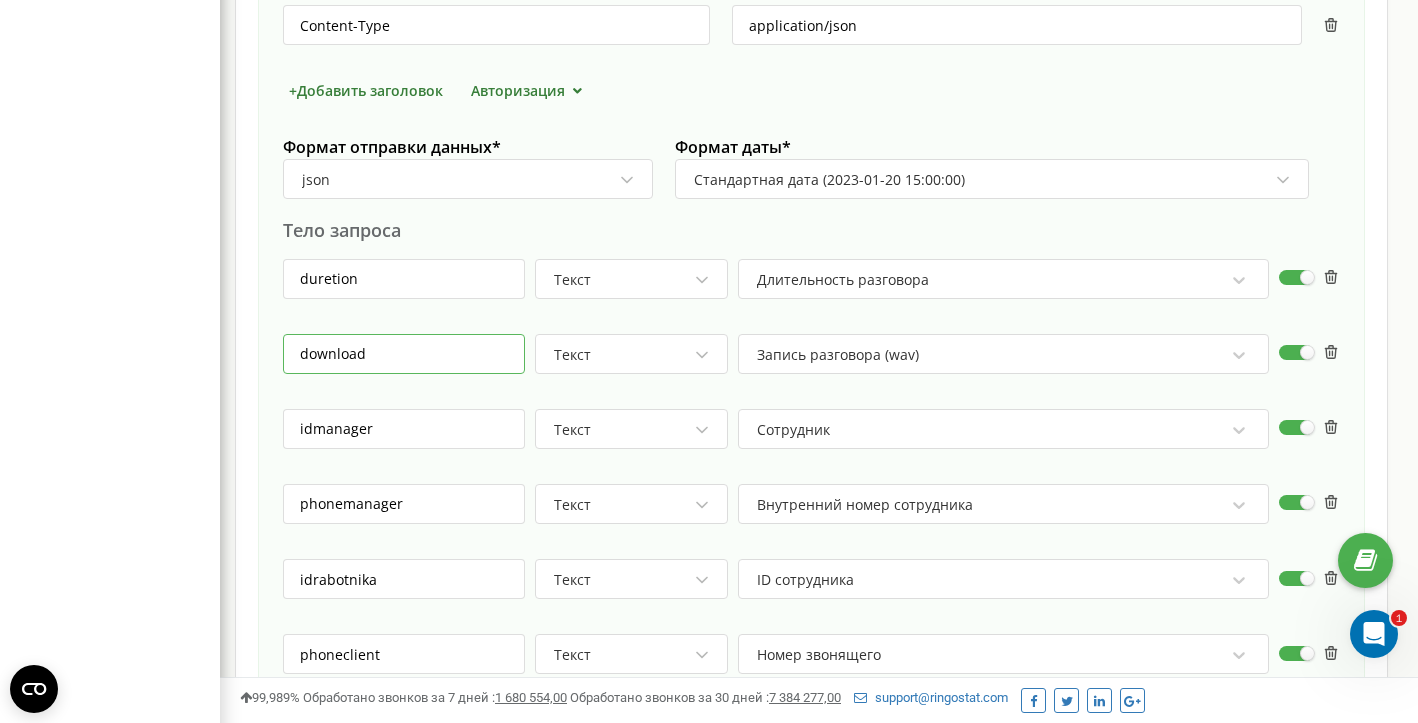 drag, startPoint x: 382, startPoint y: 353, endPoint x: 262, endPoint y: 329, distance: 122.376465 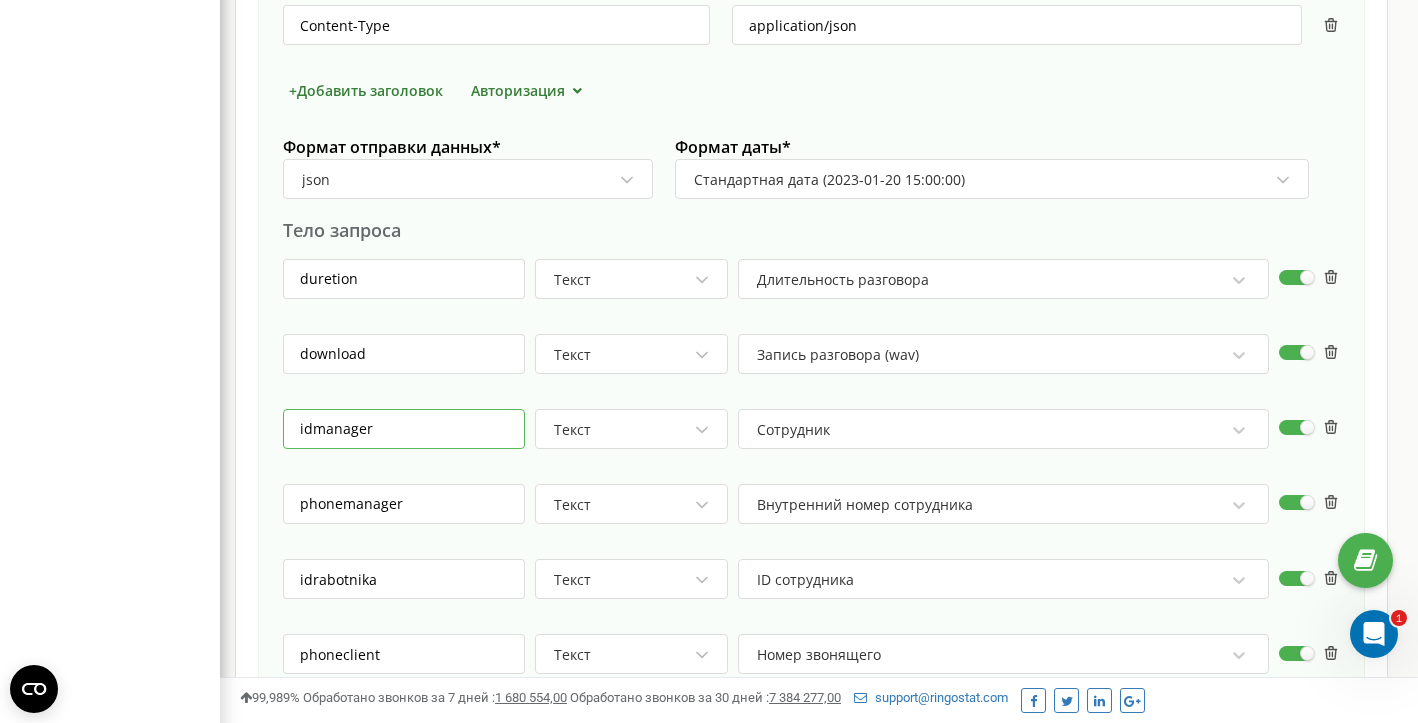 drag, startPoint x: 399, startPoint y: 420, endPoint x: 277, endPoint y: 394, distance: 124.73973 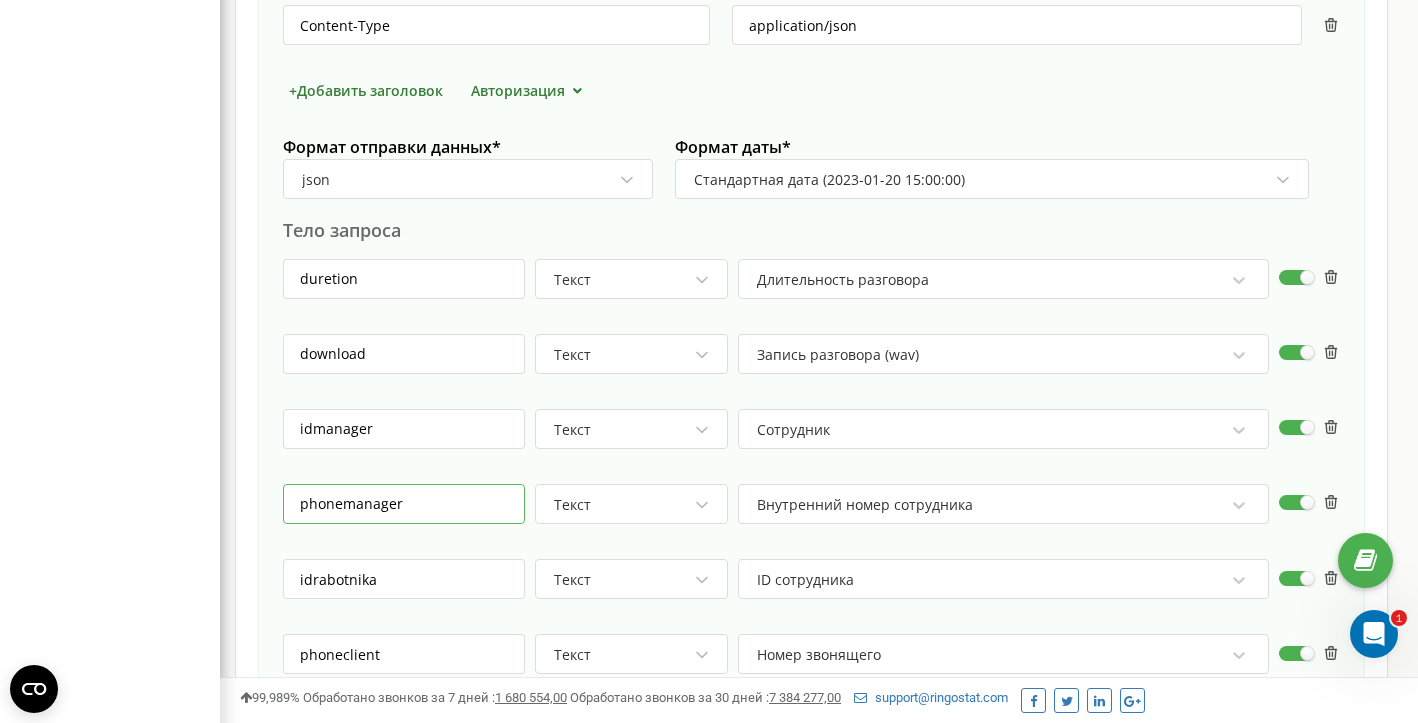drag, startPoint x: 433, startPoint y: 488, endPoint x: 274, endPoint y: 447, distance: 164.2011 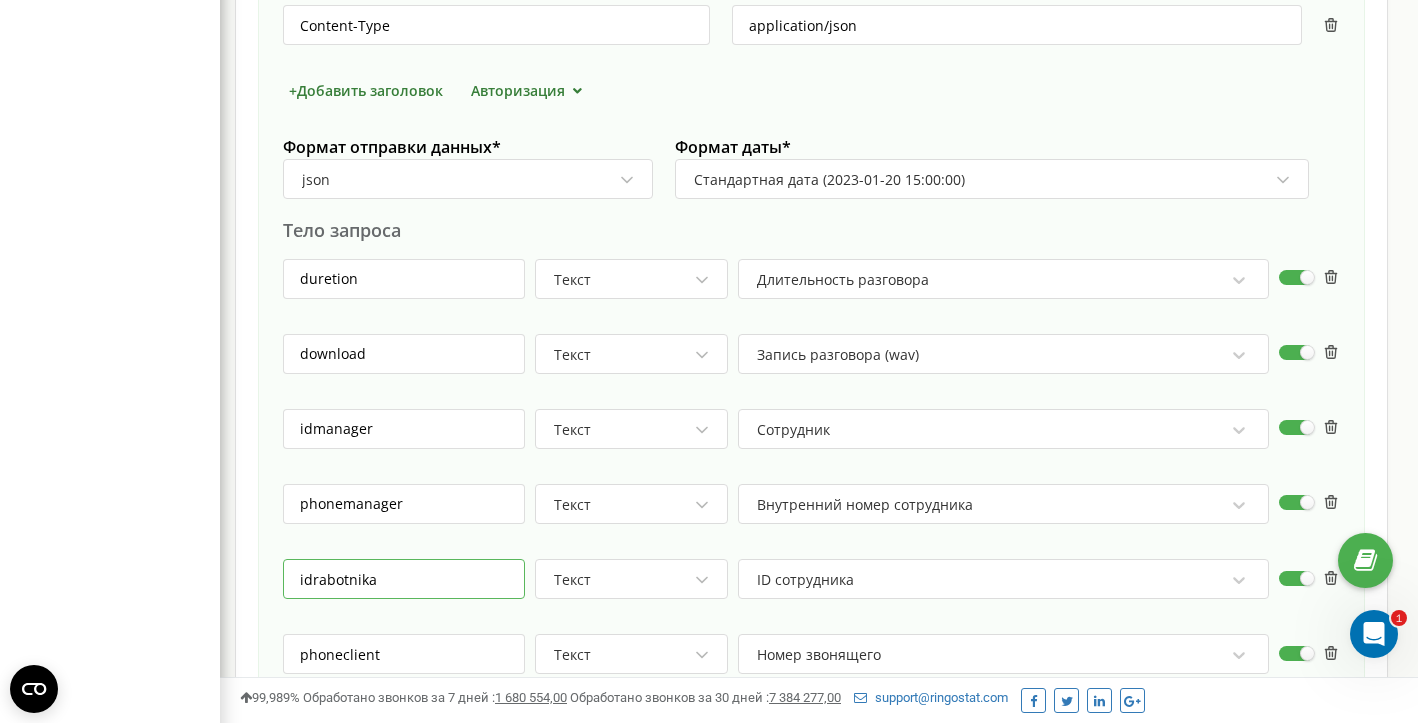 drag, startPoint x: 382, startPoint y: 565, endPoint x: 212, endPoint y: 534, distance: 172.80336 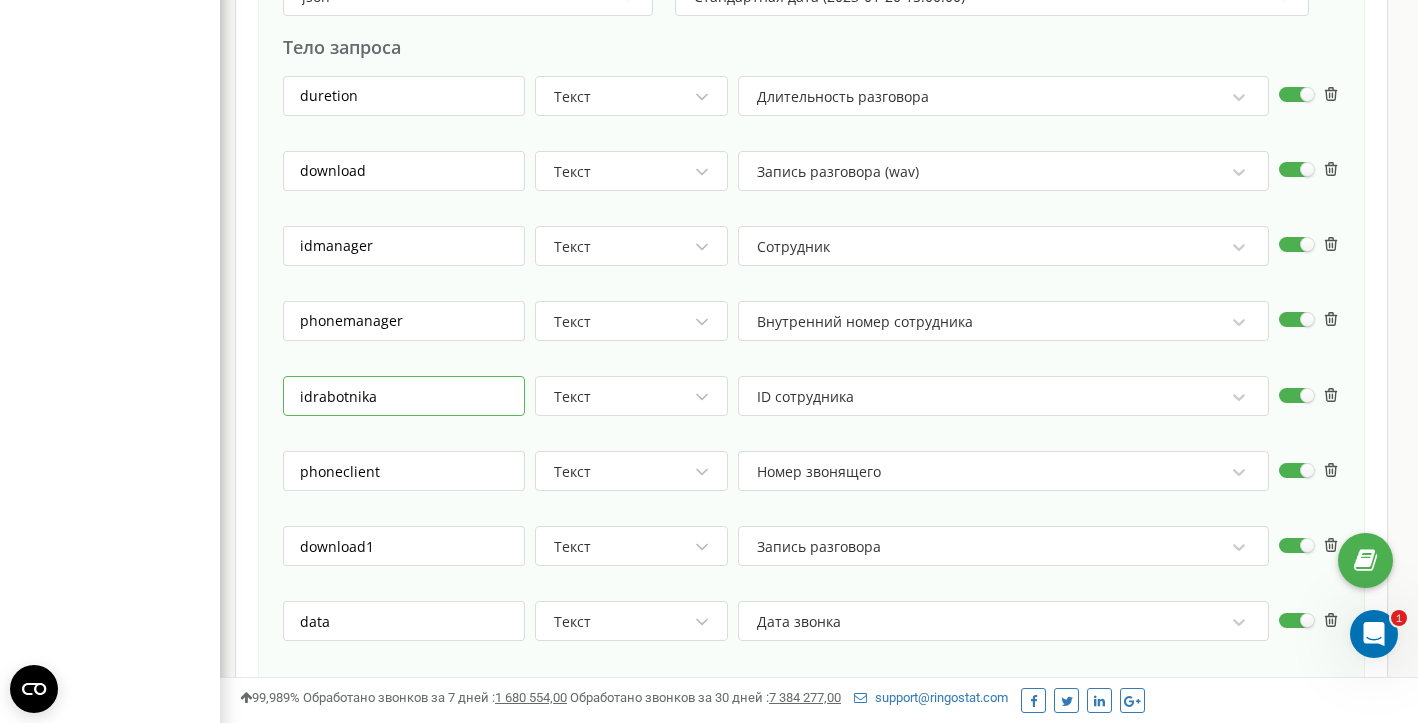 scroll, scrollTop: 1270, scrollLeft: 0, axis: vertical 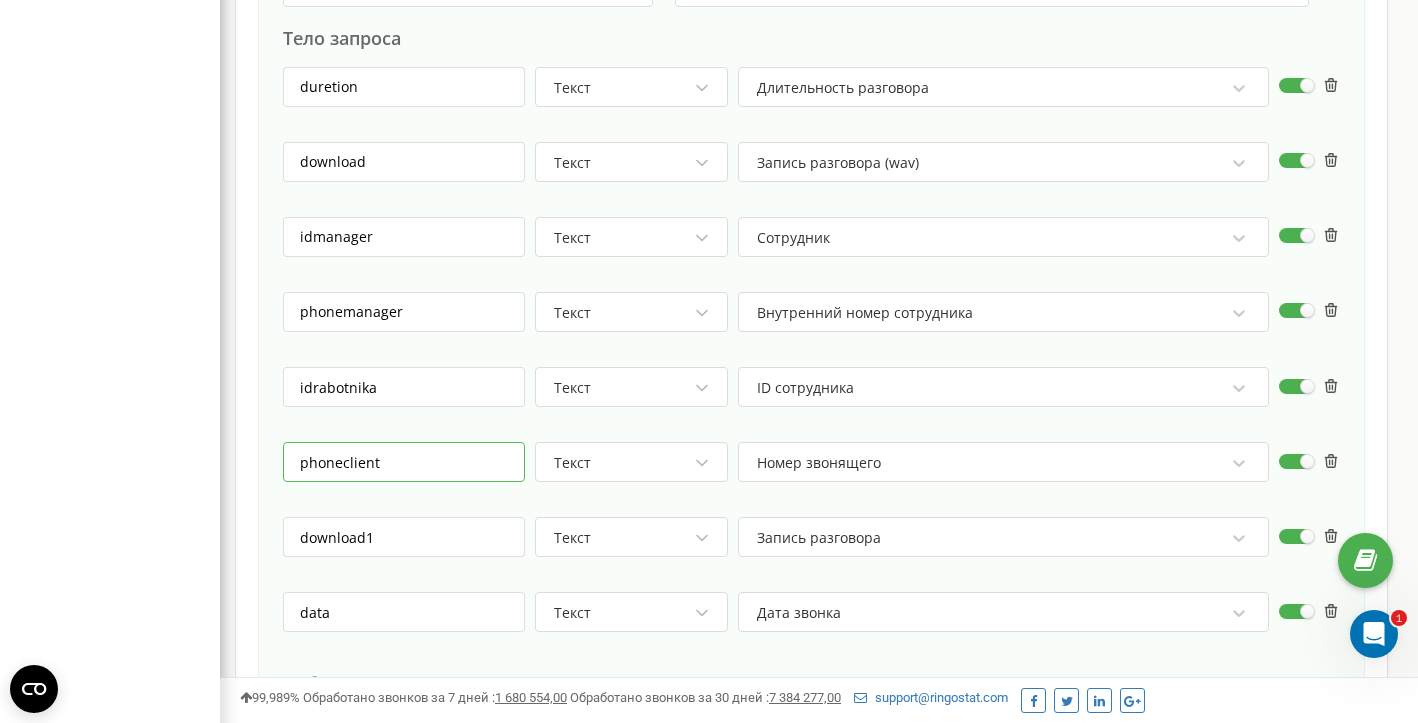 drag, startPoint x: 401, startPoint y: 460, endPoint x: 318, endPoint y: 431, distance: 87.92042 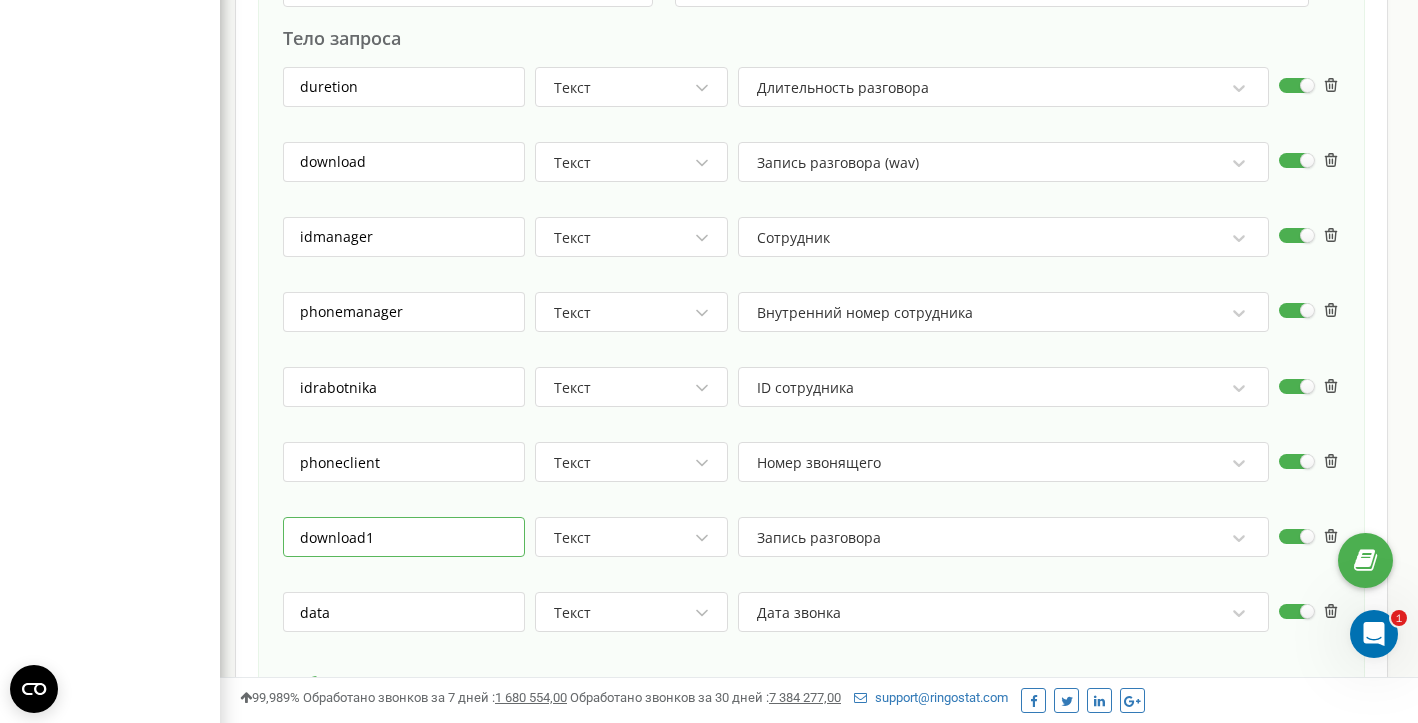 drag, startPoint x: 394, startPoint y: 531, endPoint x: 273, endPoint y: 434, distance: 155.08063 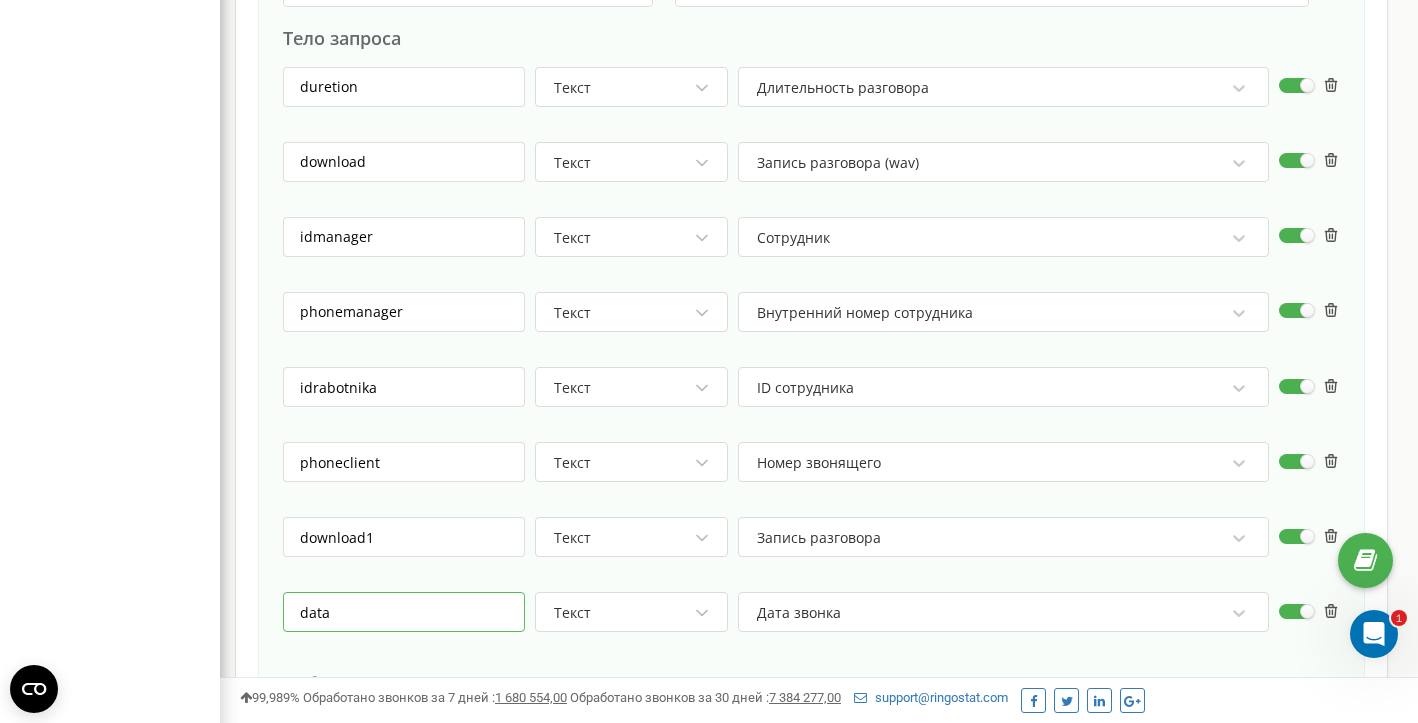 drag, startPoint x: 355, startPoint y: 603, endPoint x: 238, endPoint y: 556, distance: 126.08727 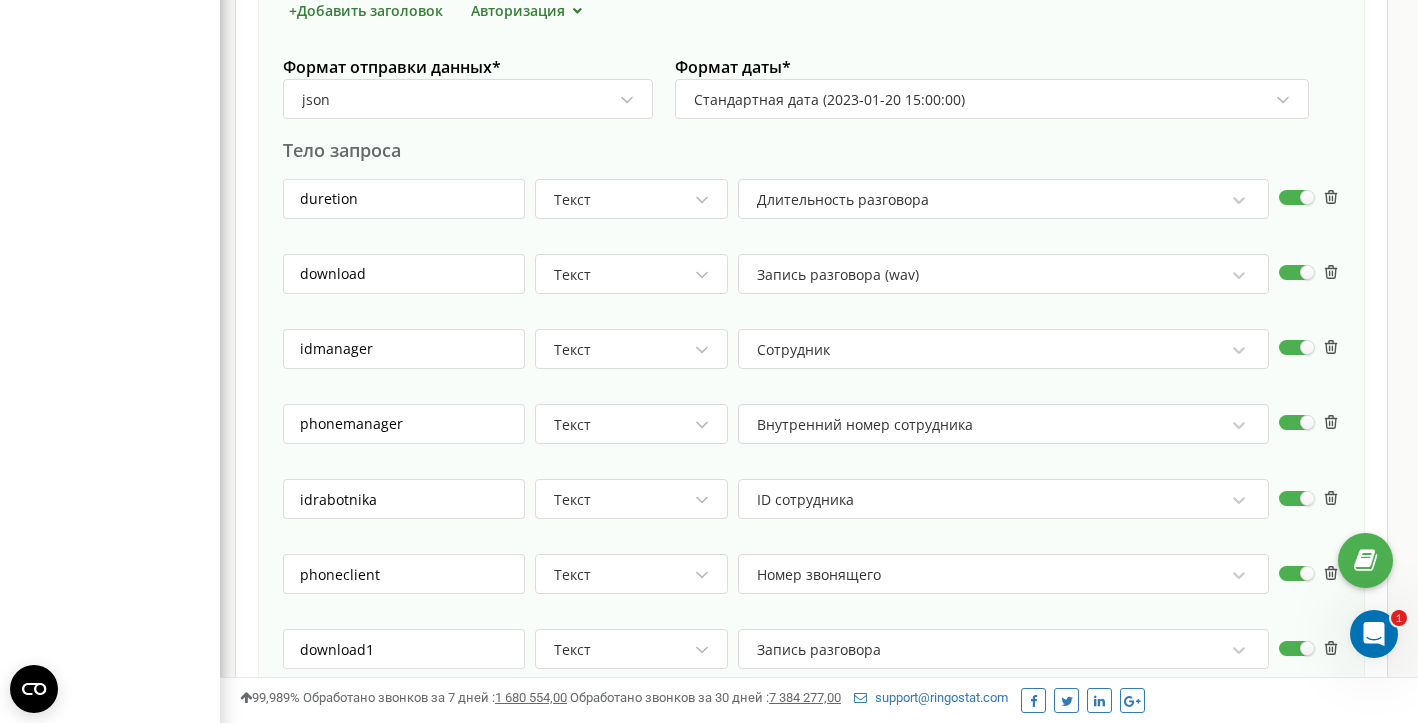 scroll, scrollTop: 1141, scrollLeft: 0, axis: vertical 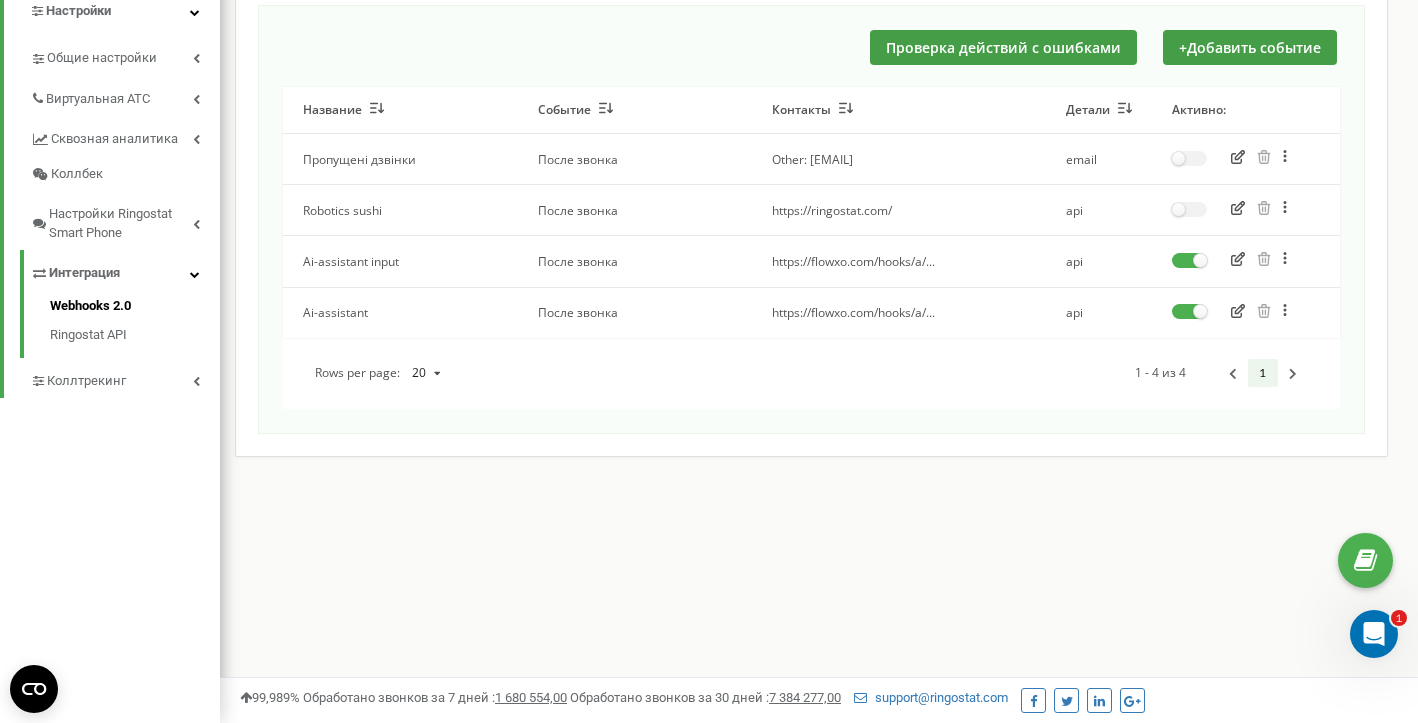 click at bounding box center [1189, 305] 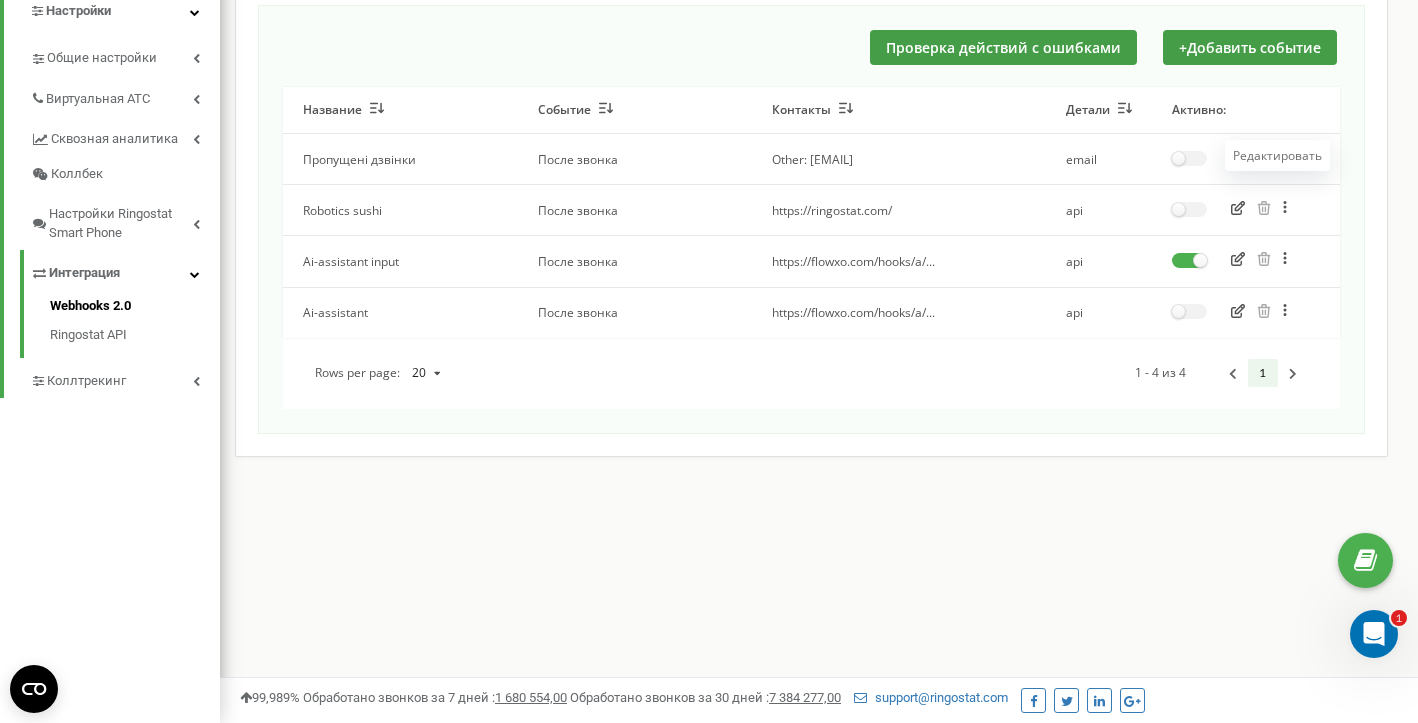 click 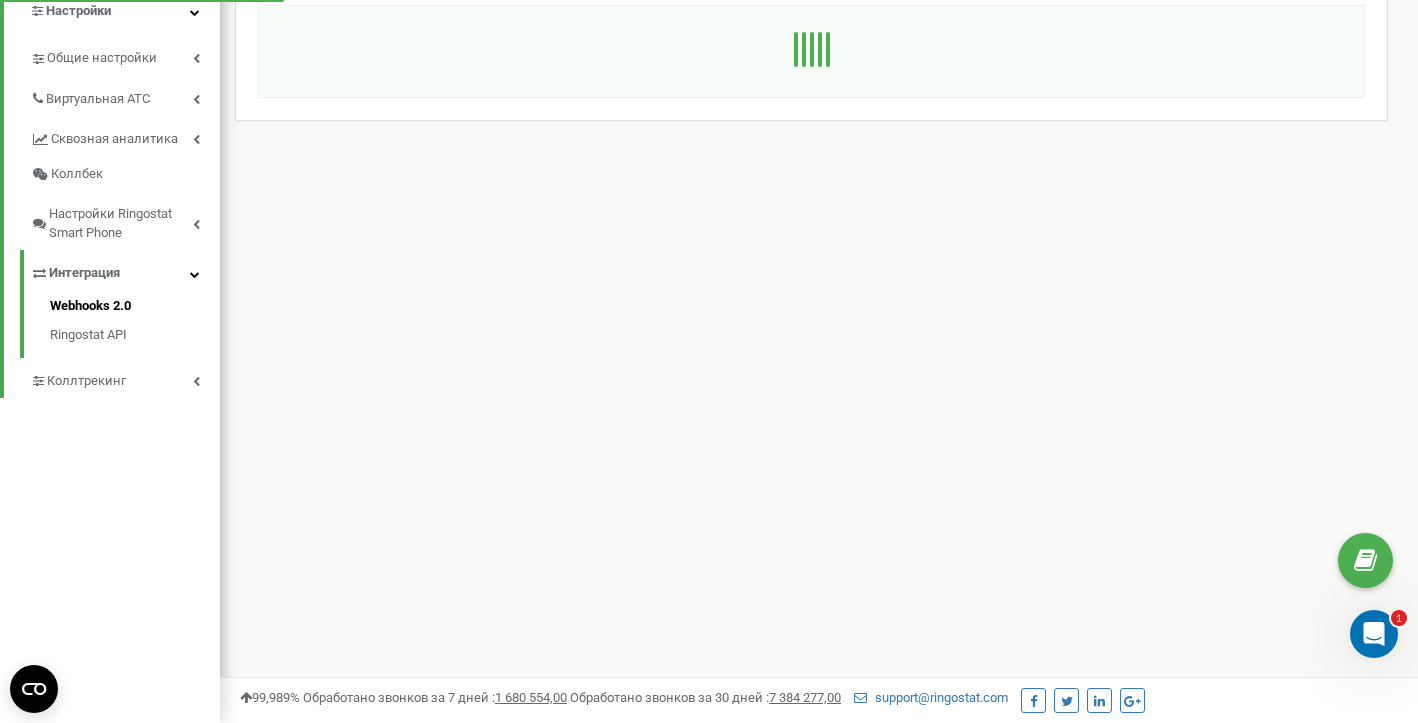 scroll, scrollTop: 0, scrollLeft: 0, axis: both 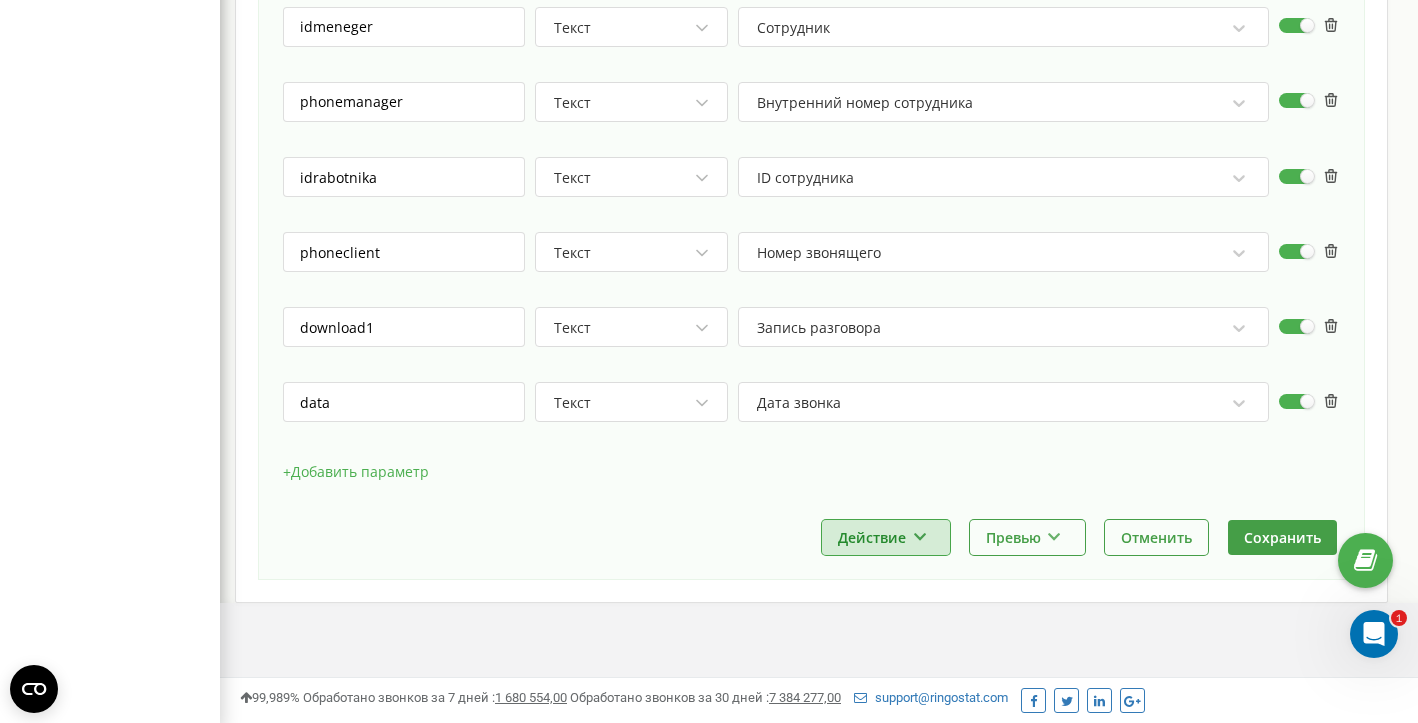 click at bounding box center [919, 534] 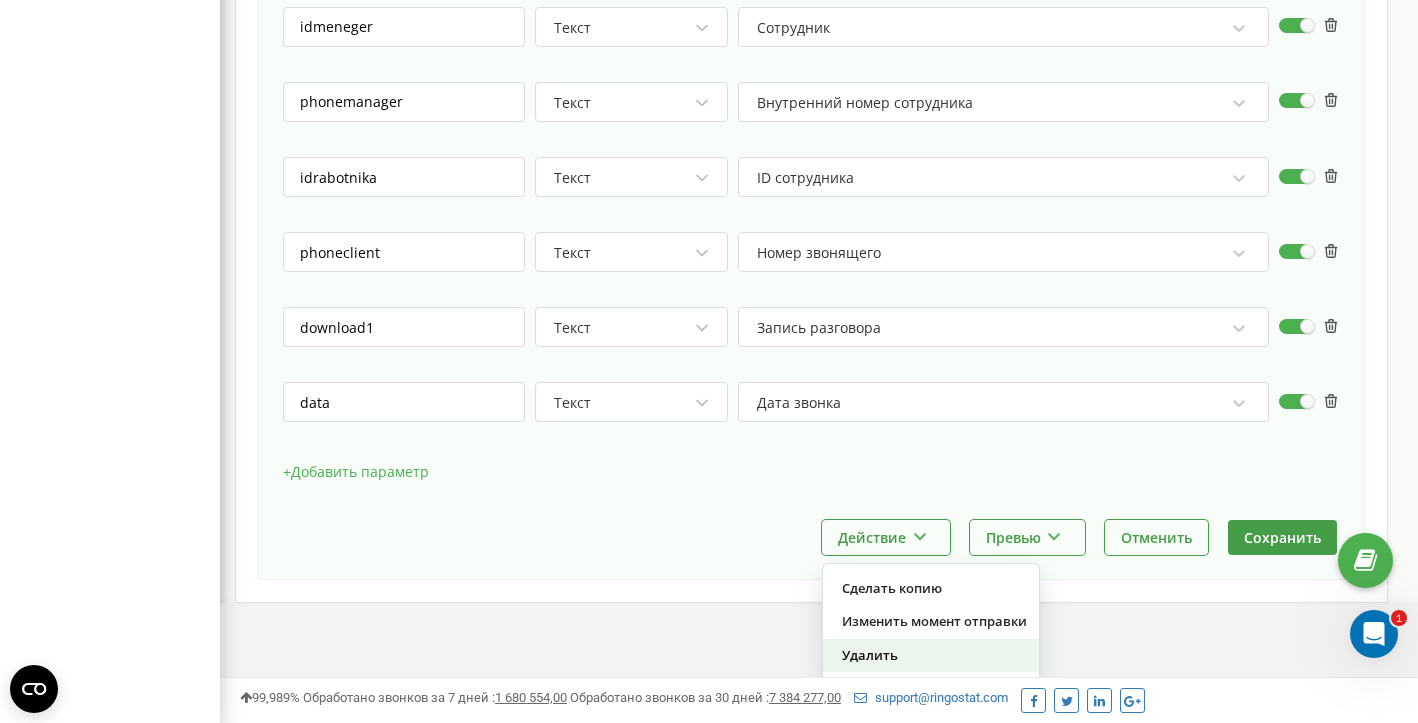 click on "Удалить" at bounding box center [931, 655] 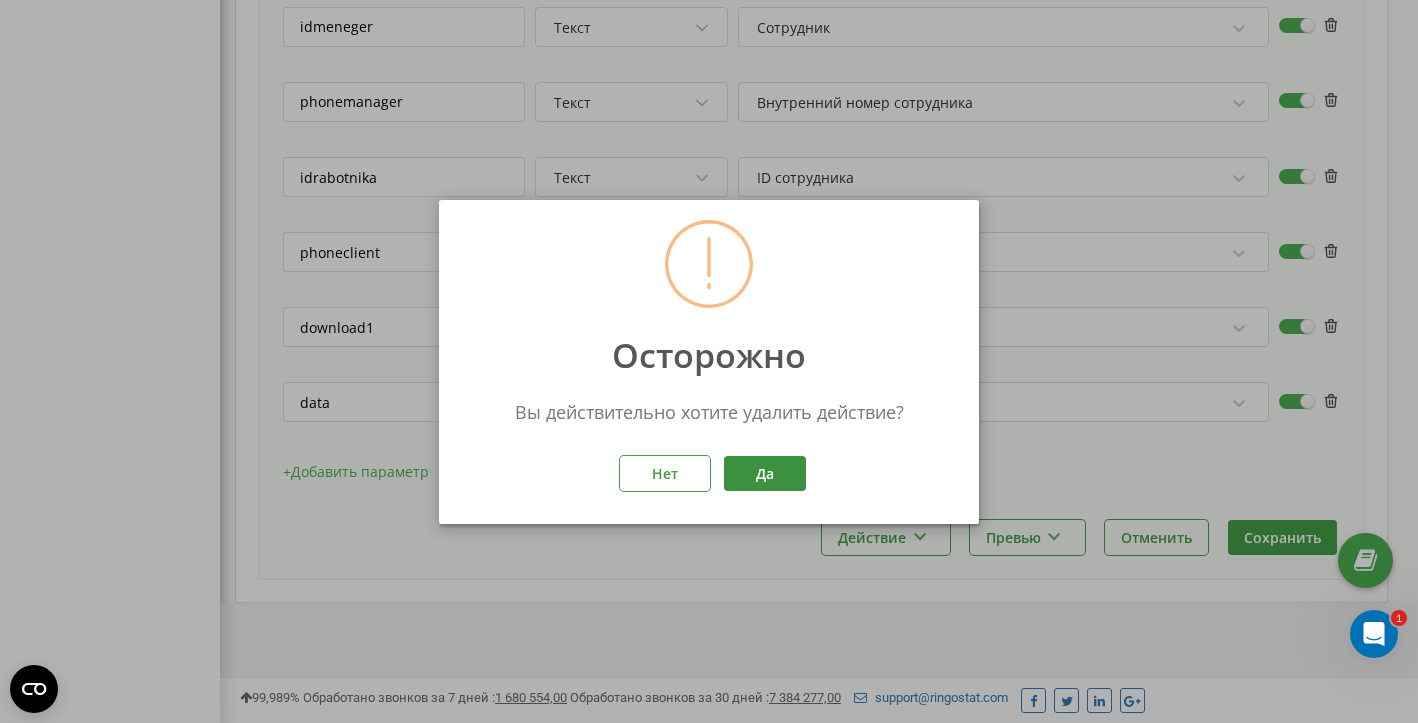 click on "Да" at bounding box center (765, 472) 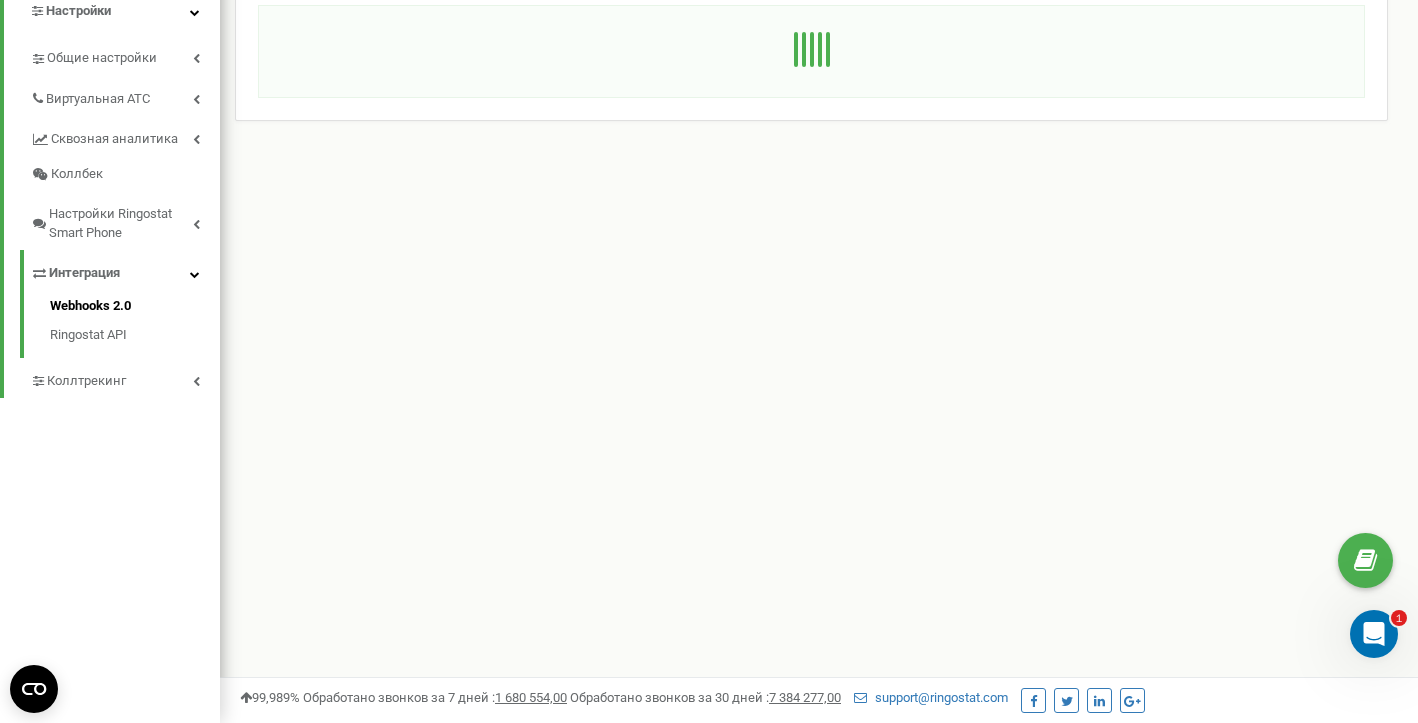 scroll, scrollTop: 0, scrollLeft: 0, axis: both 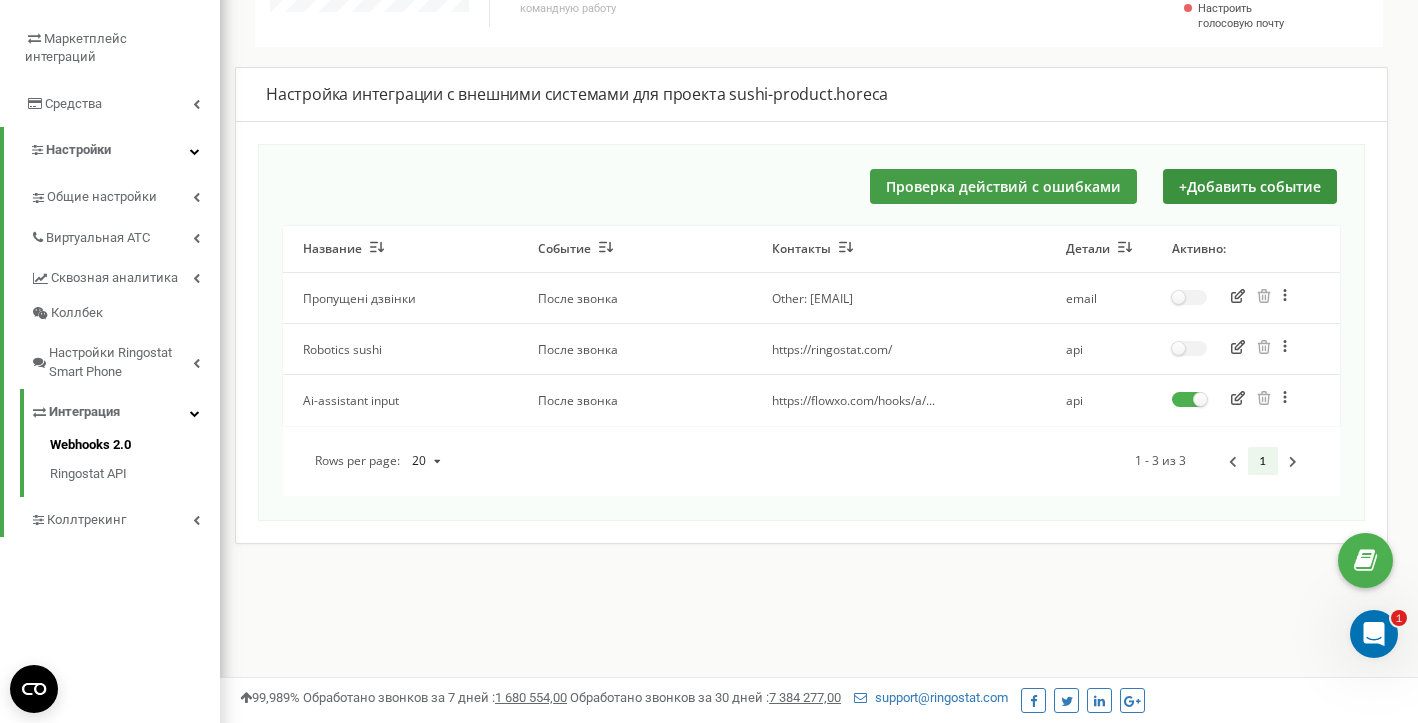 click on "+  Добавить событие" at bounding box center (1250, 186) 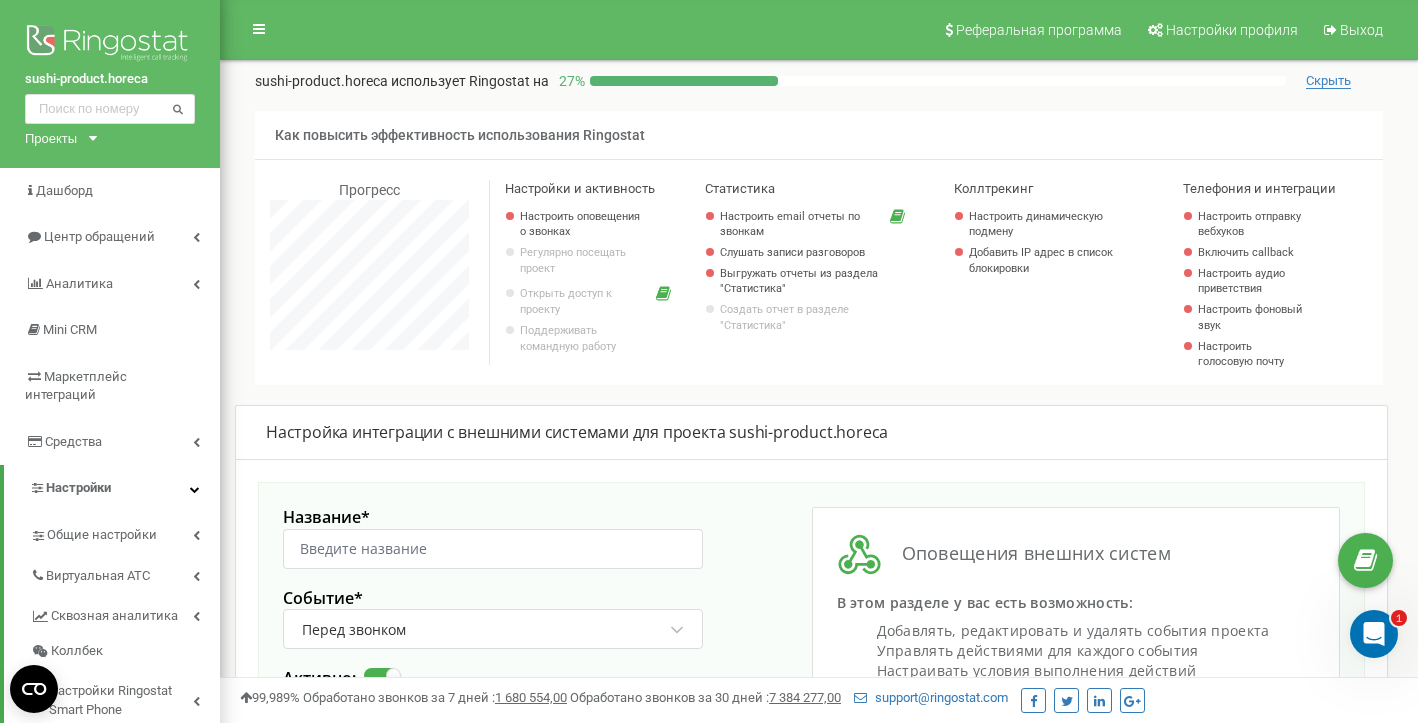 scroll, scrollTop: 998453, scrollLeft: 998802, axis: both 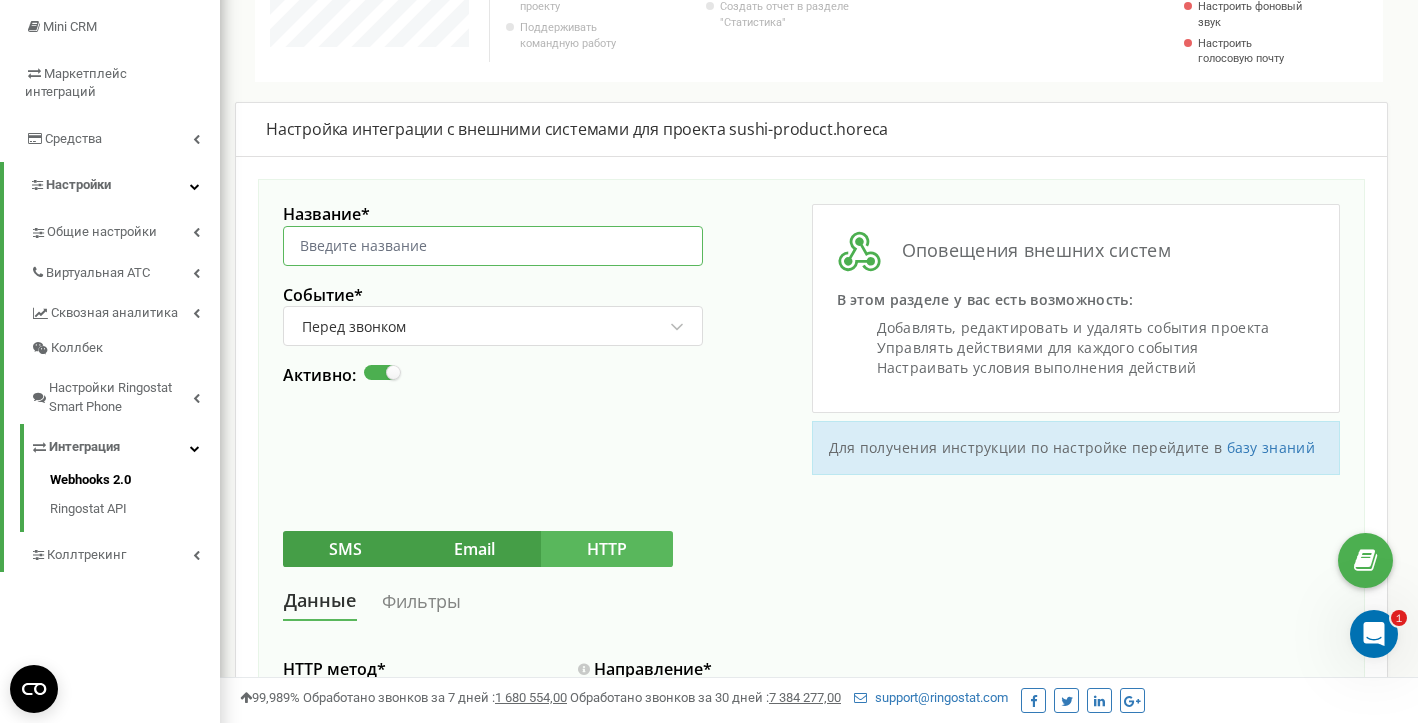 click on "Название *" at bounding box center (493, 246) 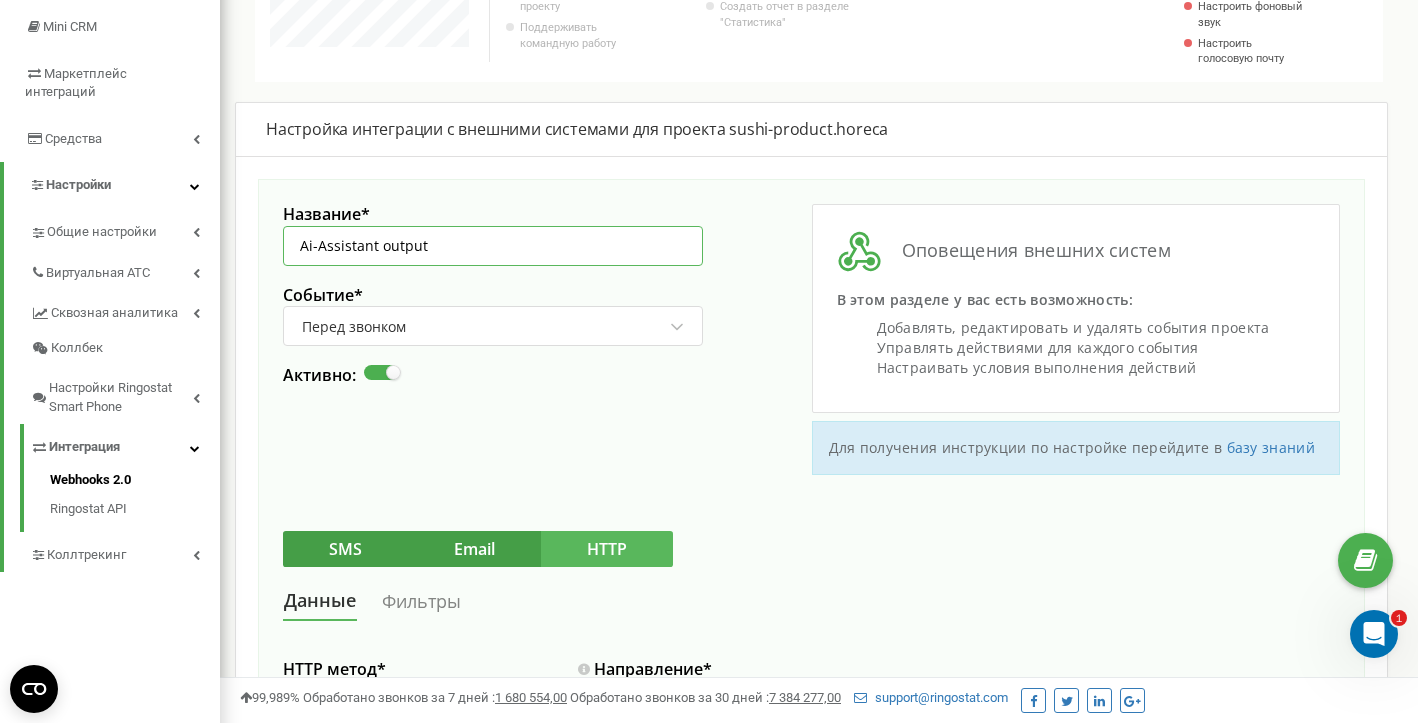 type on "Ai-Assistant output" 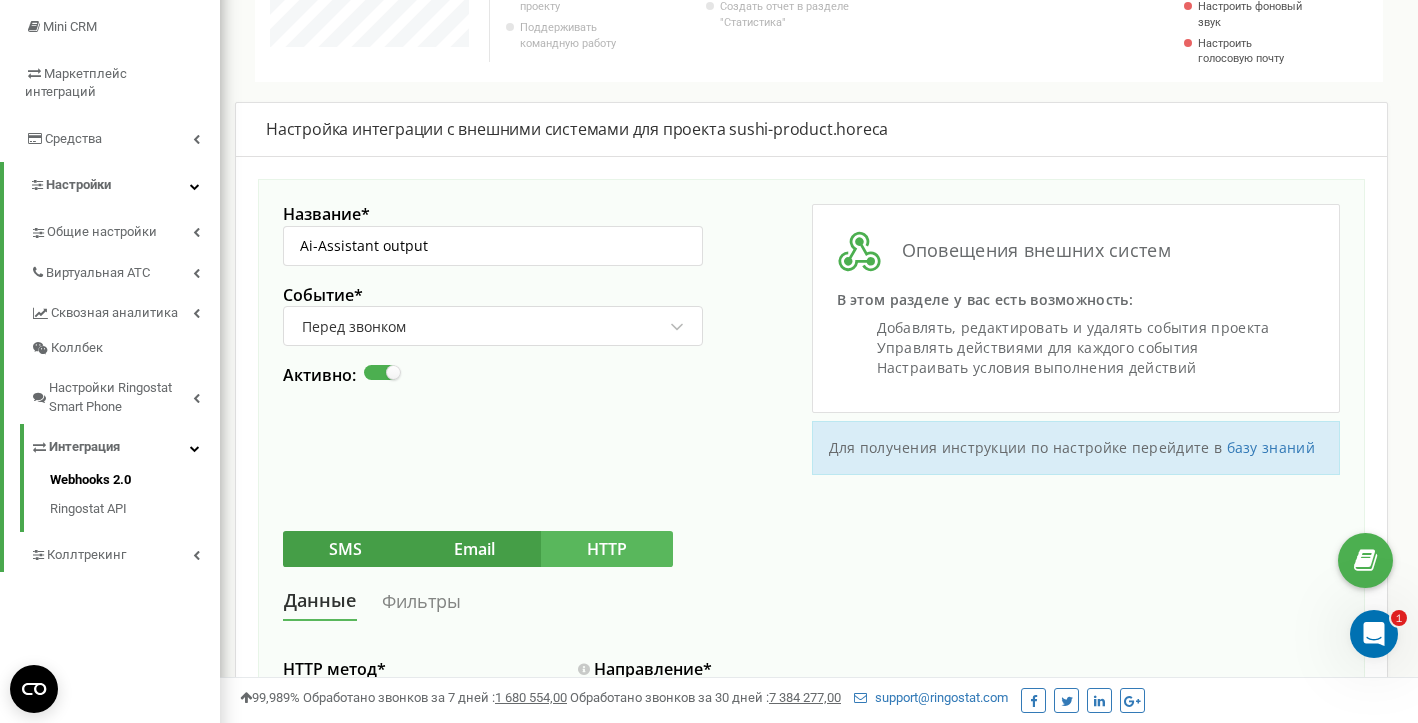 click on "Перед звонком" at bounding box center [354, 327] 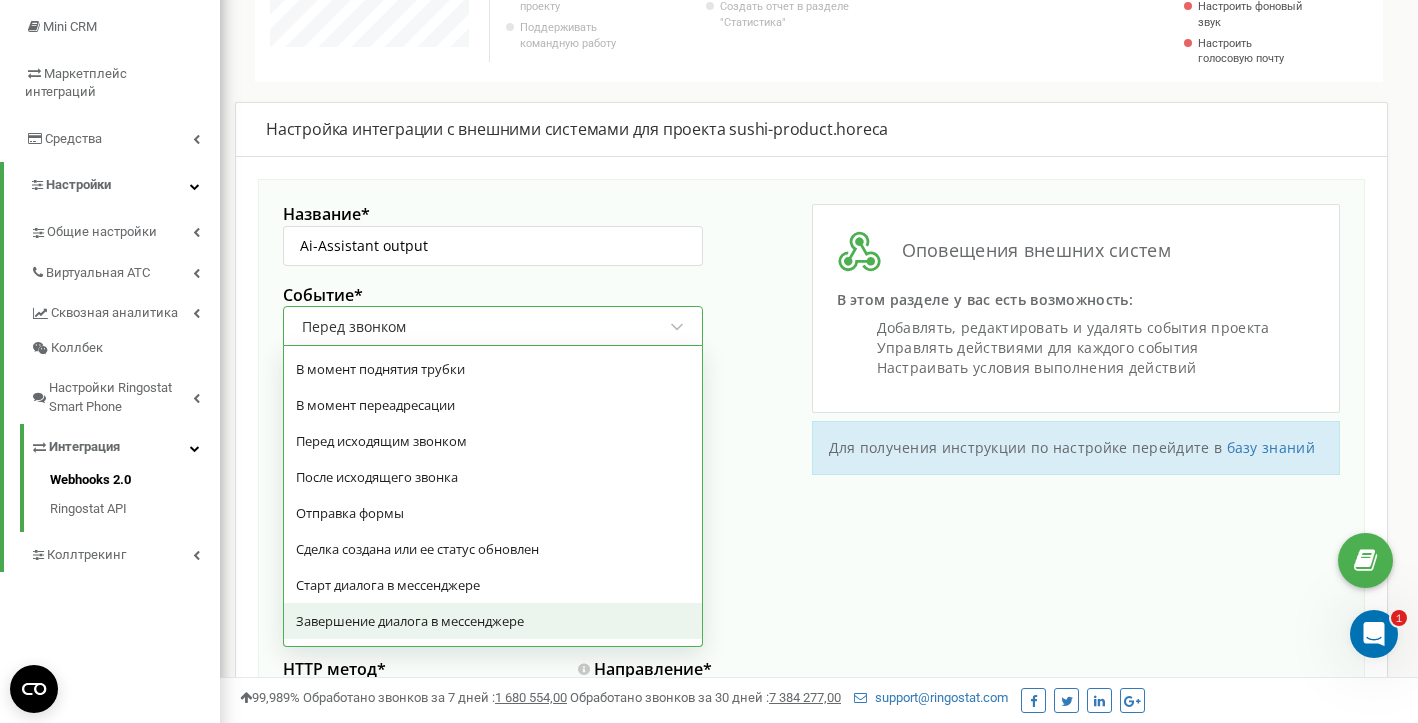 scroll, scrollTop: 101, scrollLeft: 0, axis: vertical 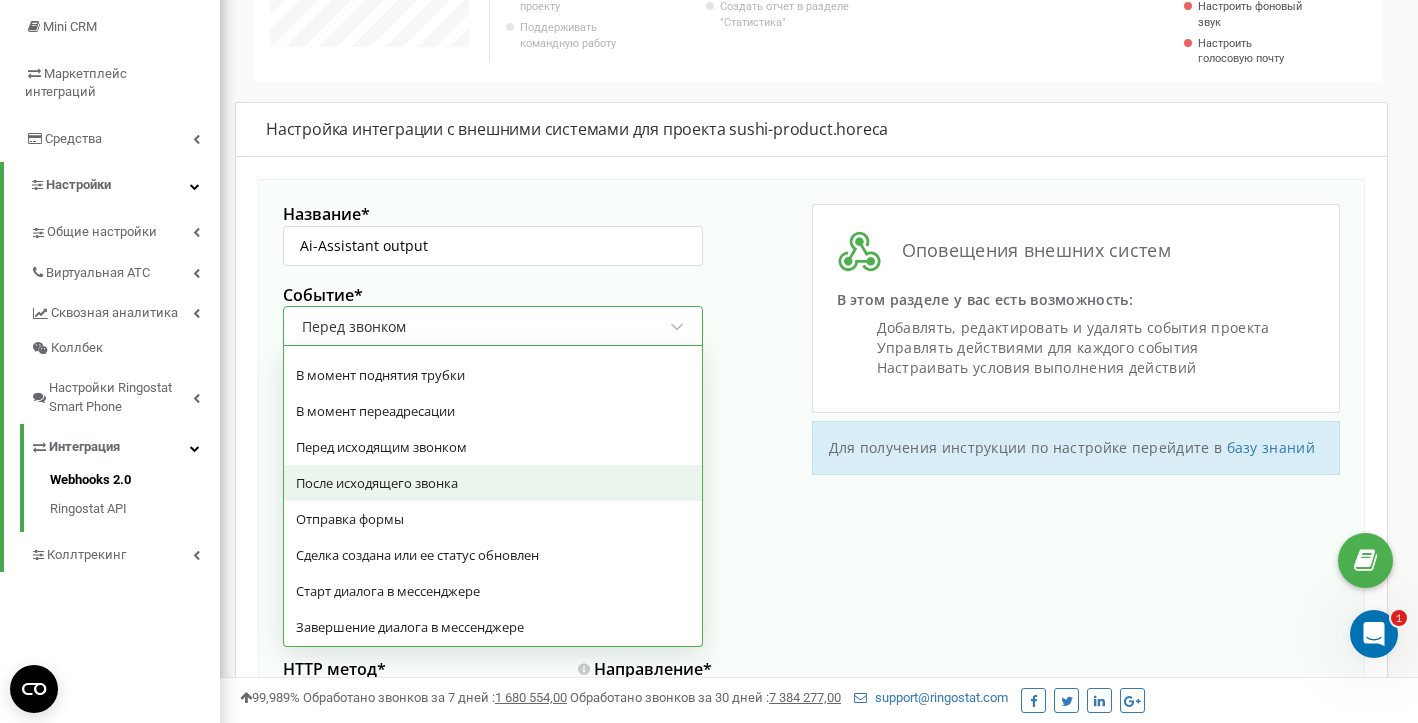click on "После исходящего звонка" at bounding box center [493, 483] 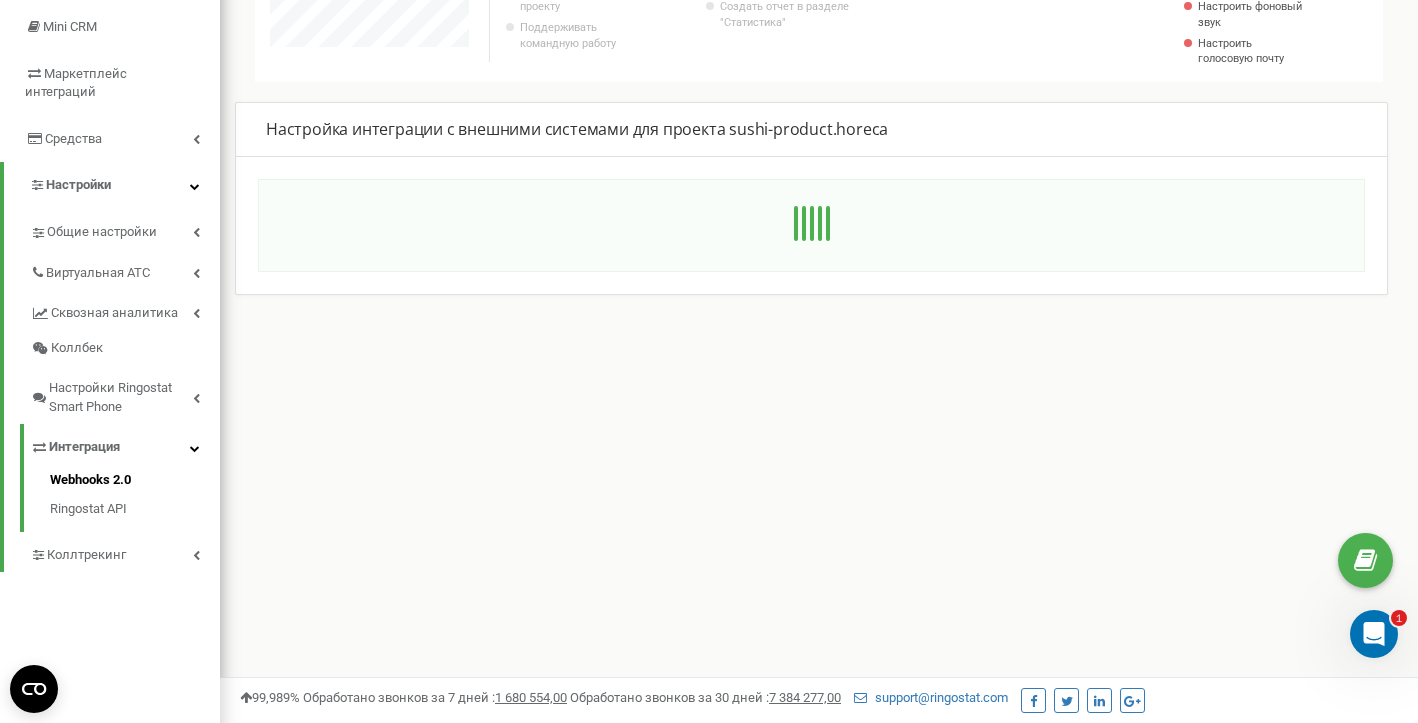 scroll, scrollTop: 1200, scrollLeft: 1198, axis: both 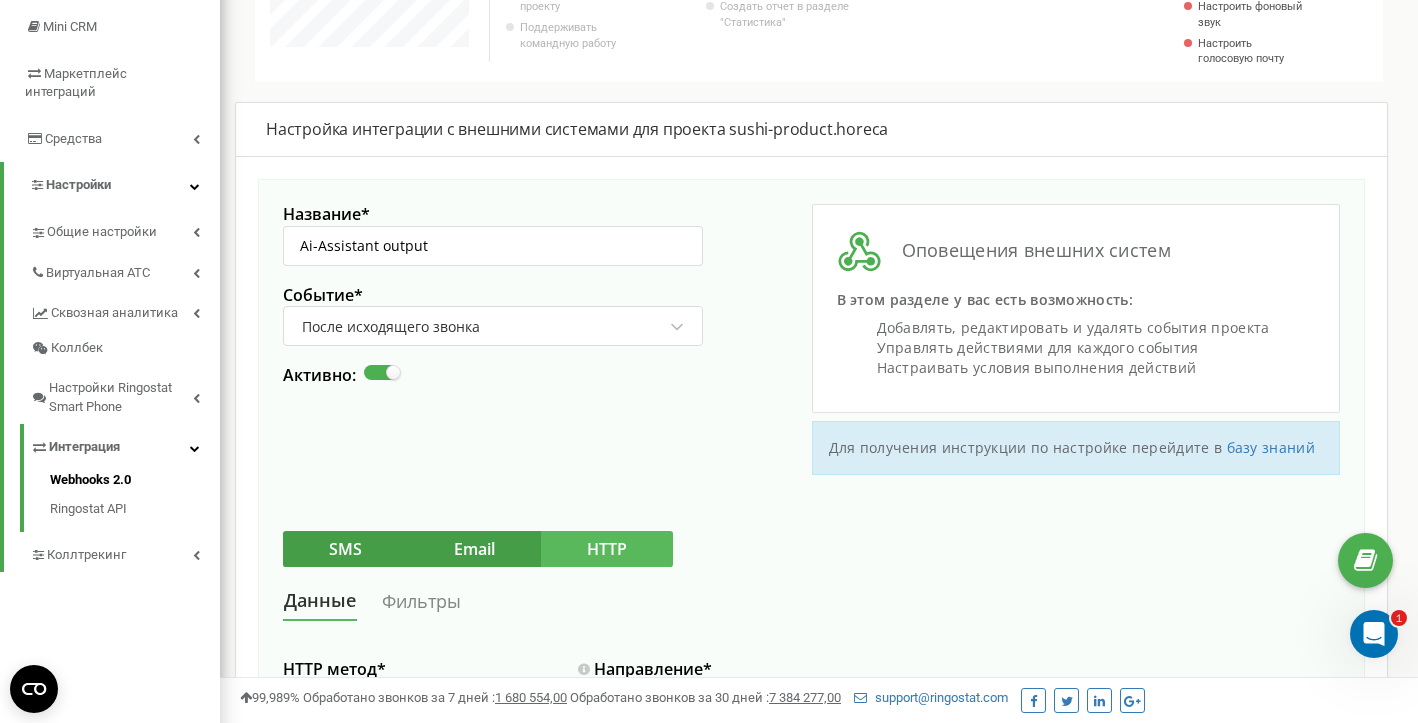 click 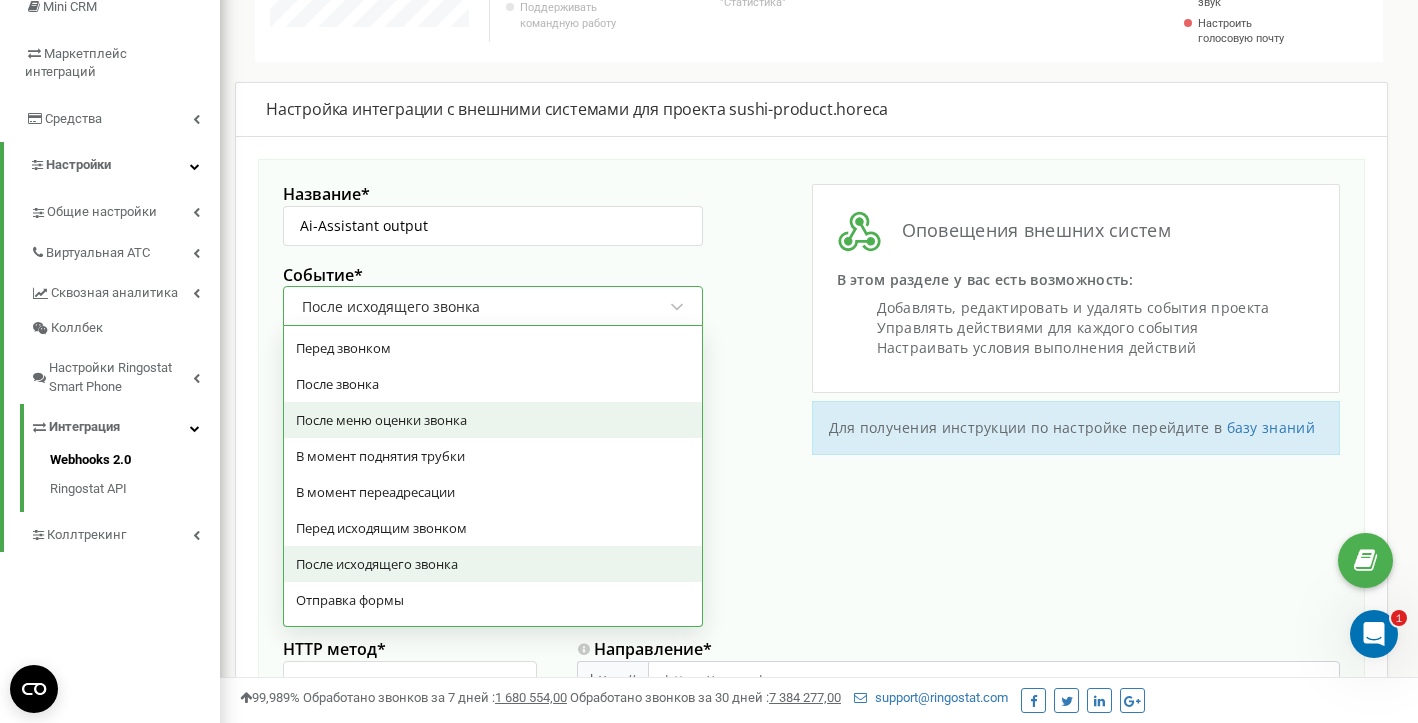 scroll, scrollTop: 323, scrollLeft: 0, axis: vertical 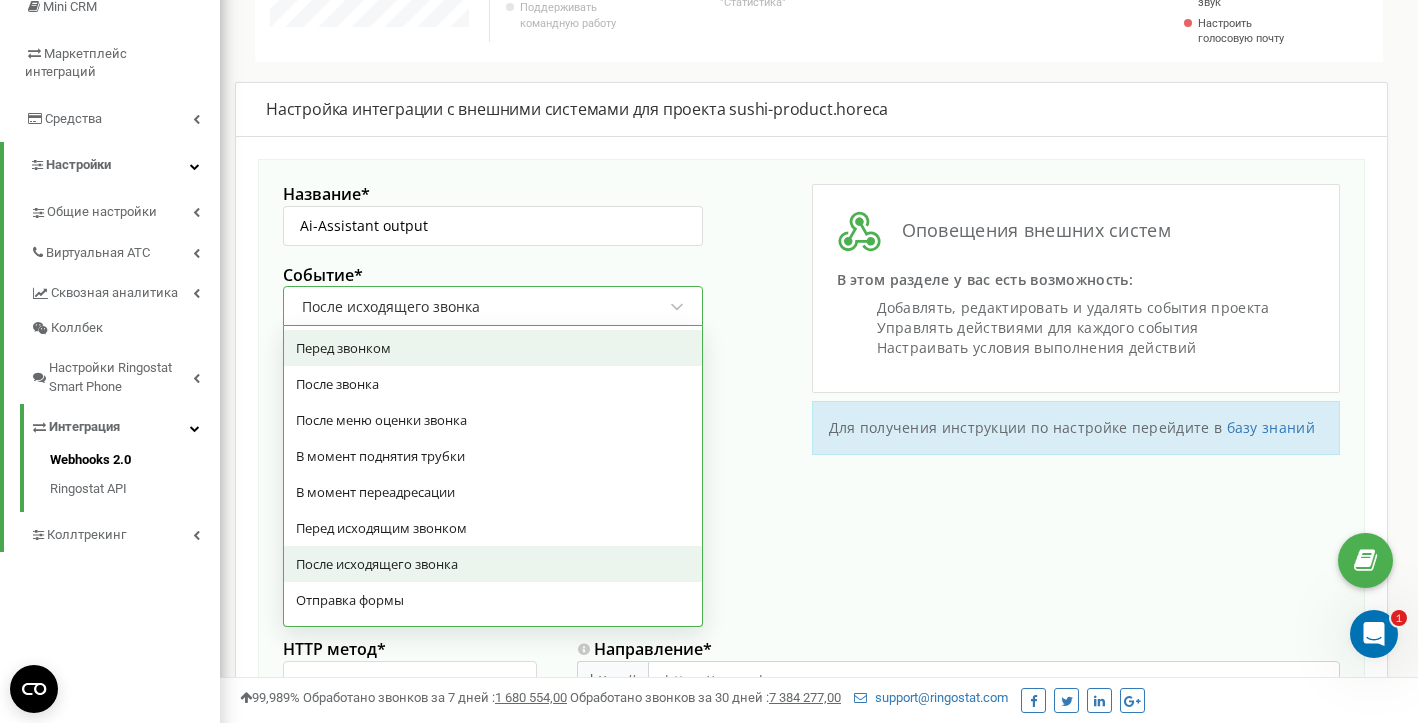 click at bounding box center [547, 376] 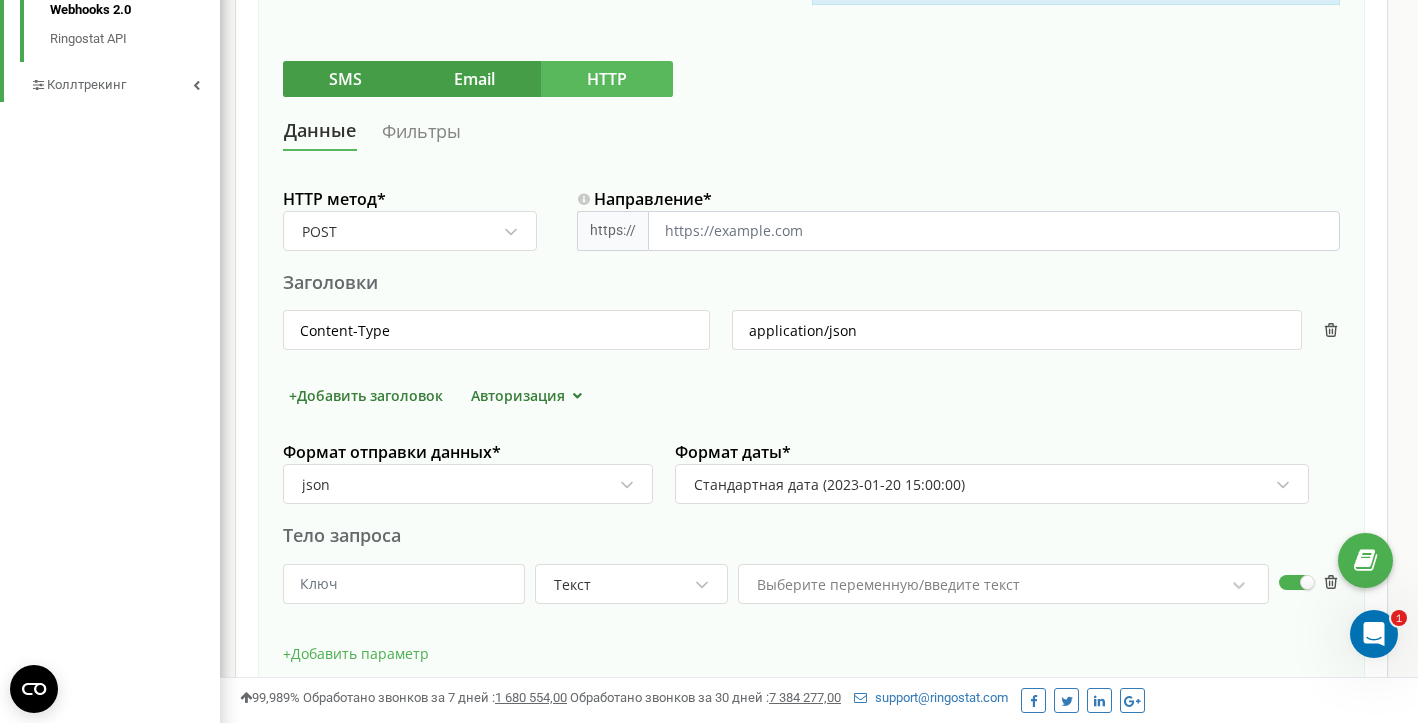 scroll, scrollTop: 772, scrollLeft: 0, axis: vertical 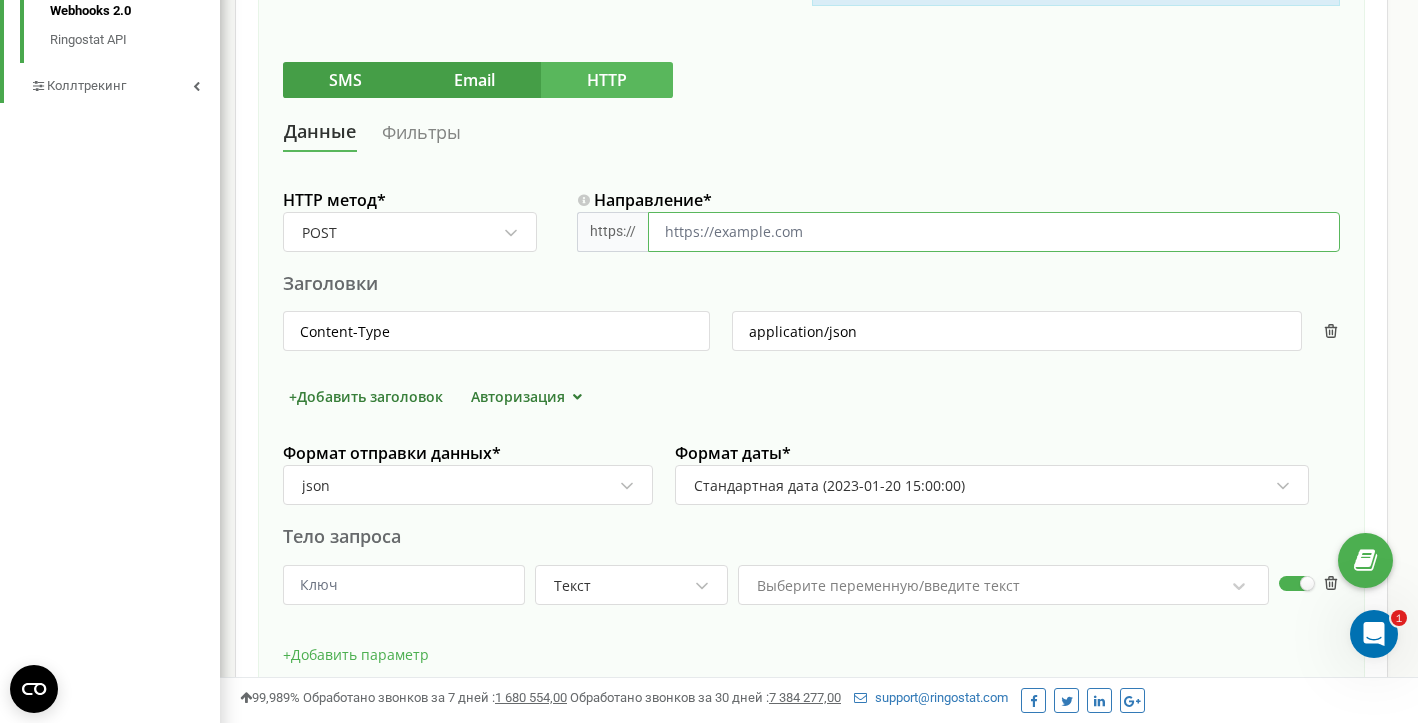 click on "Направление *" at bounding box center [994, 232] 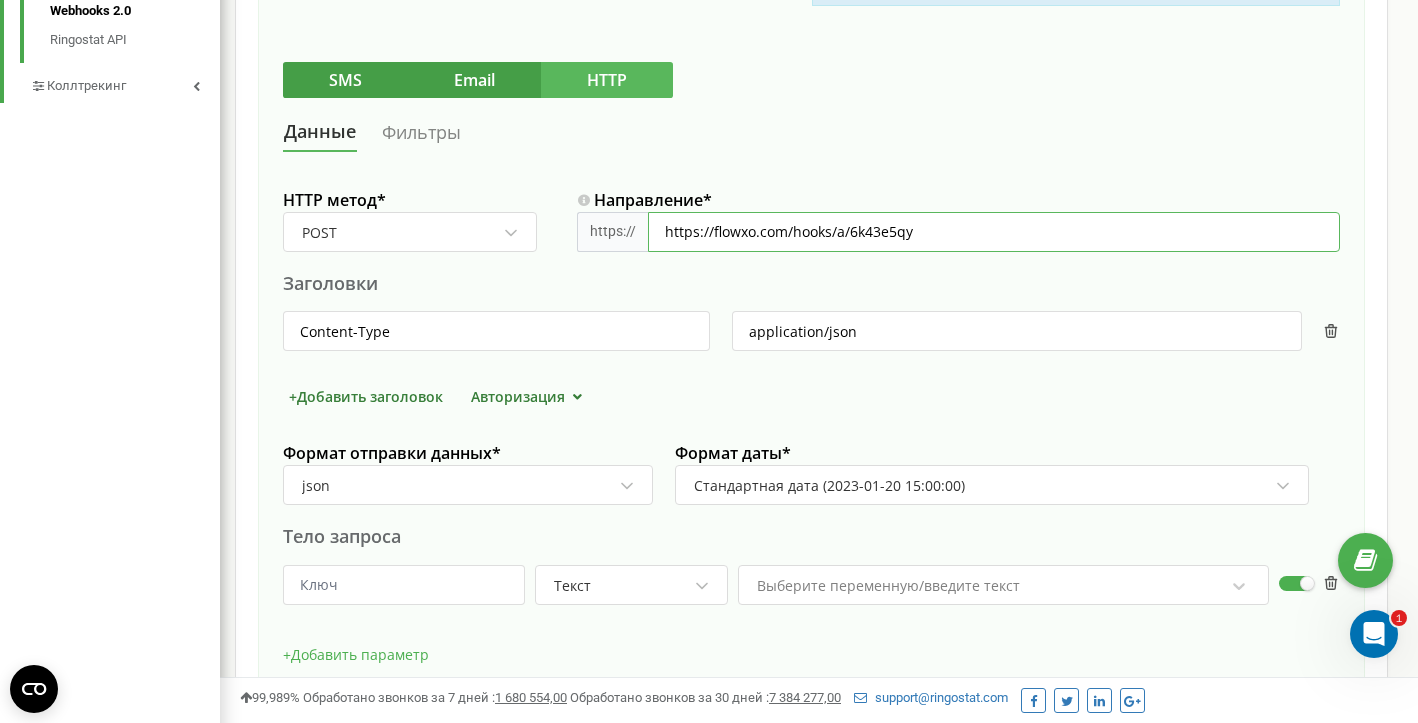 type on "https://flowxo.com/hooks/a/6k43e5qy" 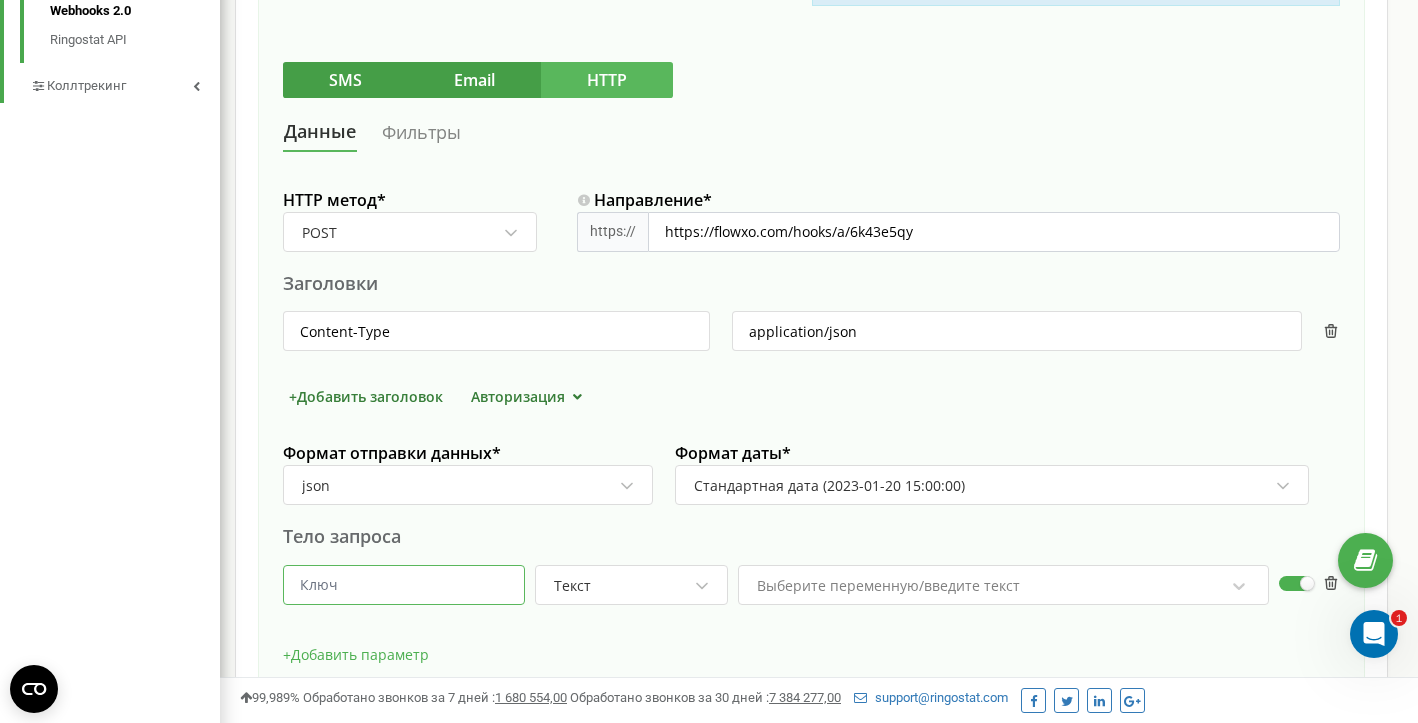 click at bounding box center [404, 585] 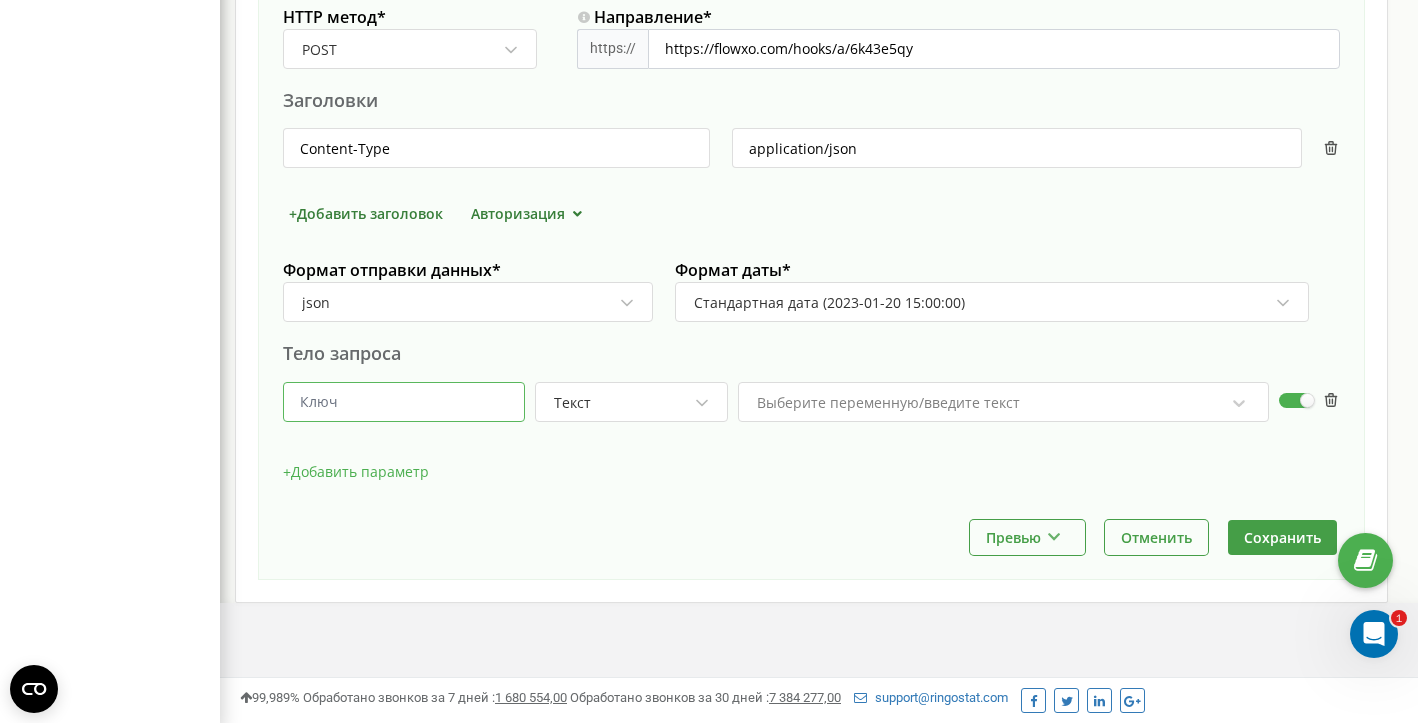 scroll, scrollTop: 954, scrollLeft: 0, axis: vertical 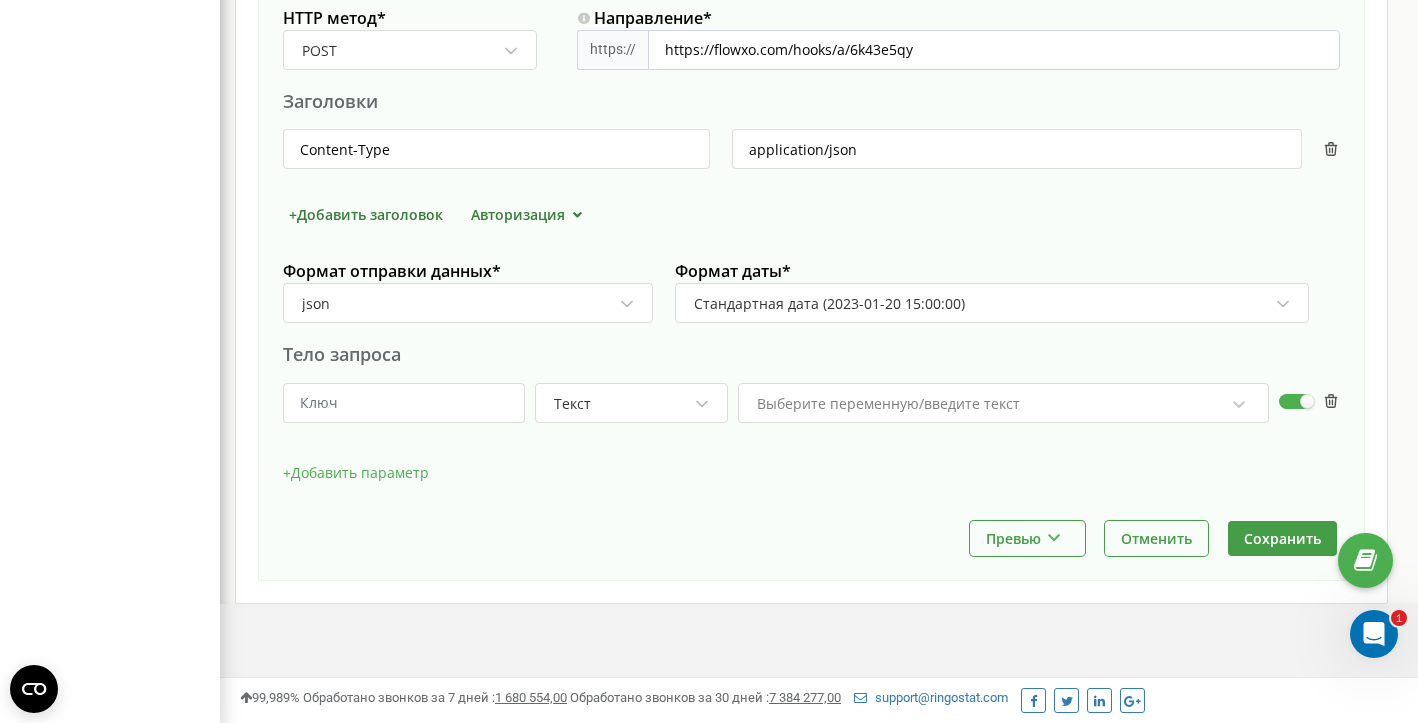 click on "+  Добавить параметр" at bounding box center [356, 473] 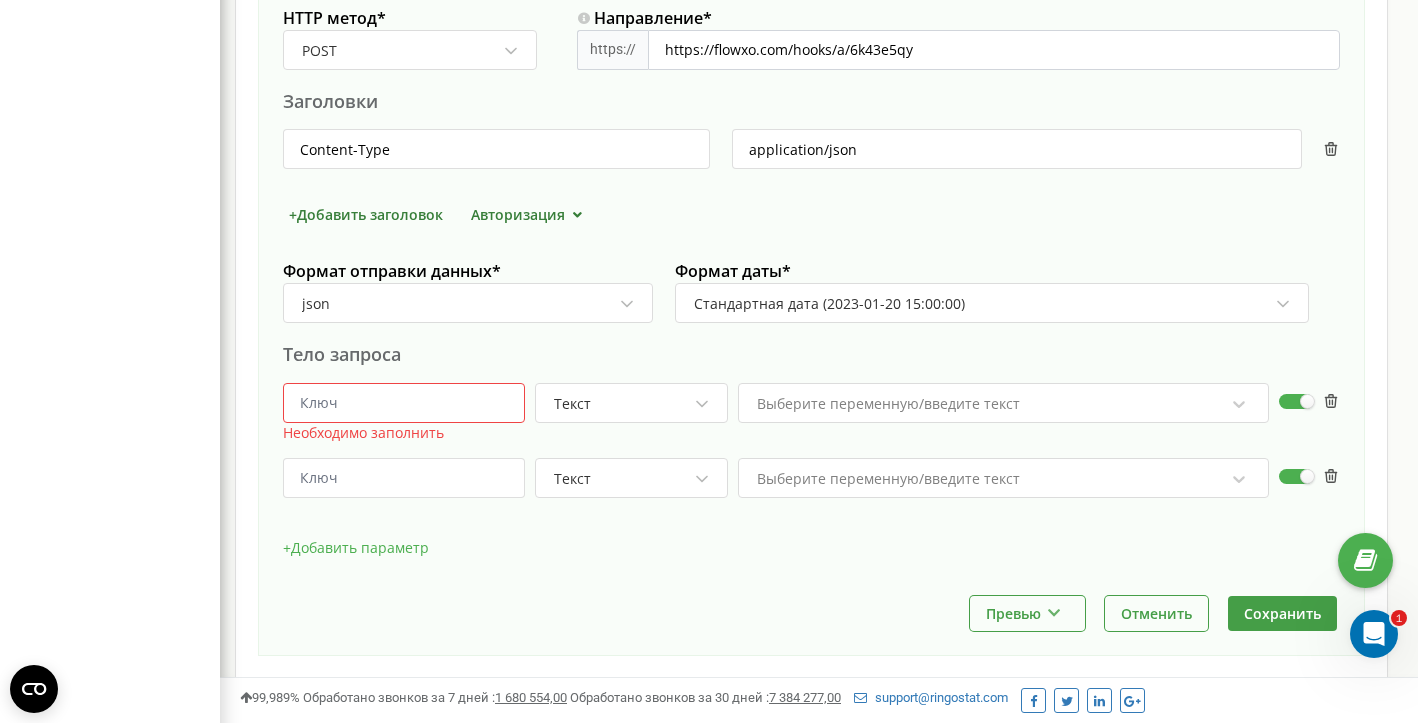 click on "+  Добавить параметр" at bounding box center [356, 548] 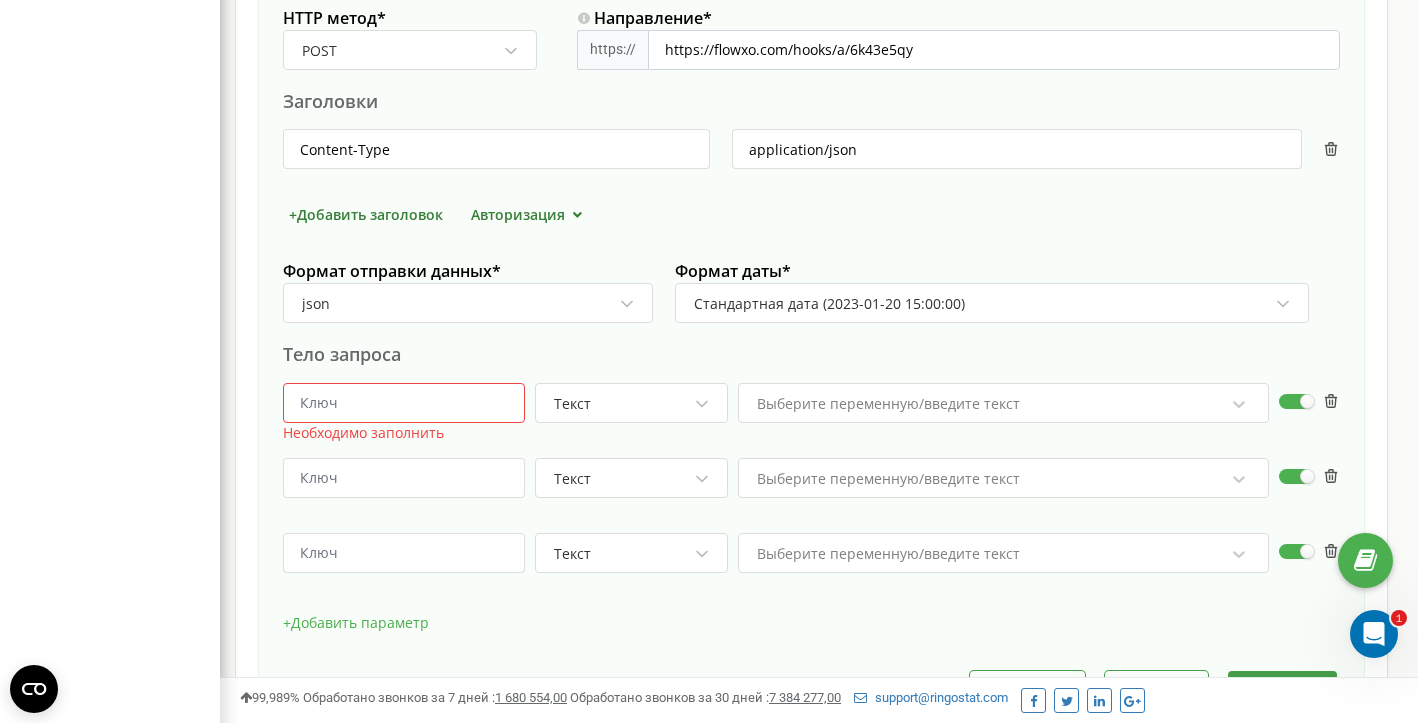 click on "+  Добавить параметр" at bounding box center [356, 623] 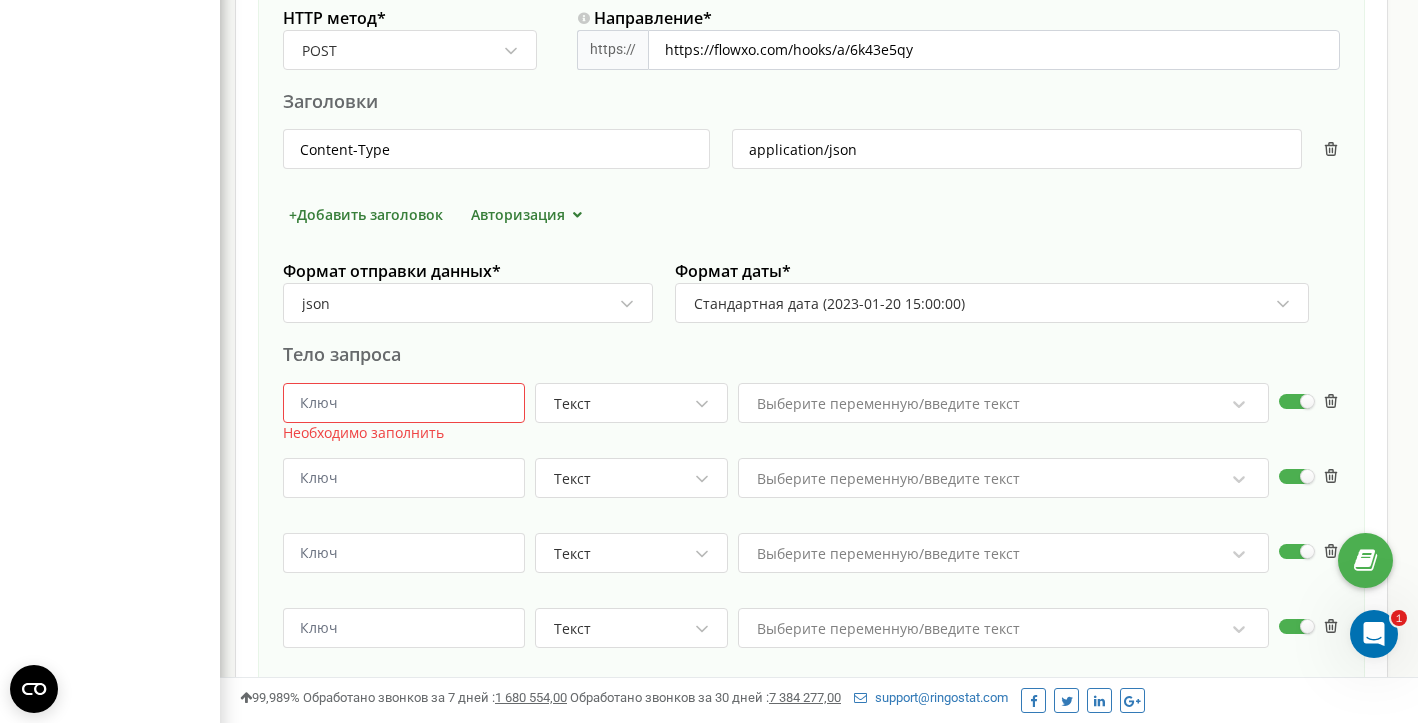 scroll, scrollTop: 998227, scrollLeft: 998802, axis: both 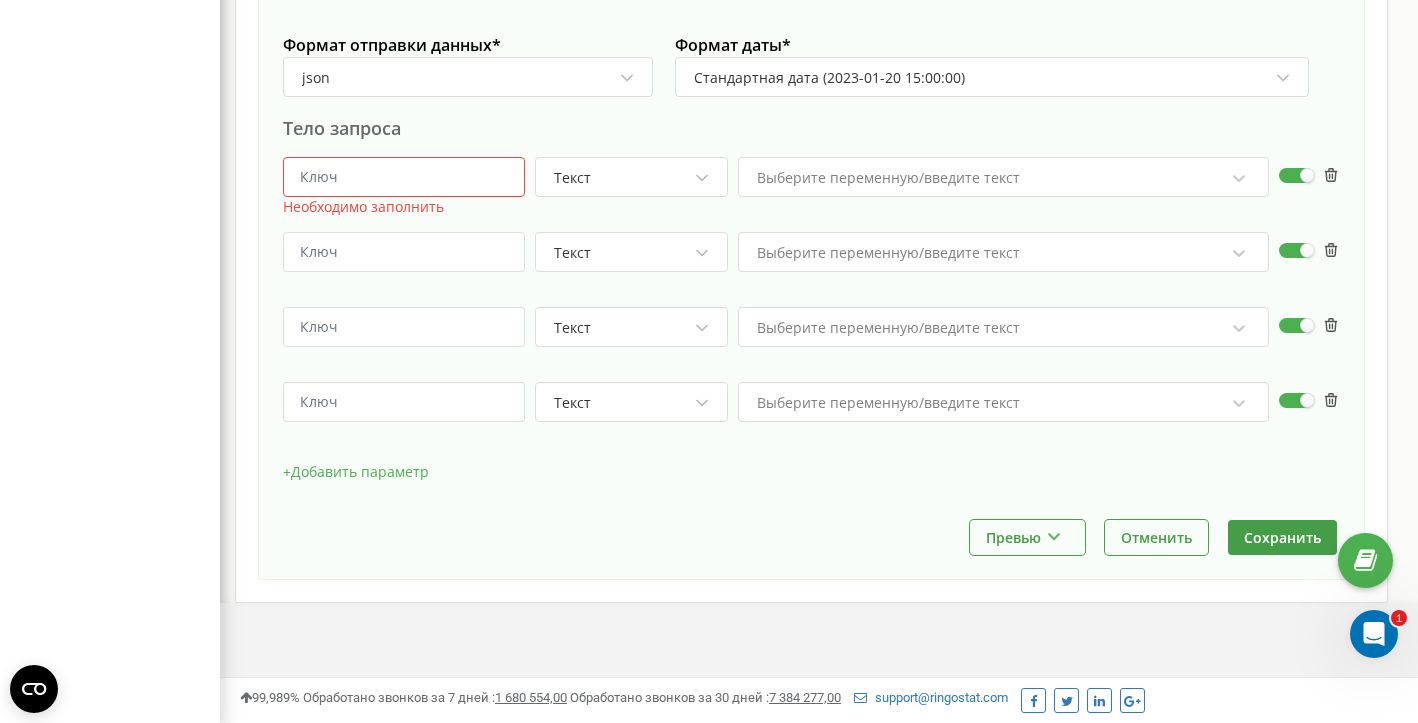 click on "+  Добавить параметр" at bounding box center [356, 472] 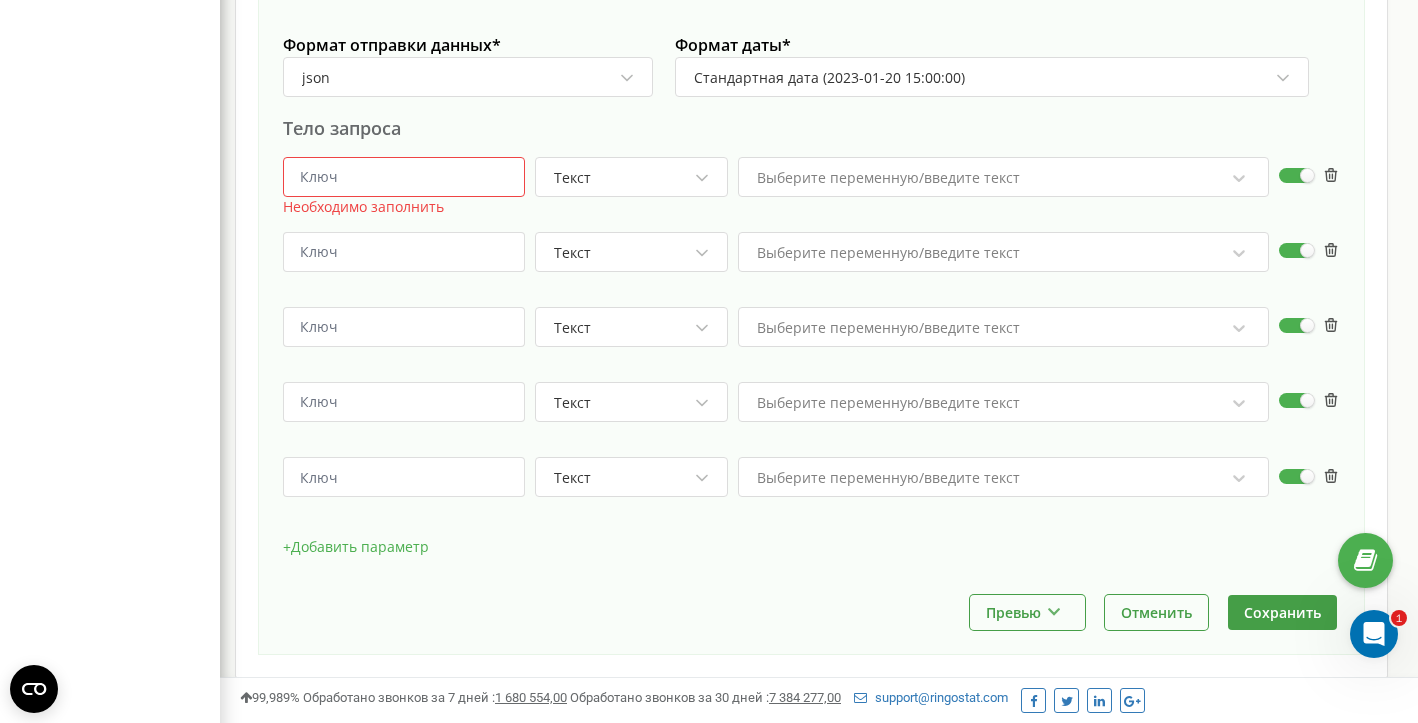 click on "+  Добавить параметр" at bounding box center (356, 547) 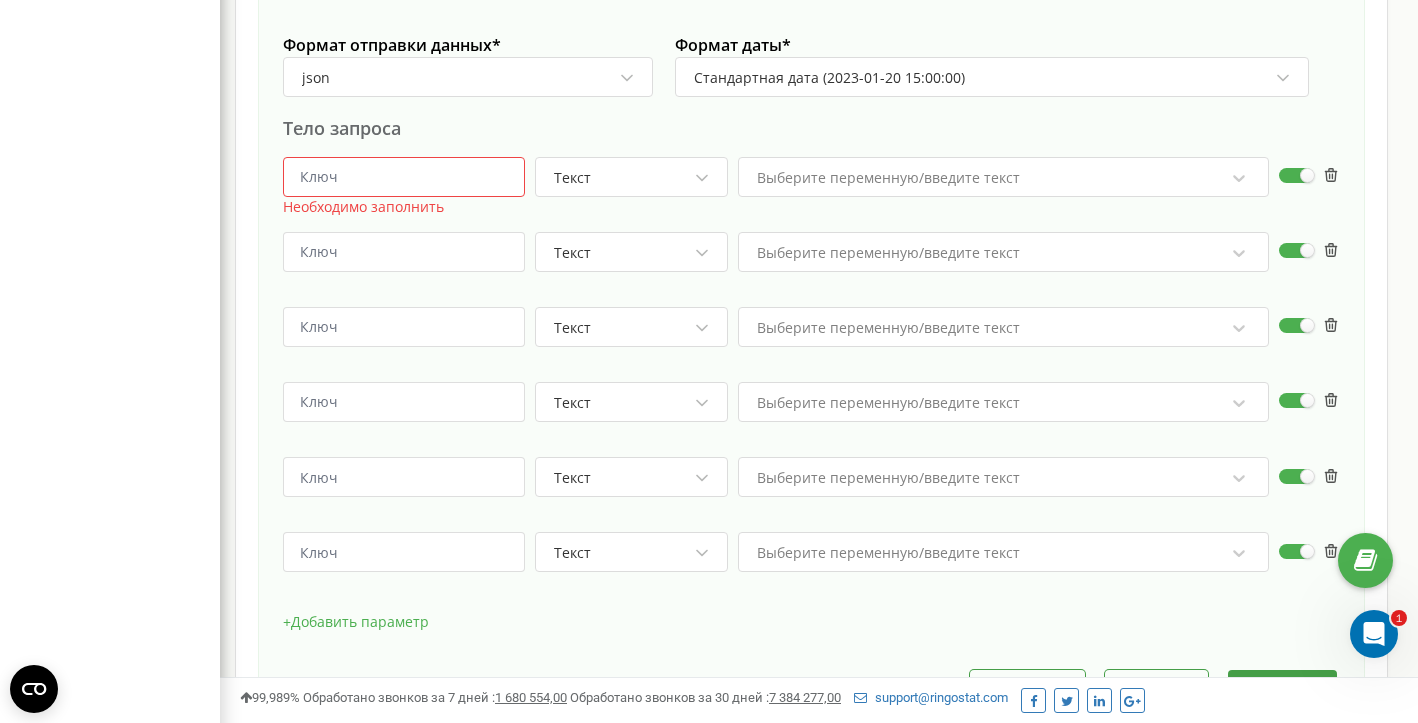 scroll, scrollTop: 998077, scrollLeft: 998802, axis: both 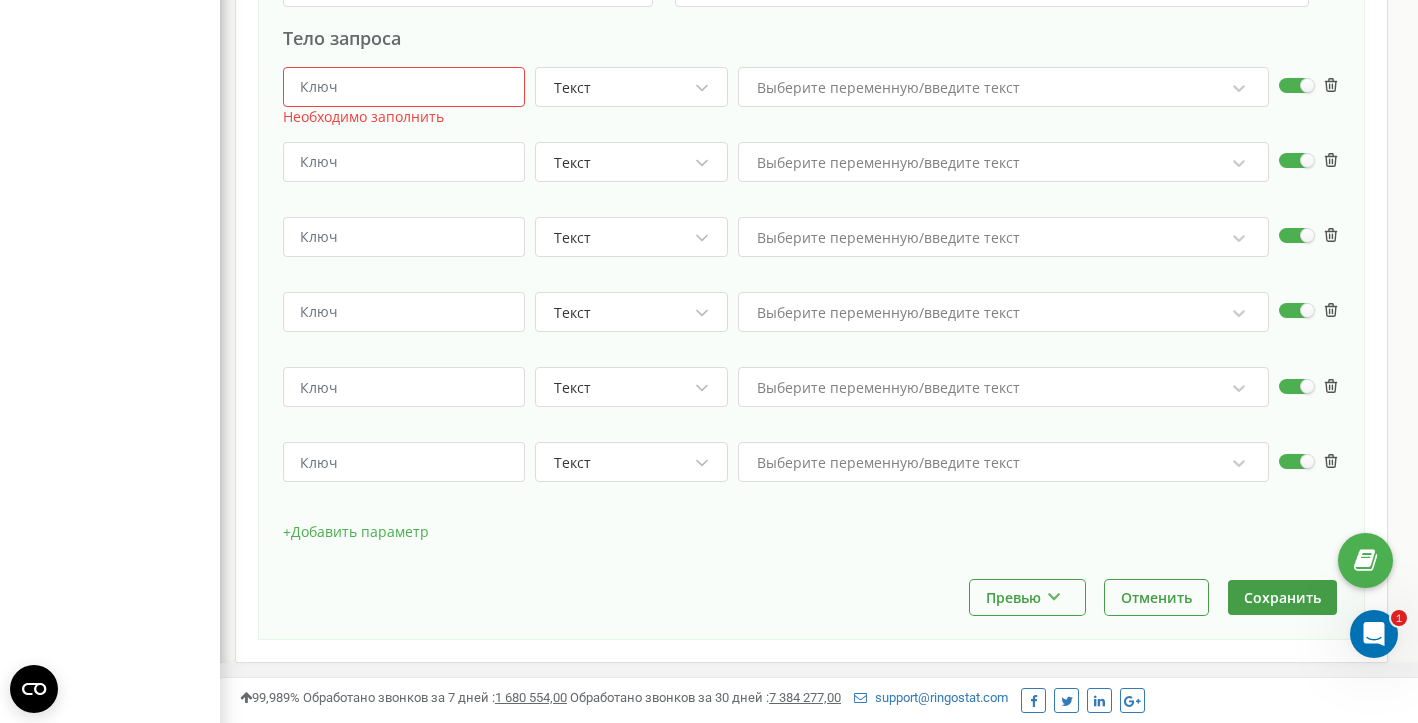 click on "+  Добавить параметр" at bounding box center [356, 532] 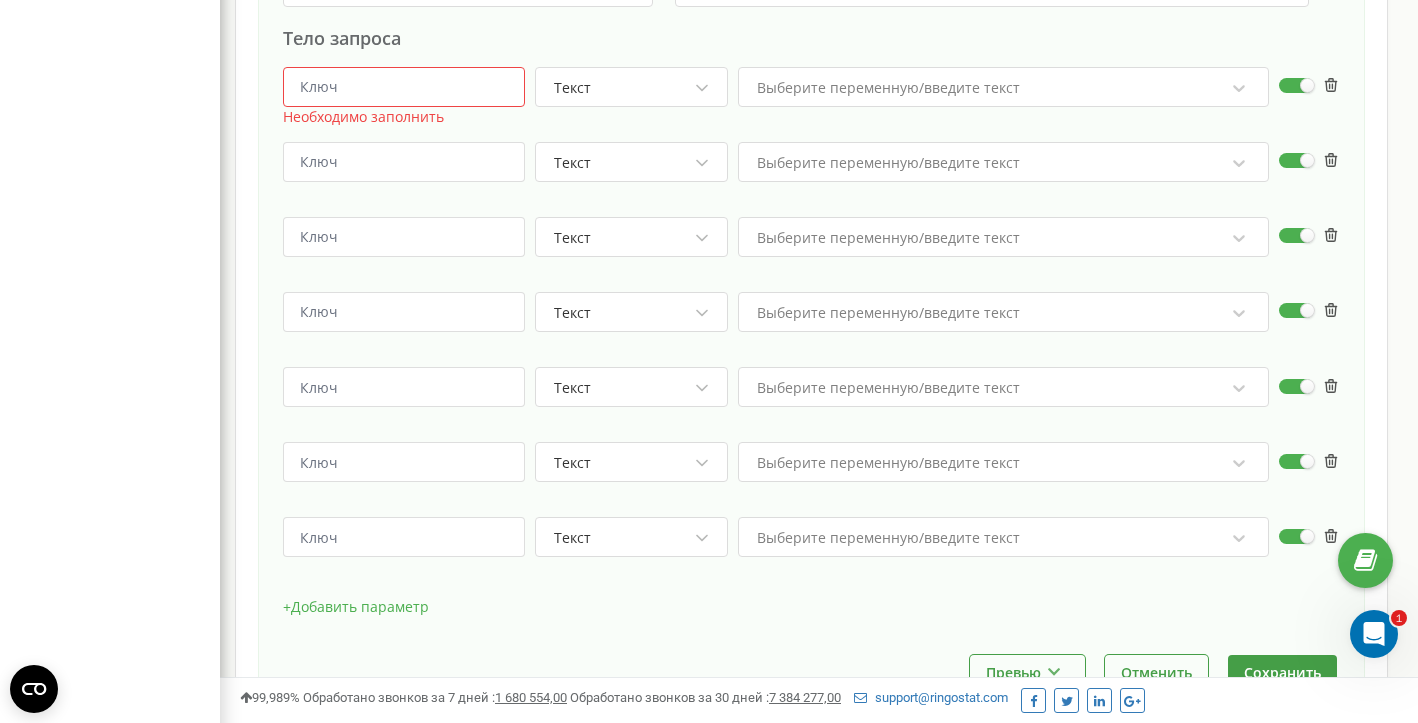 click at bounding box center (404, 87) 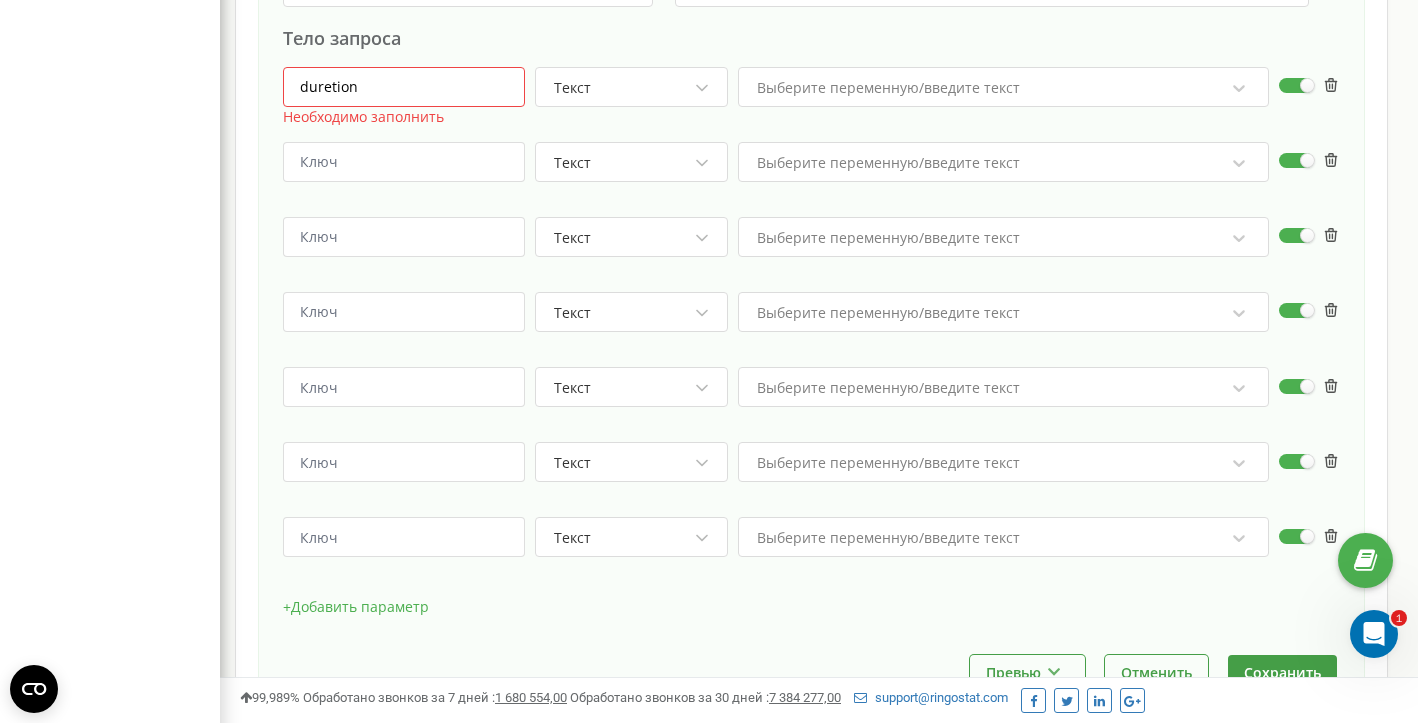 type on "duretion" 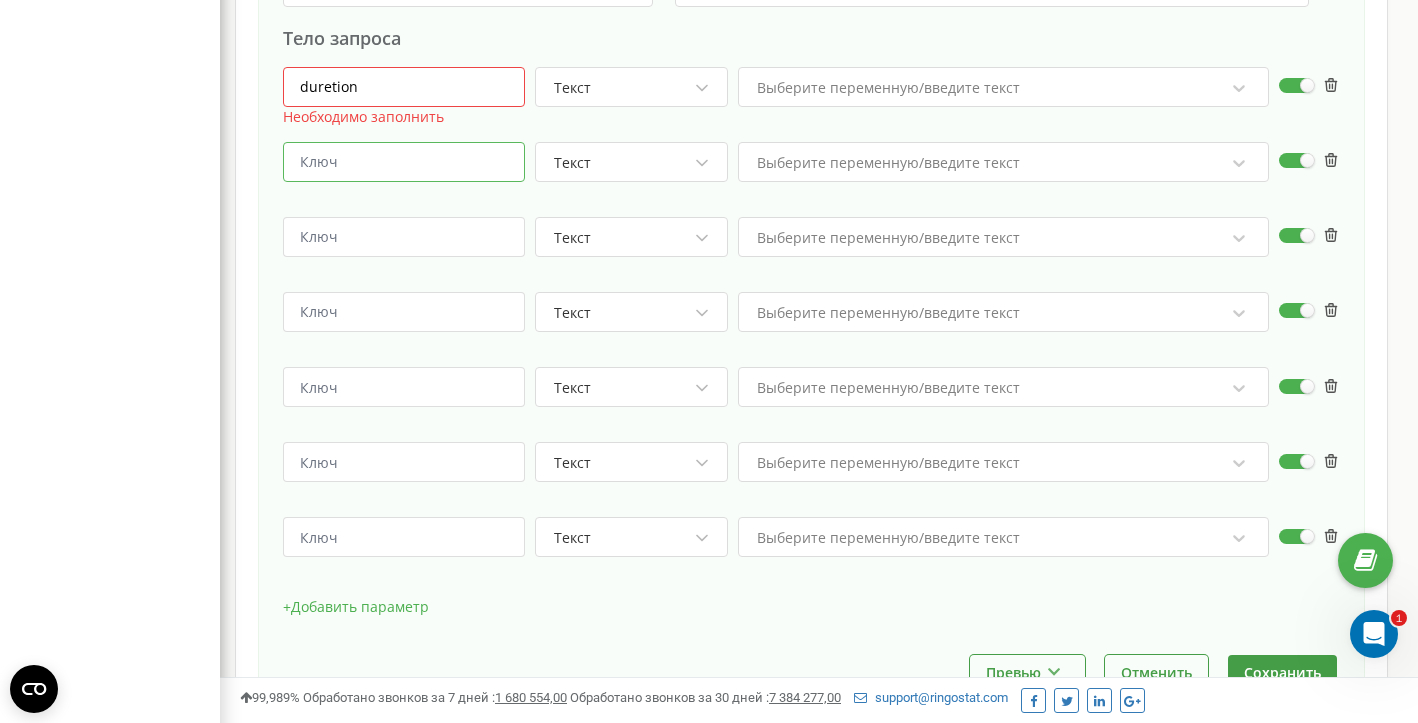 click at bounding box center [404, 162] 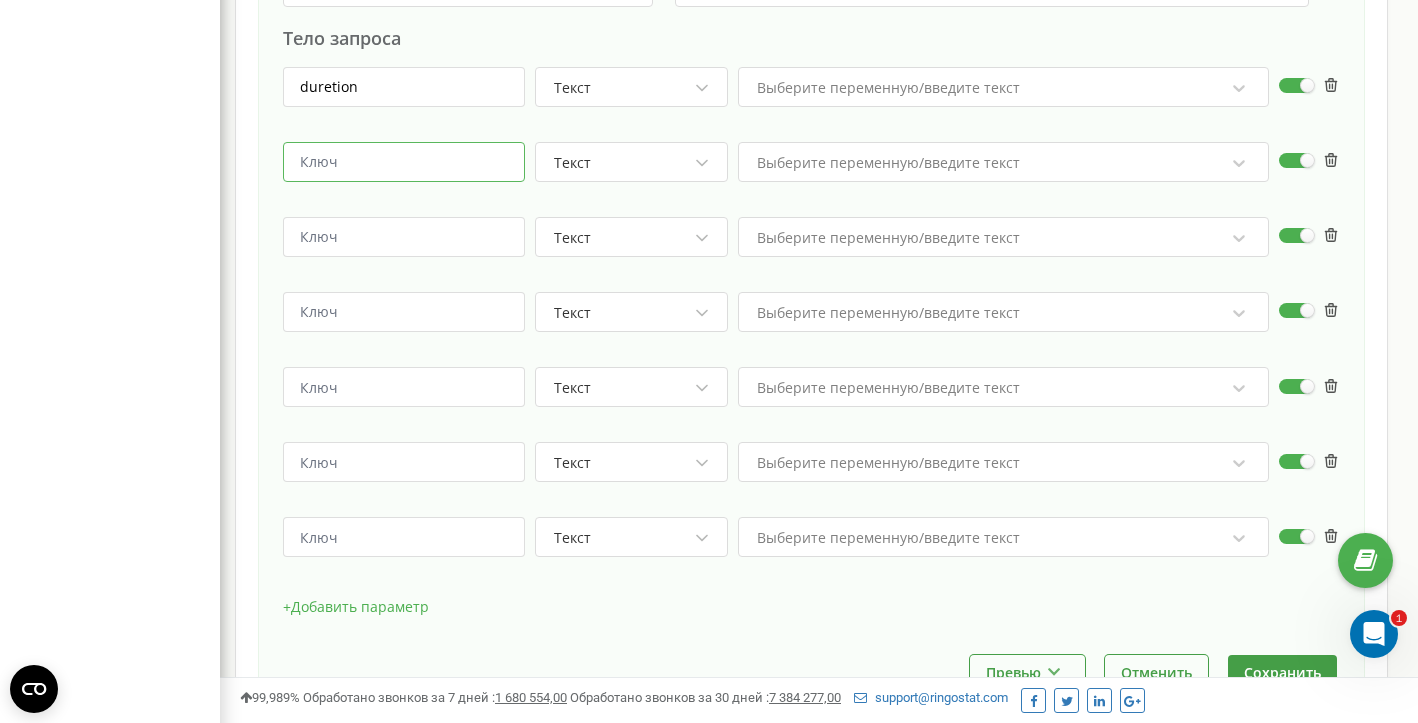 paste on "download" 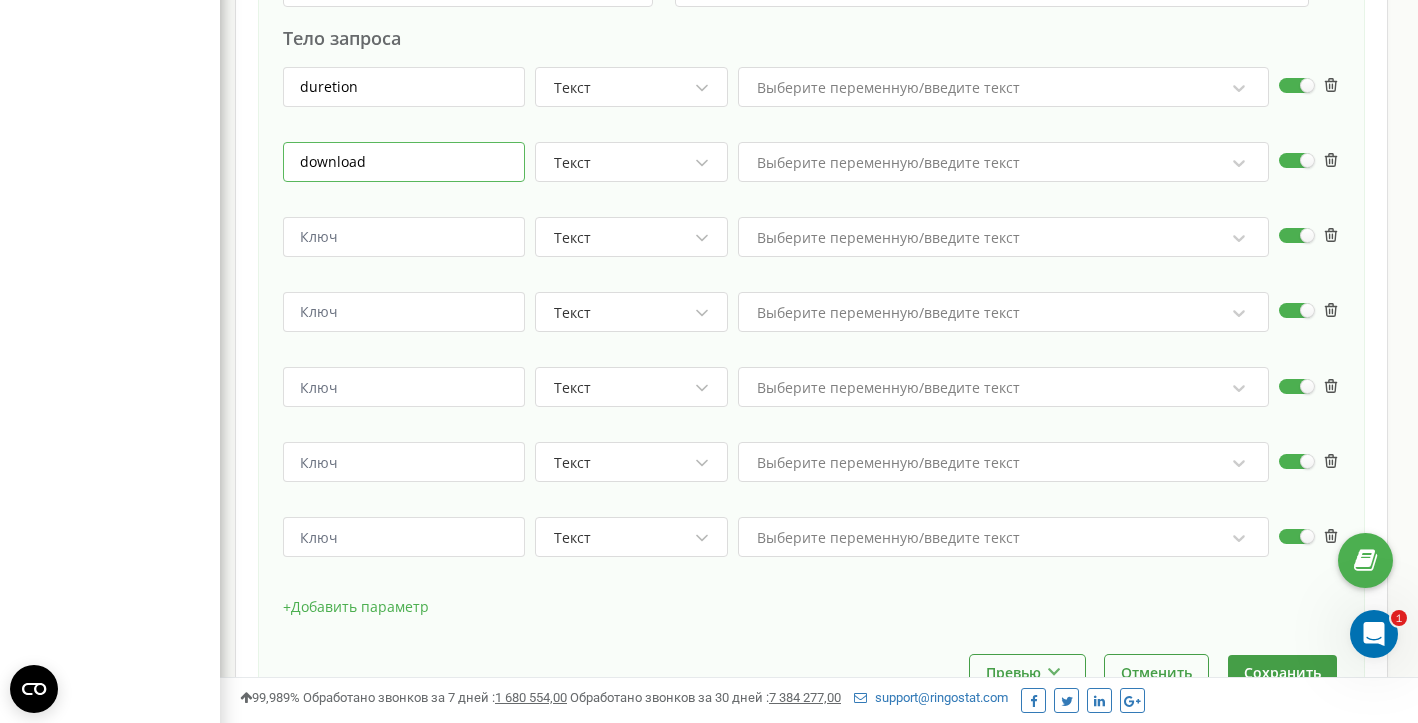 type on "download" 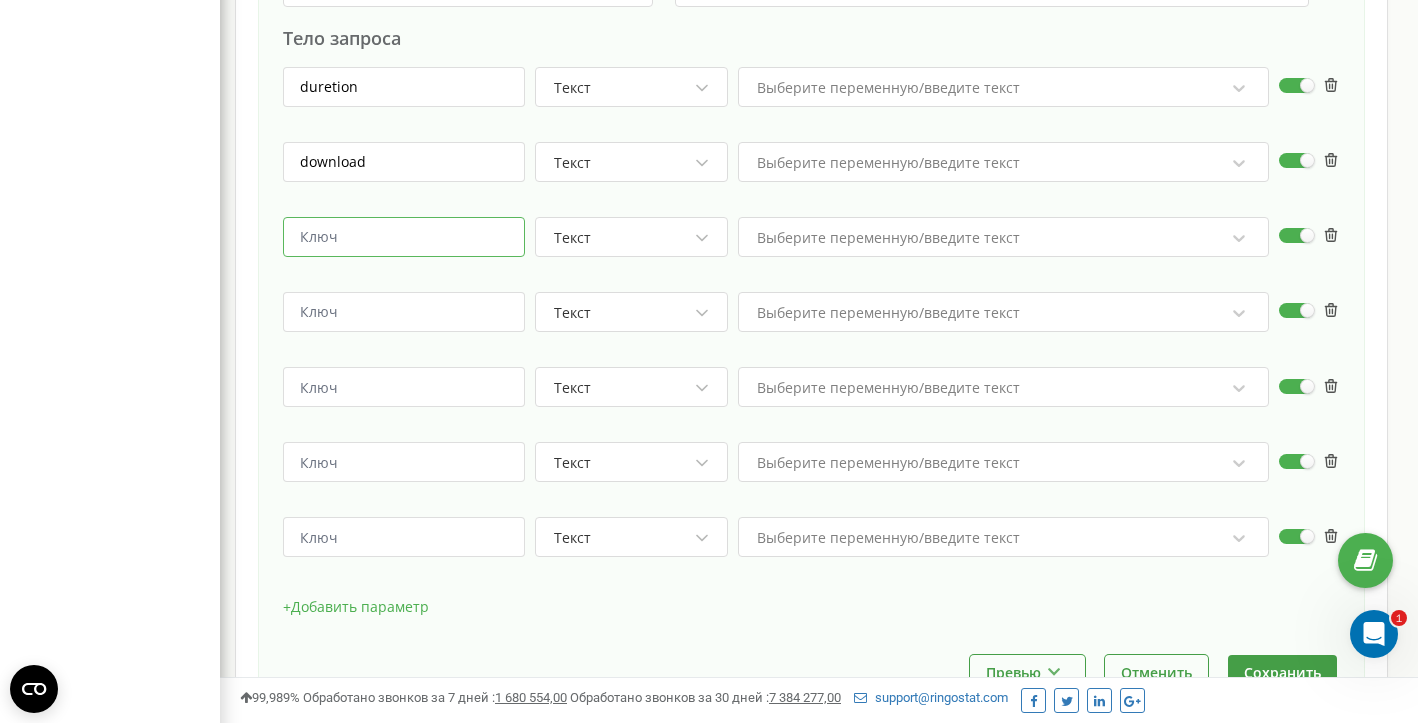 click at bounding box center (404, 237) 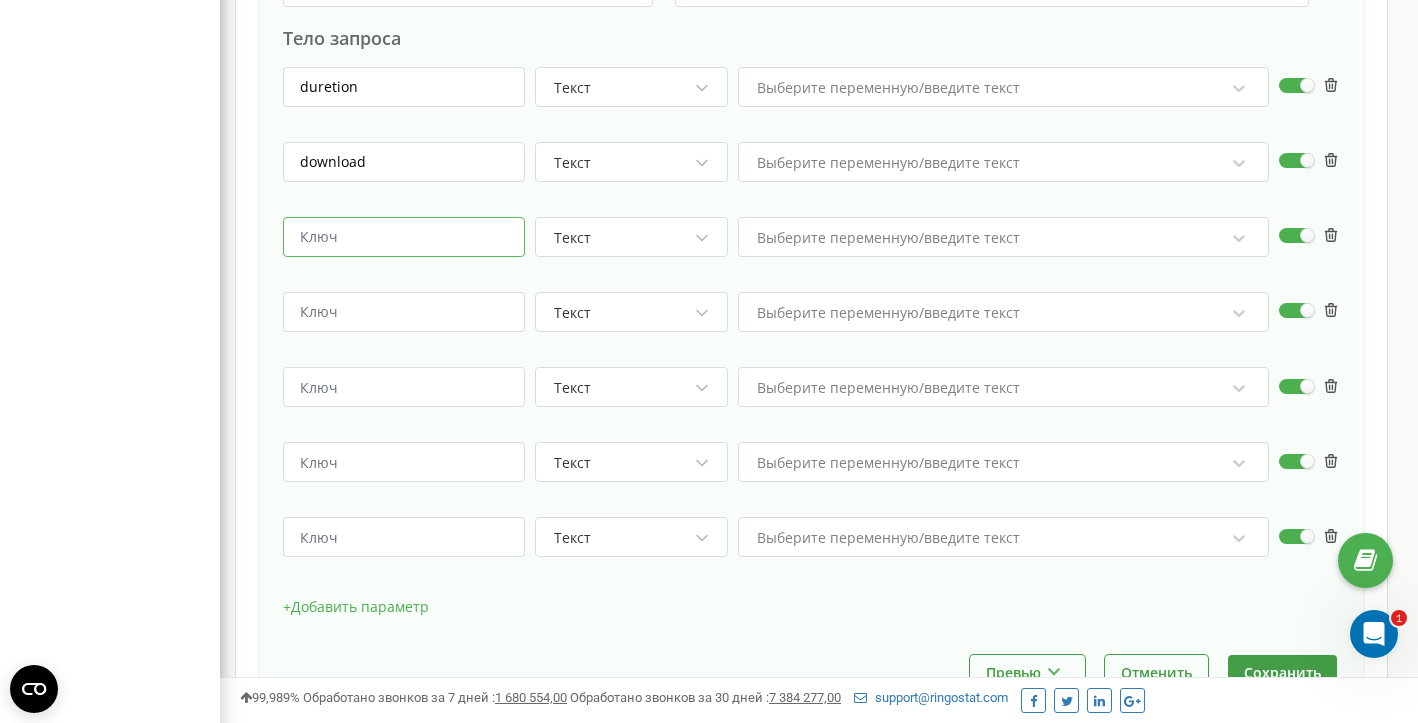 paste on "idmeneger" 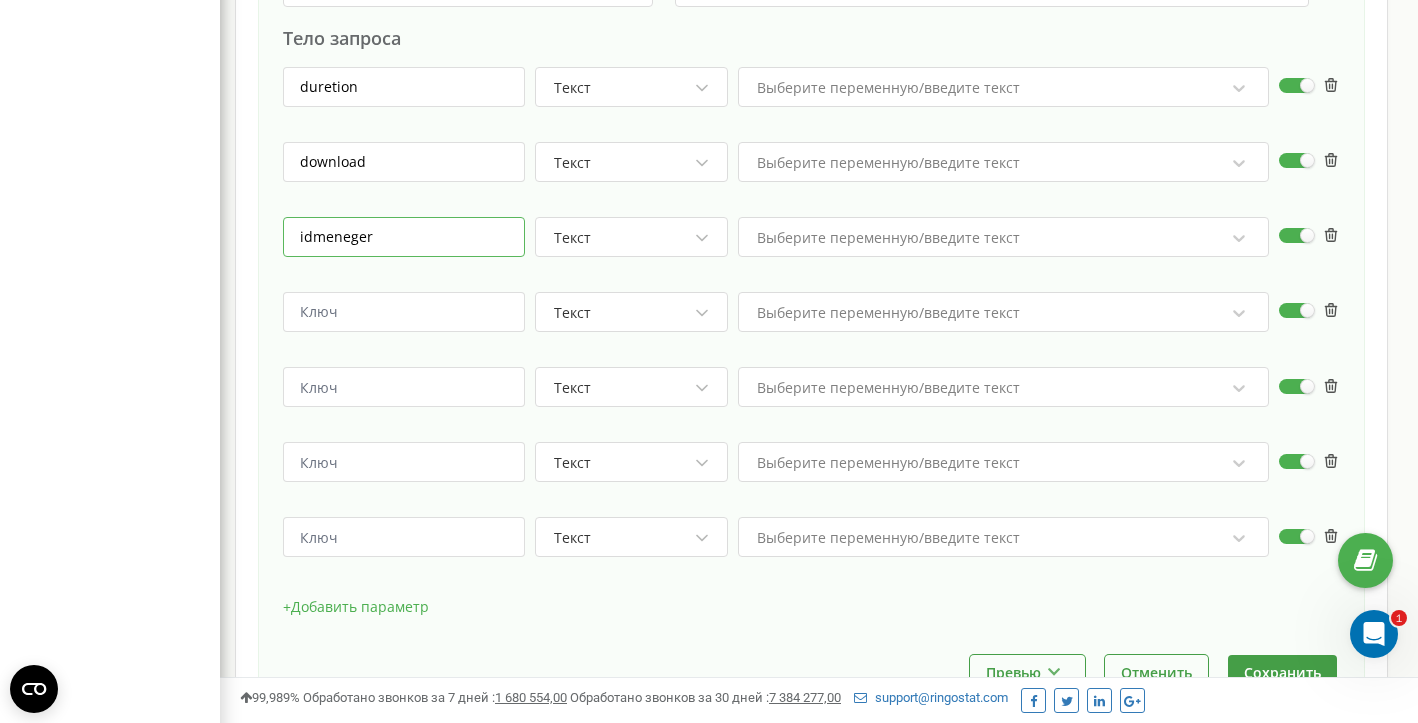 type on "idmeneger" 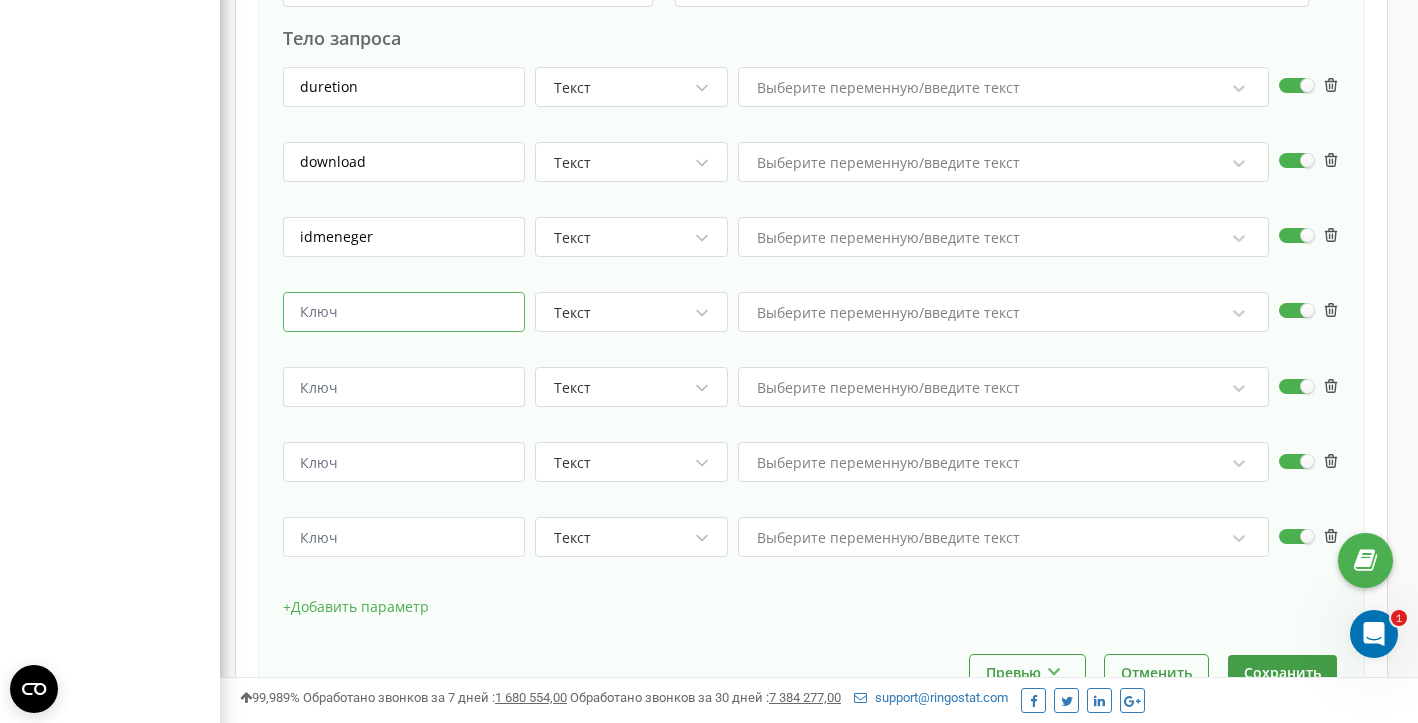 click at bounding box center [404, 312] 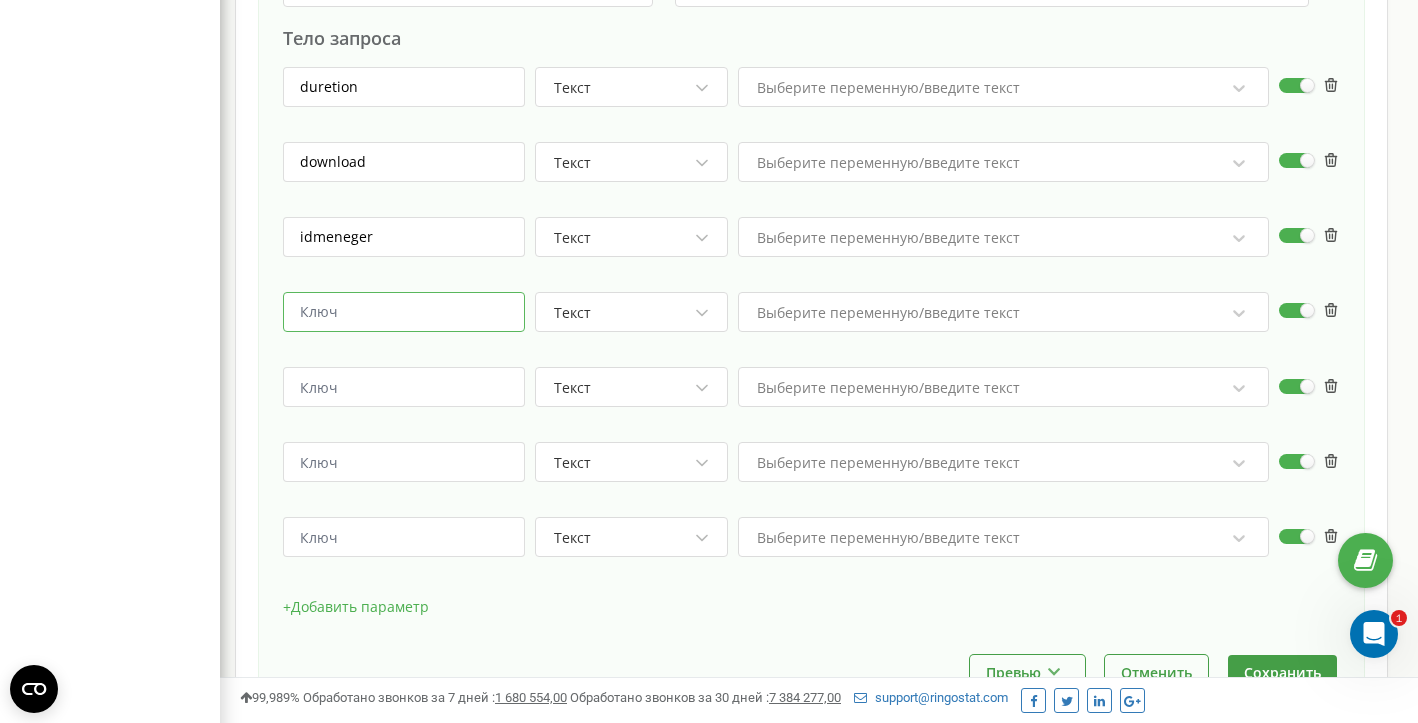 paste on "phonemanager" 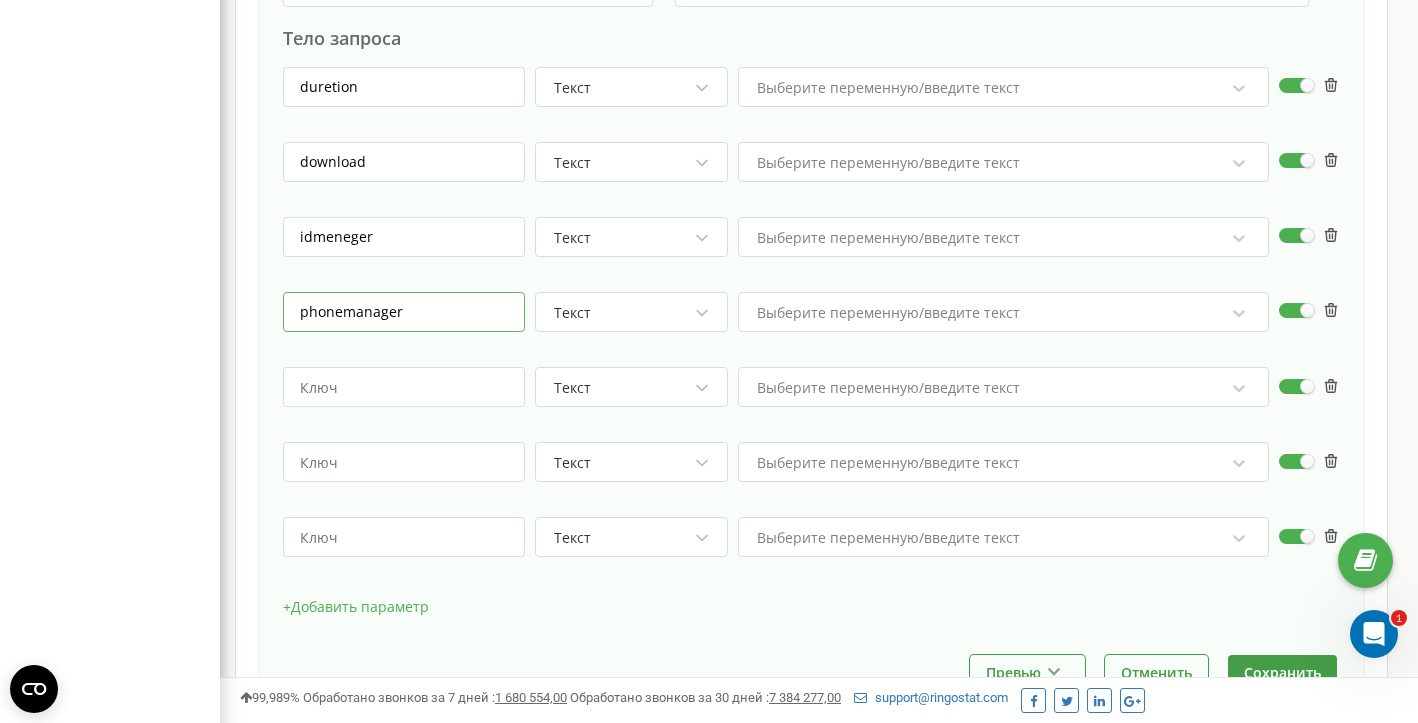 type on "phonemanager" 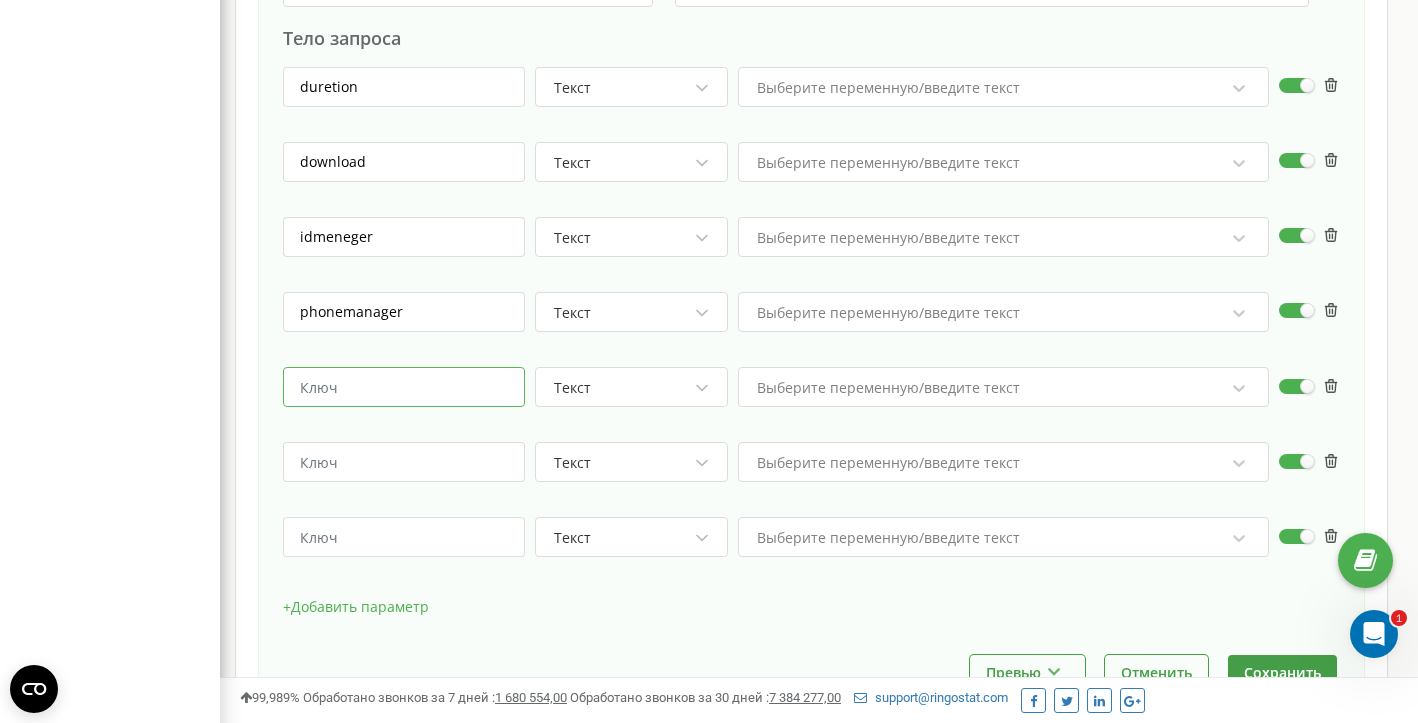 click at bounding box center [404, 387] 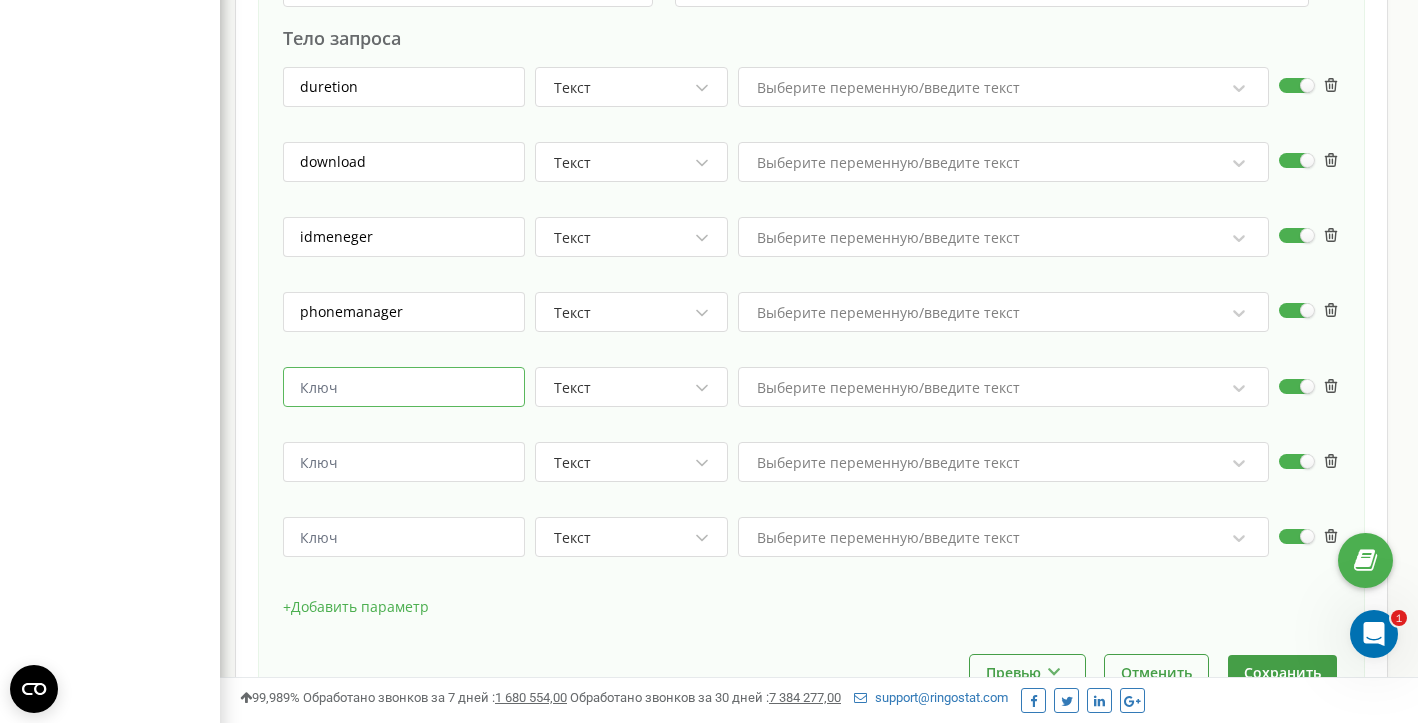 paste on "idrabotnika" 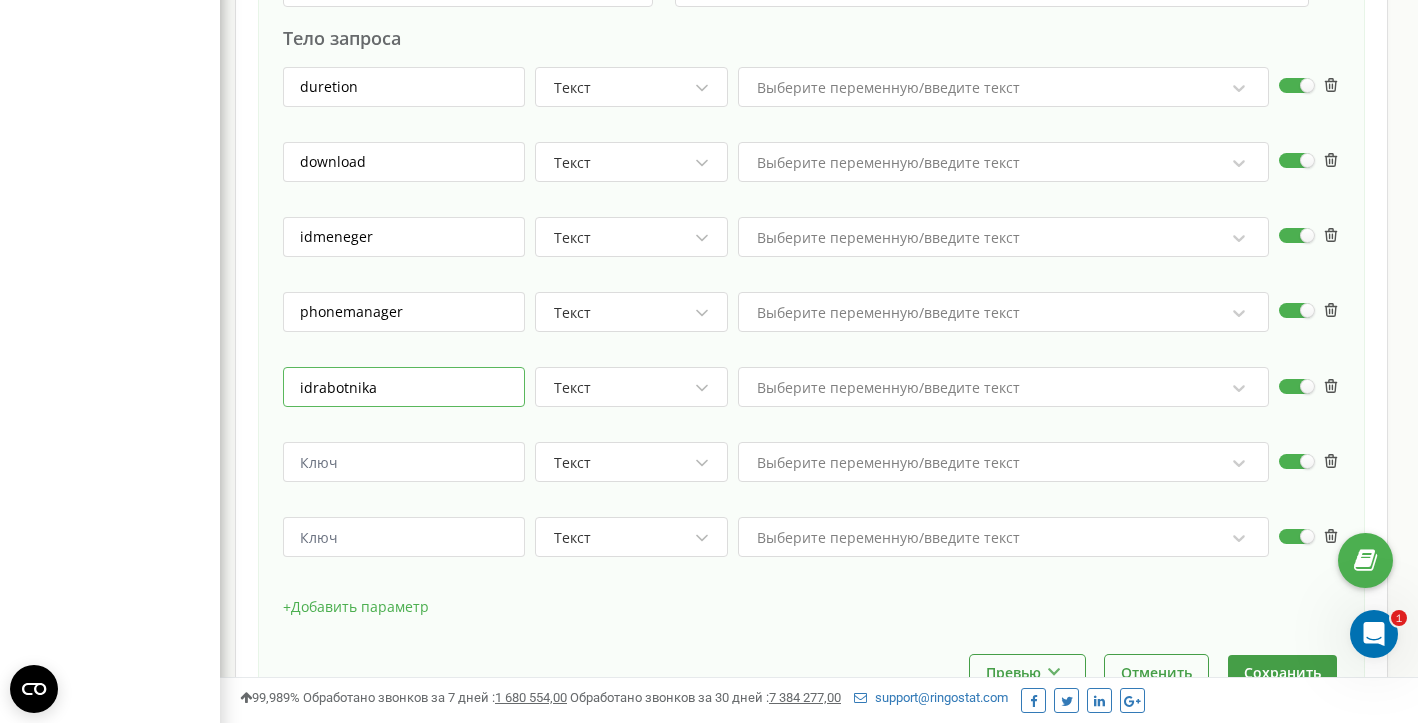 type on "idrabotnika" 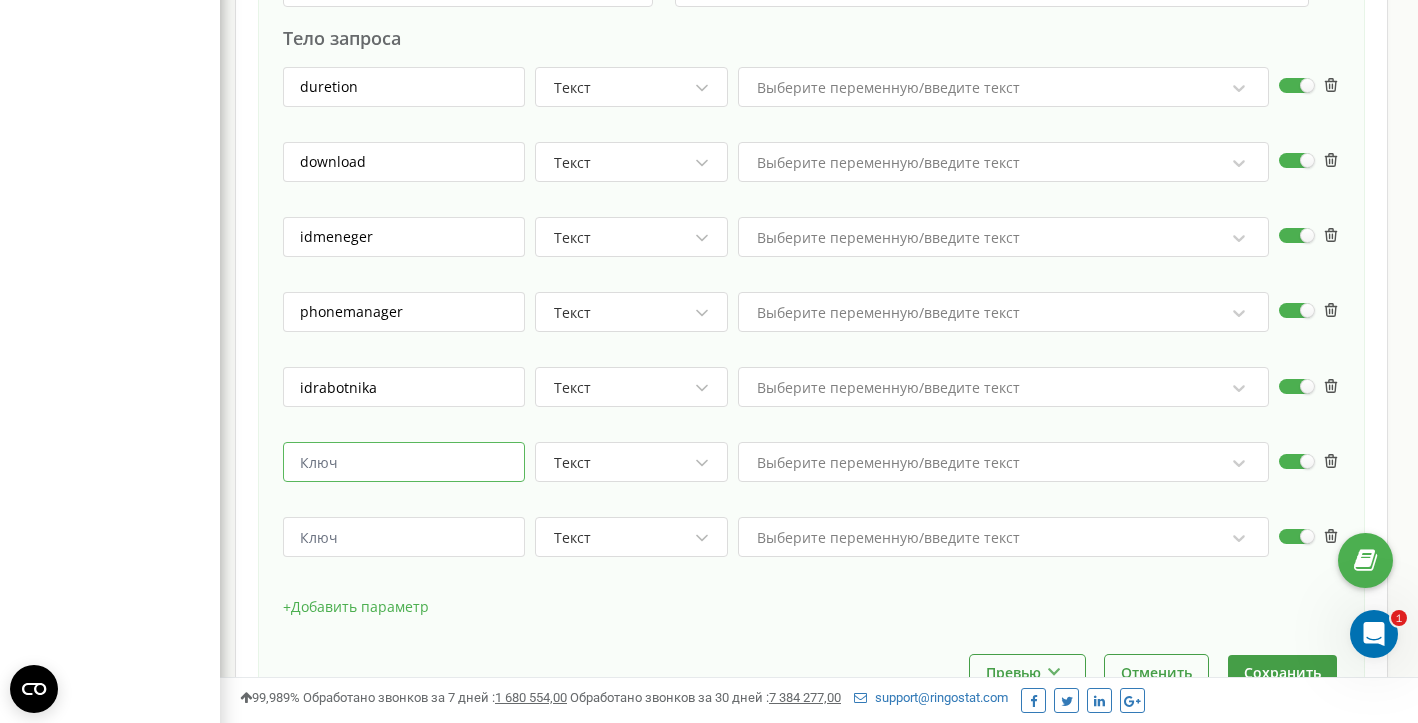 click at bounding box center (404, 462) 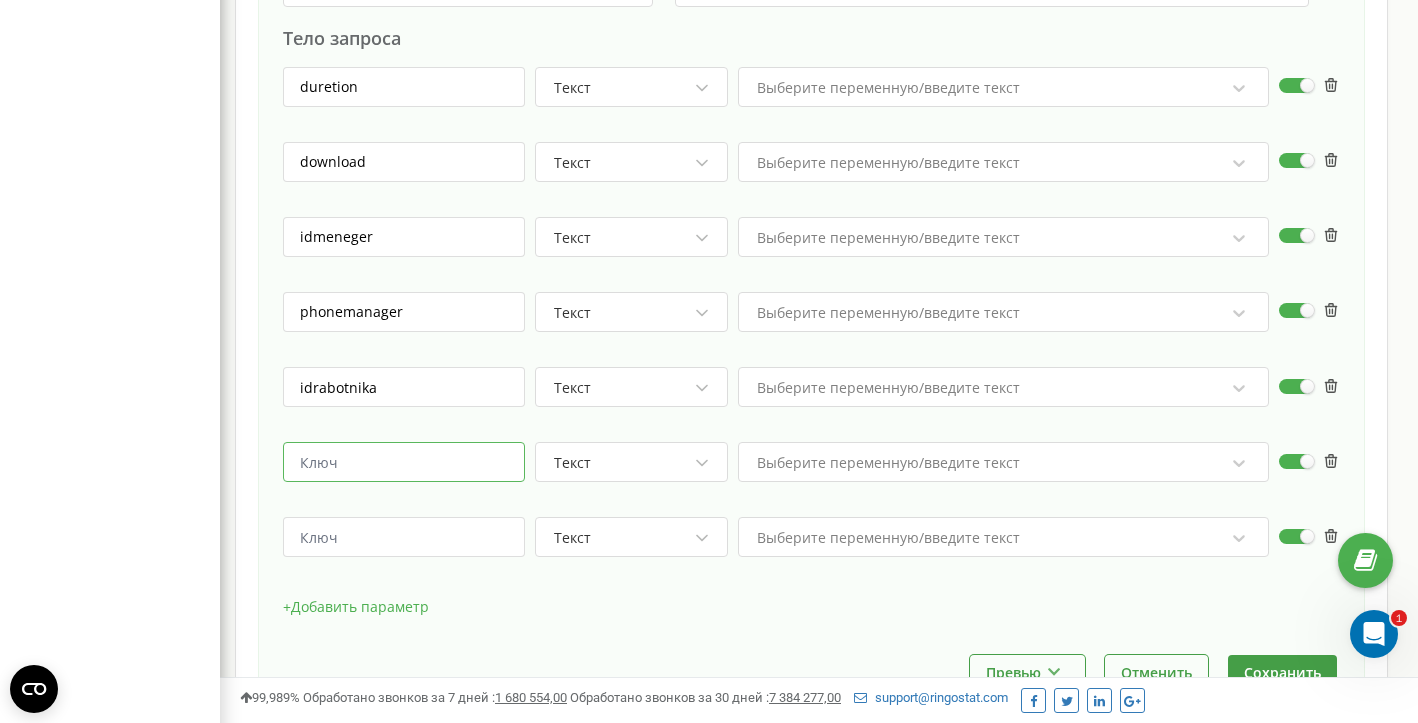 paste on "phoneclient" 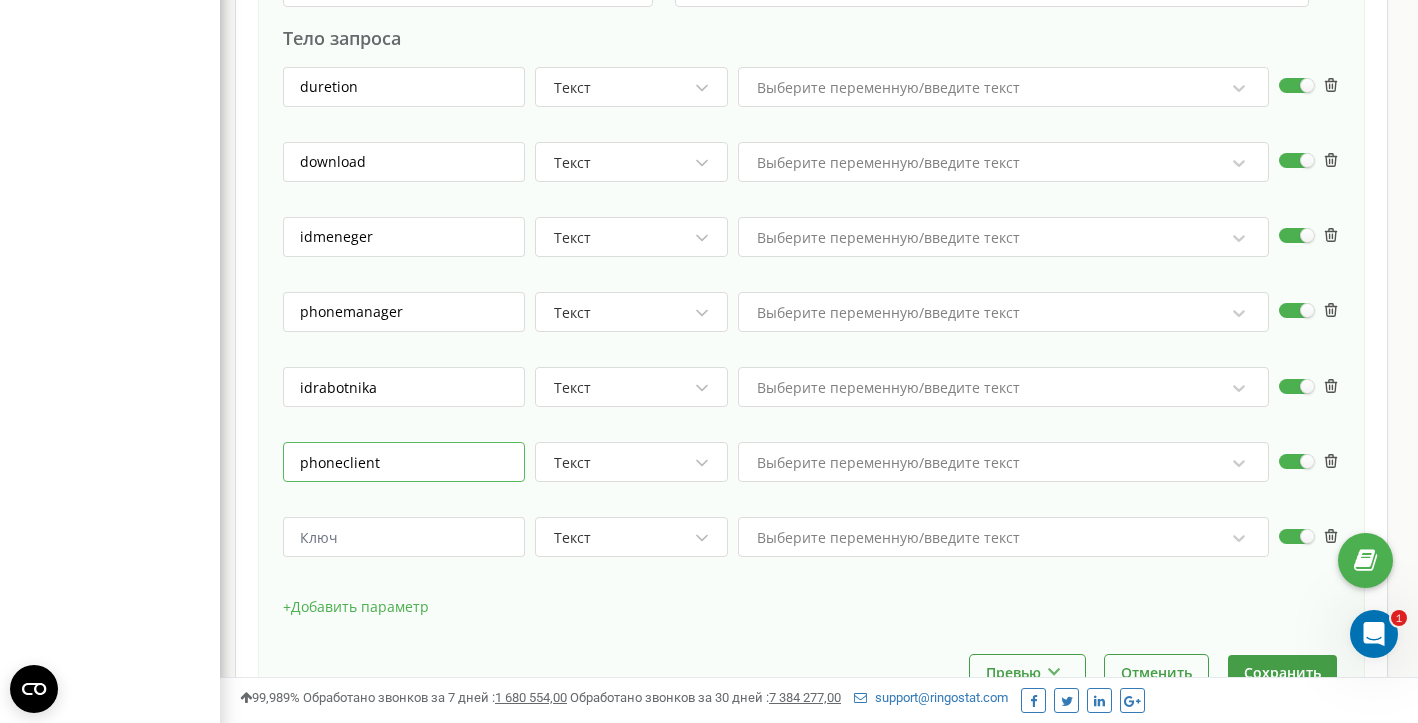 type on "phoneclient" 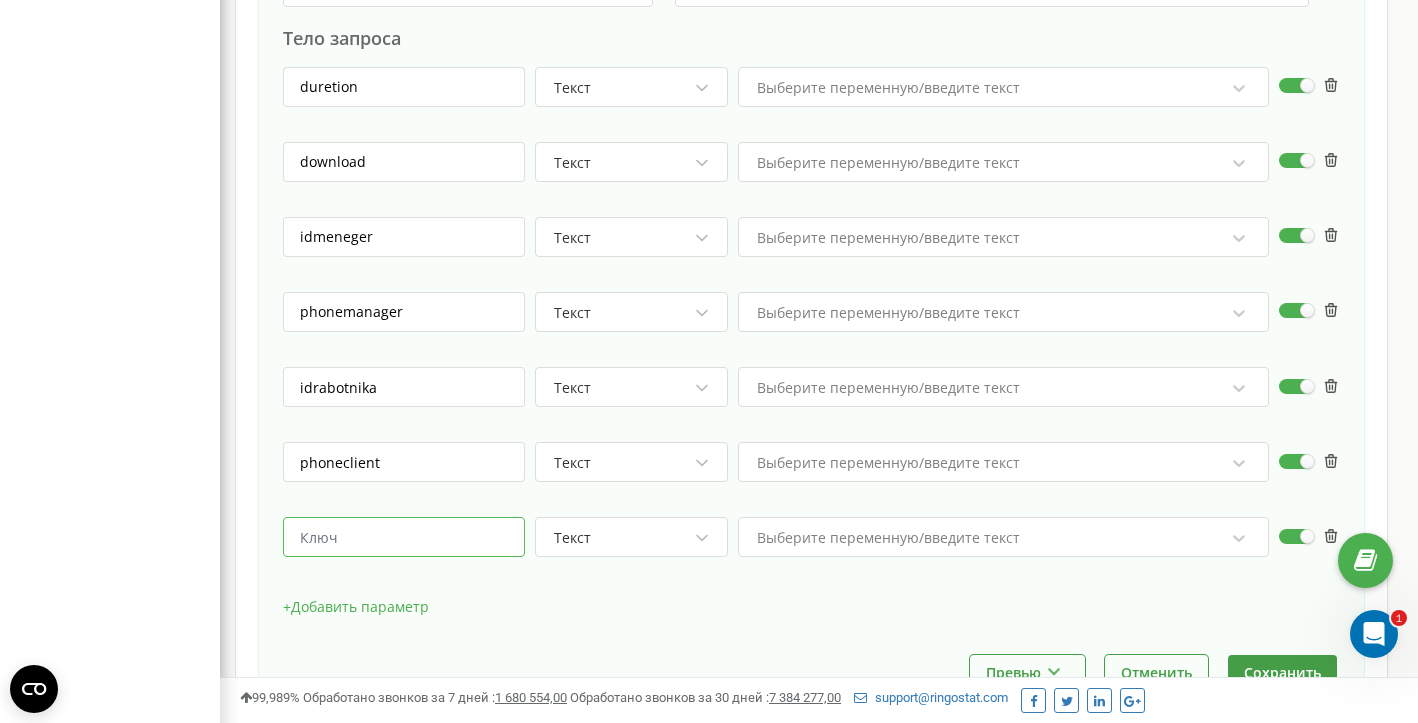 click at bounding box center [404, 537] 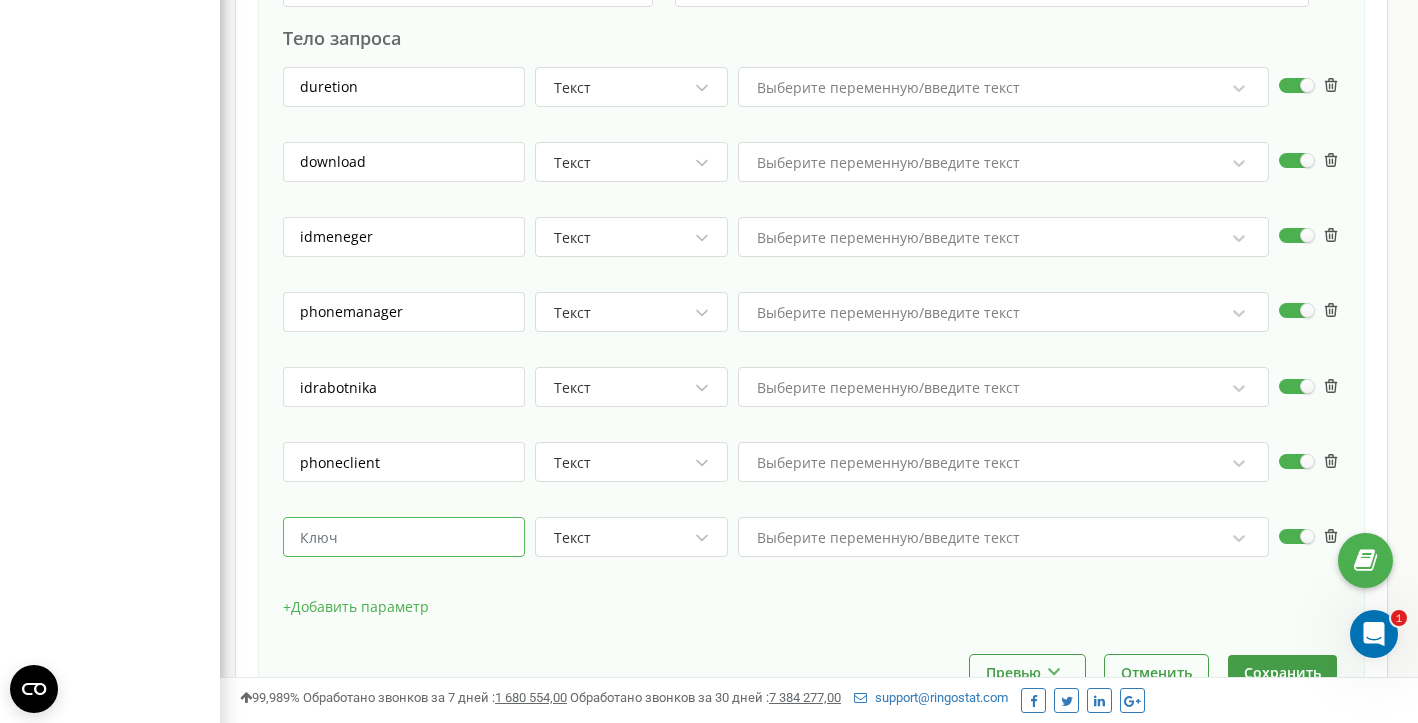 paste on "download1" 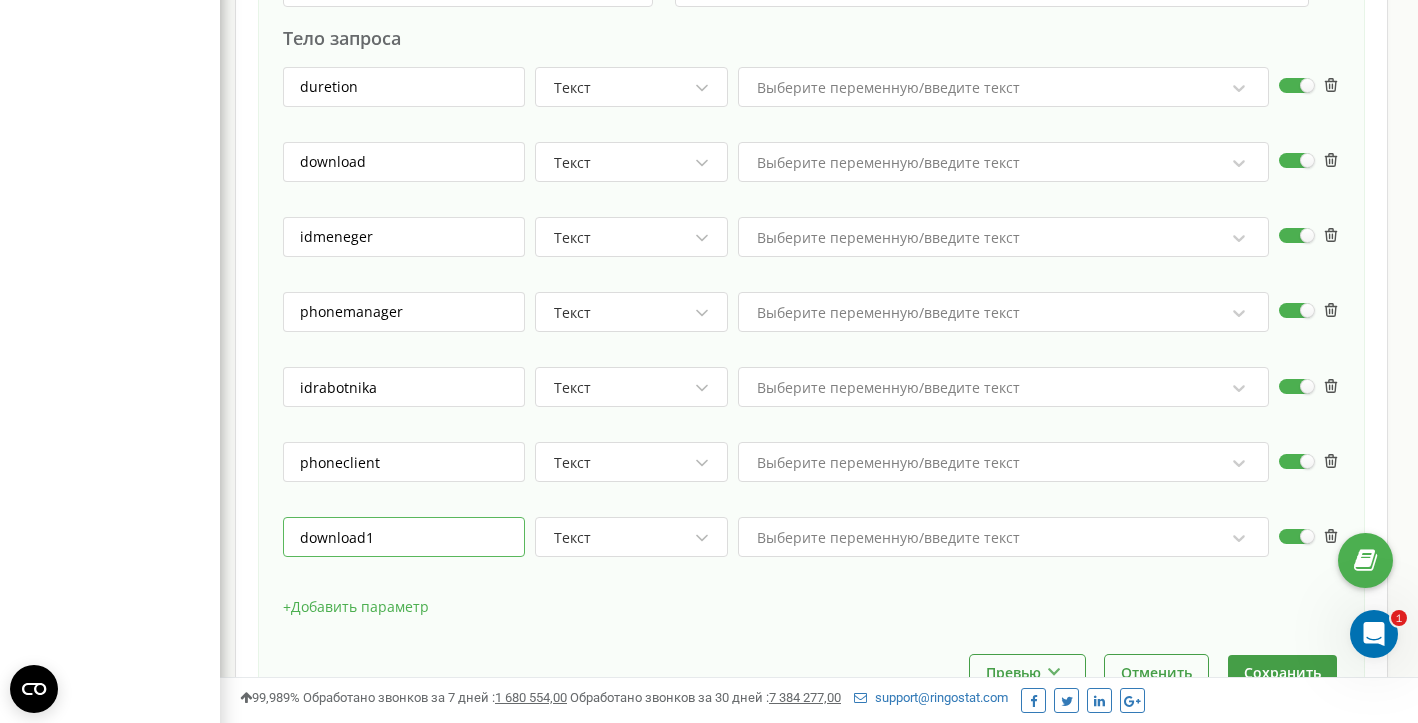 type on "download1" 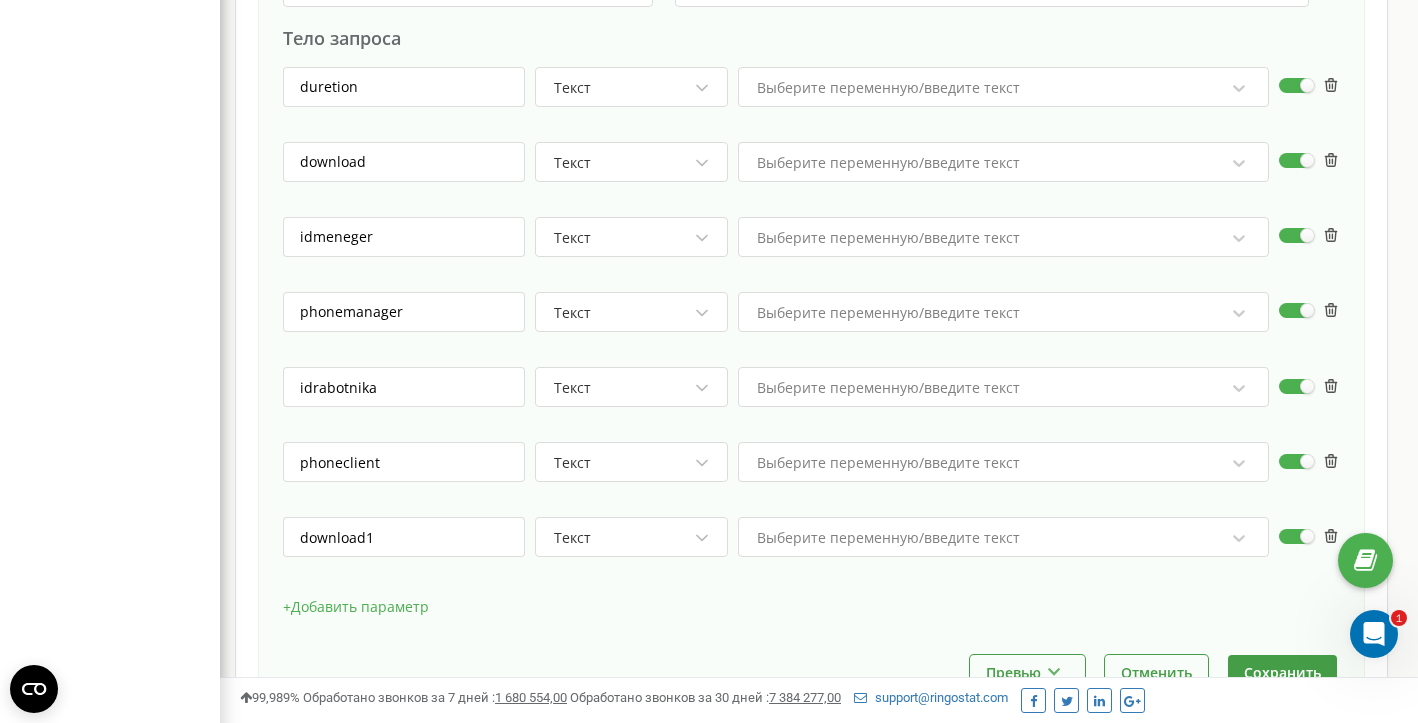click on "+  Добавить параметр" at bounding box center (356, 607) 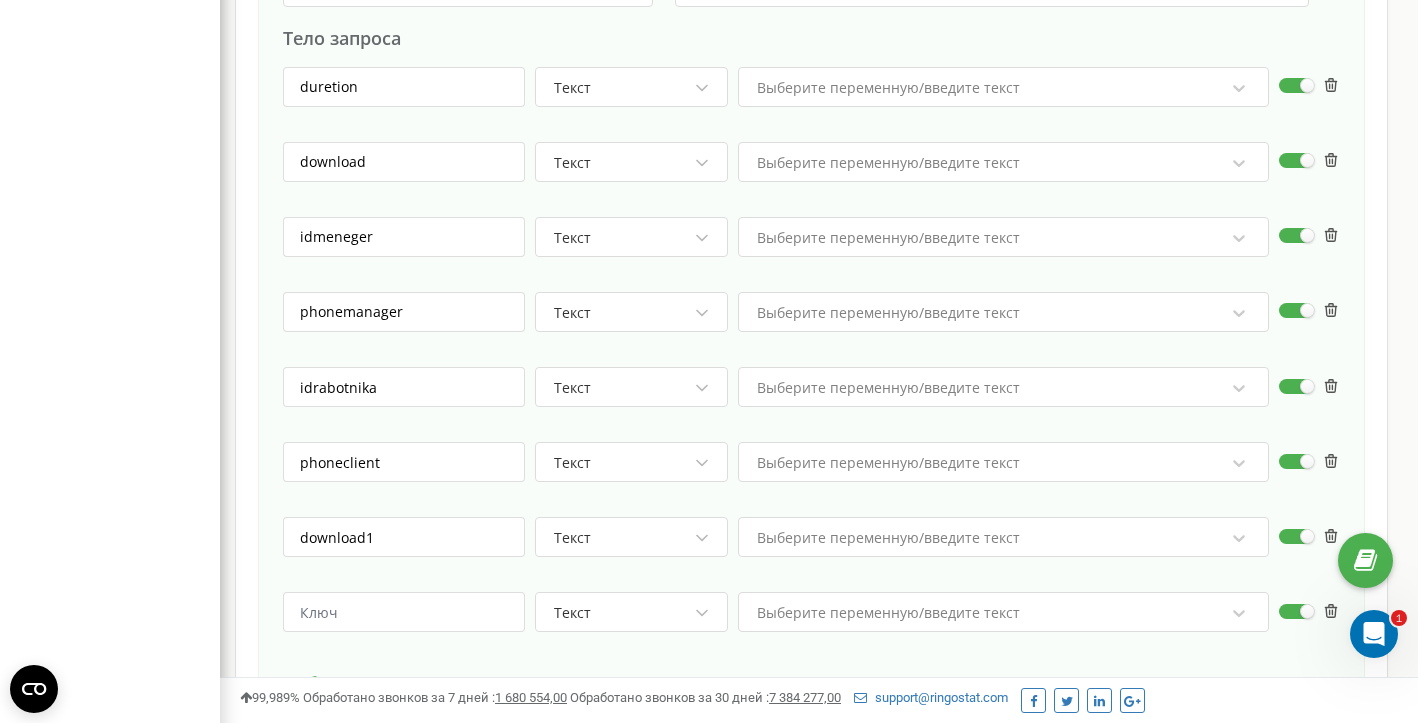 scroll, scrollTop: 997927, scrollLeft: 998802, axis: both 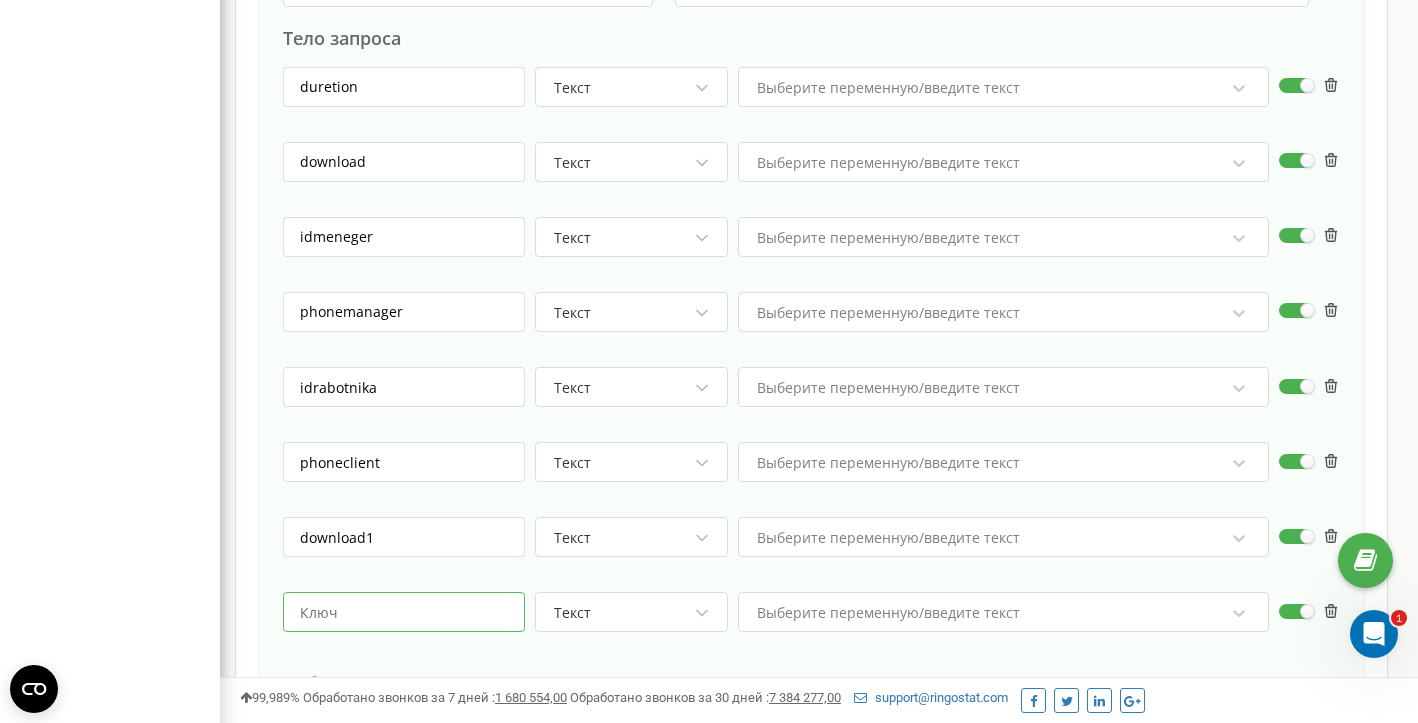 click at bounding box center [404, 612] 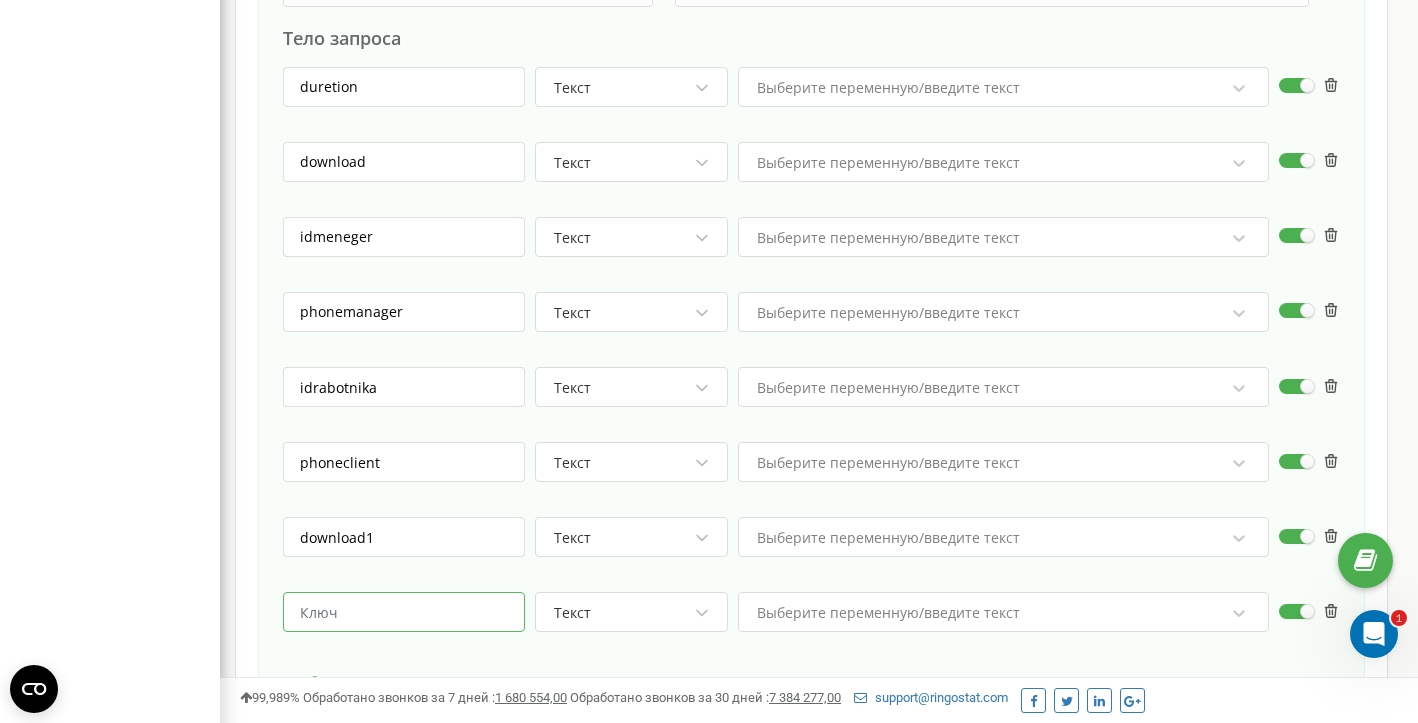 paste on "data" 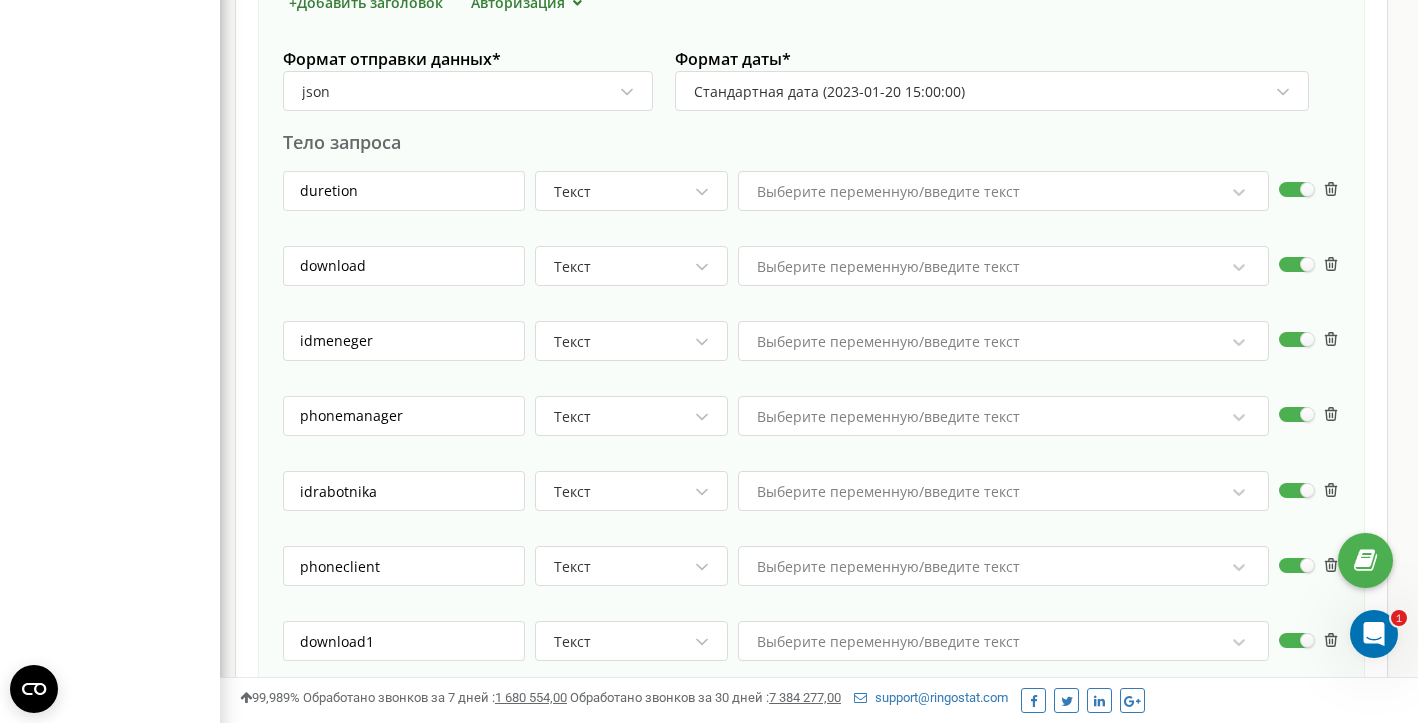 scroll, scrollTop: 1174, scrollLeft: 0, axis: vertical 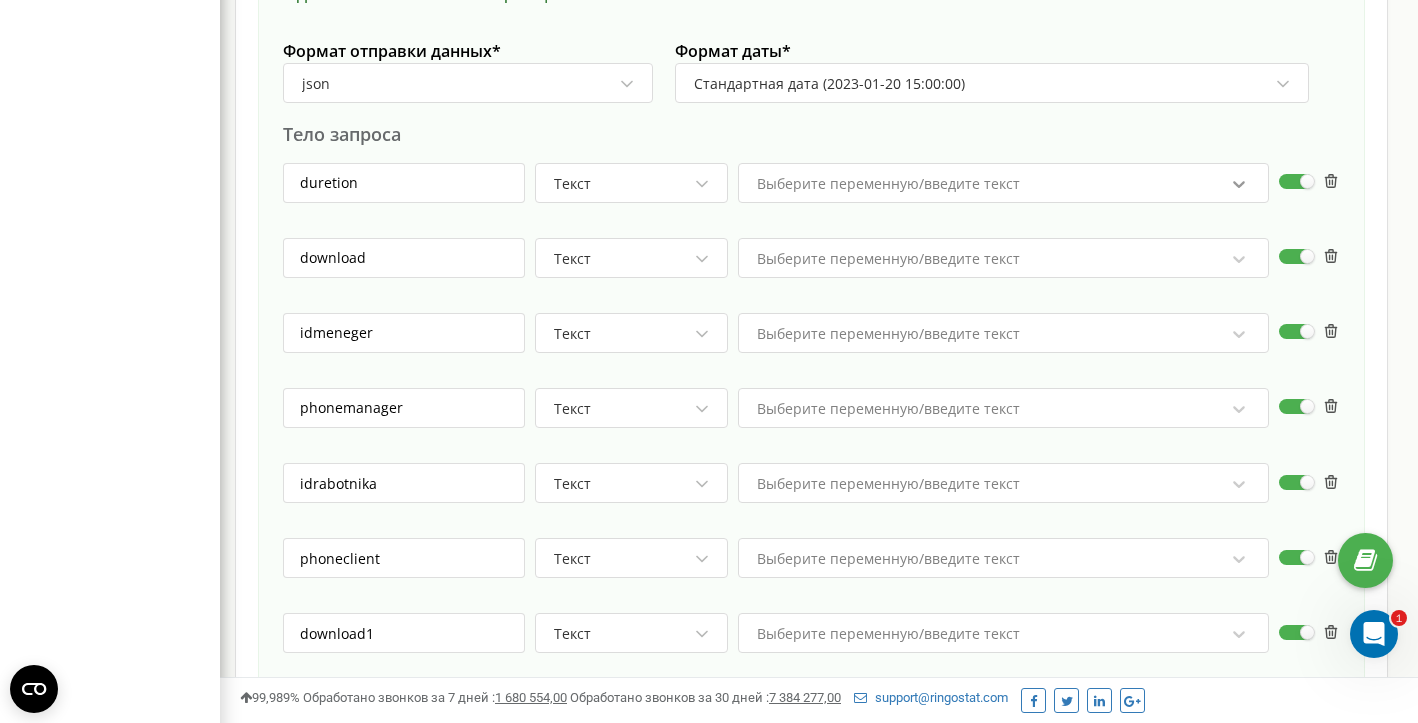 type on "data" 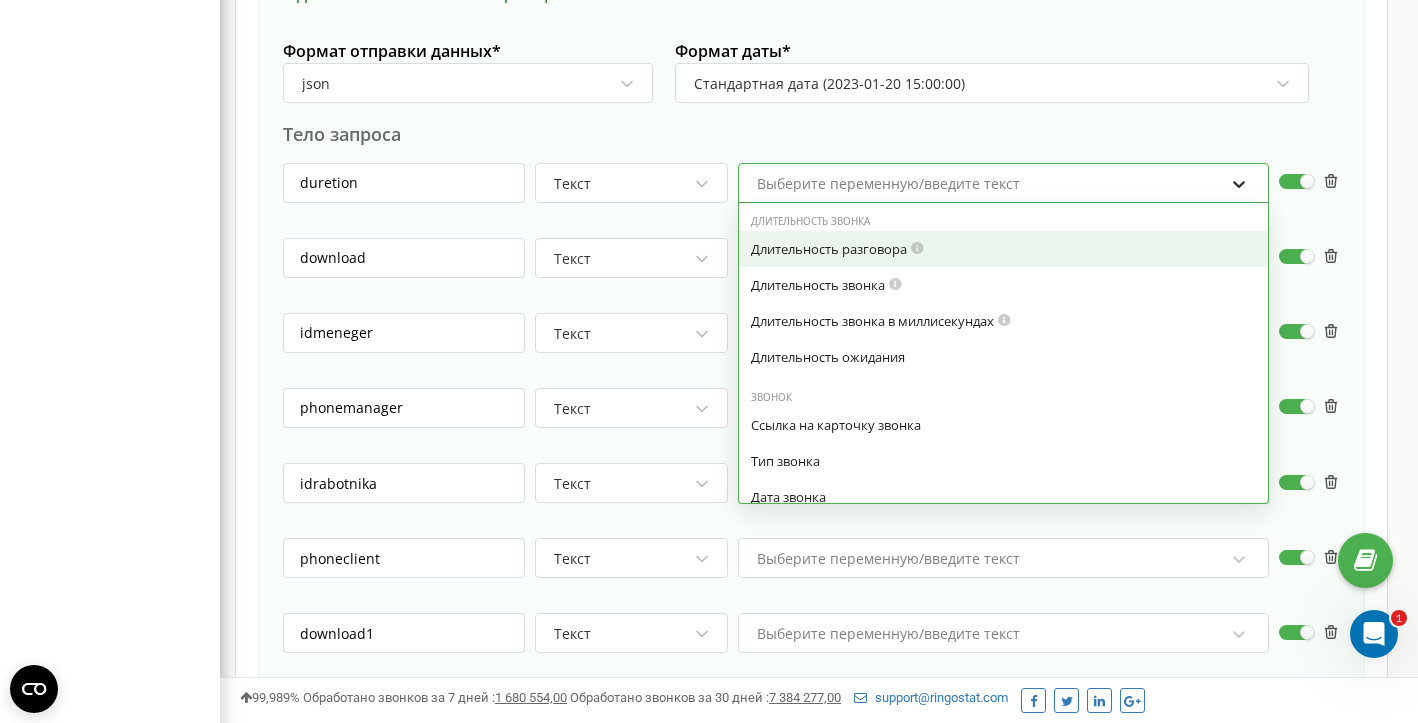 click 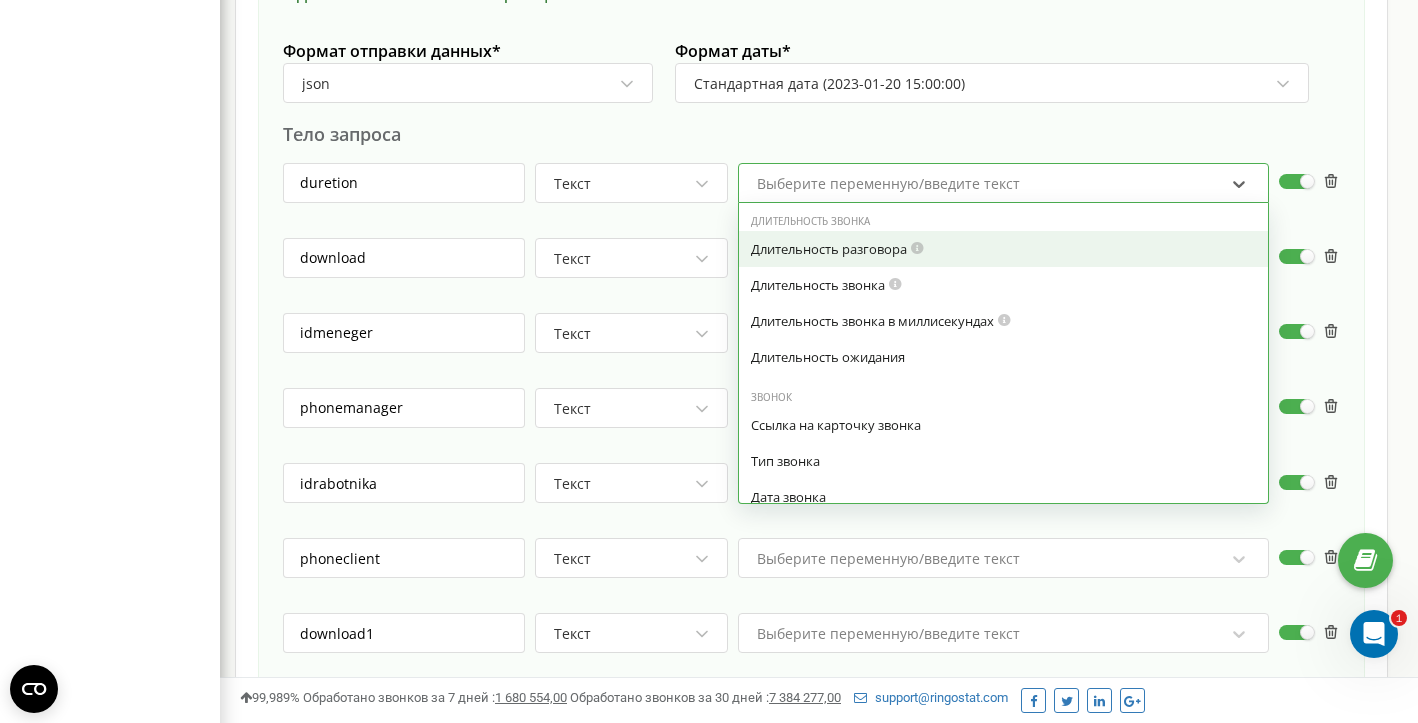 click on "Длительность разговора" at bounding box center [1003, 249] 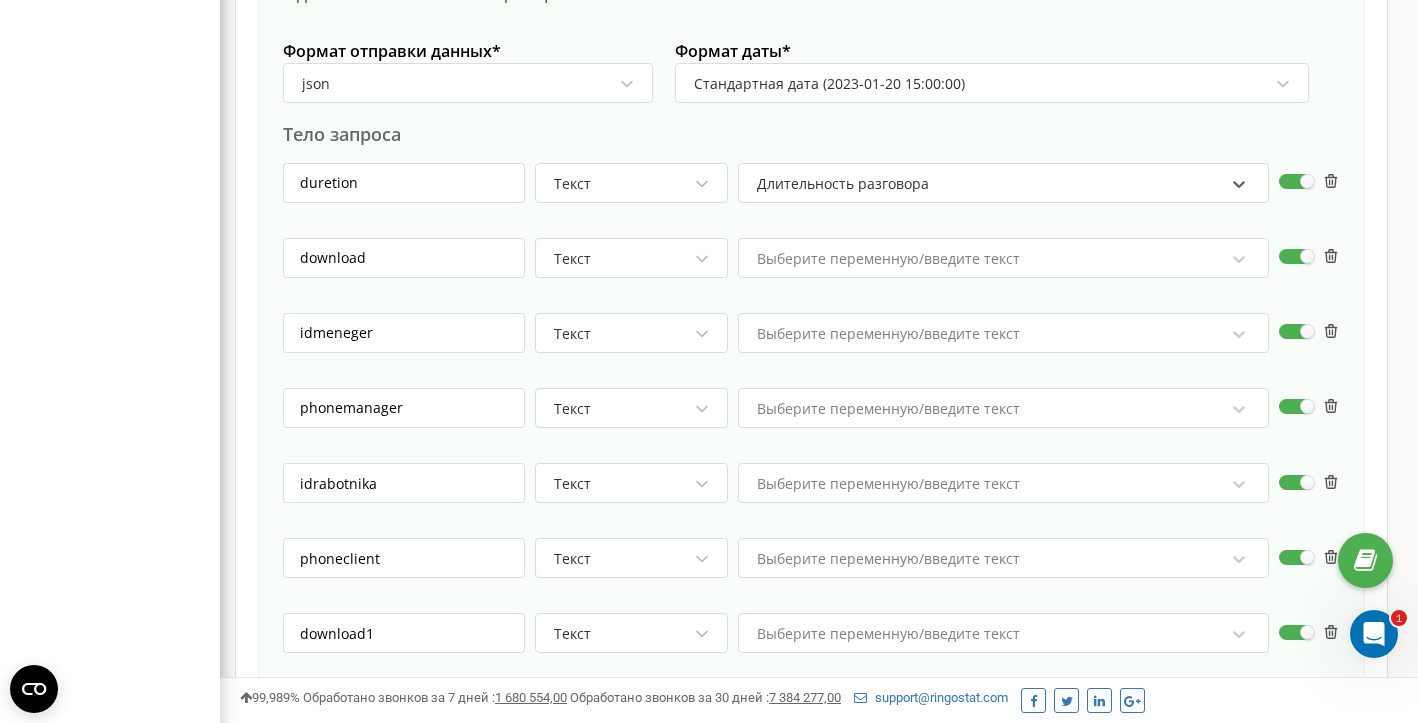 click on "Выберите переменную/введите текст" at bounding box center (990, 259) 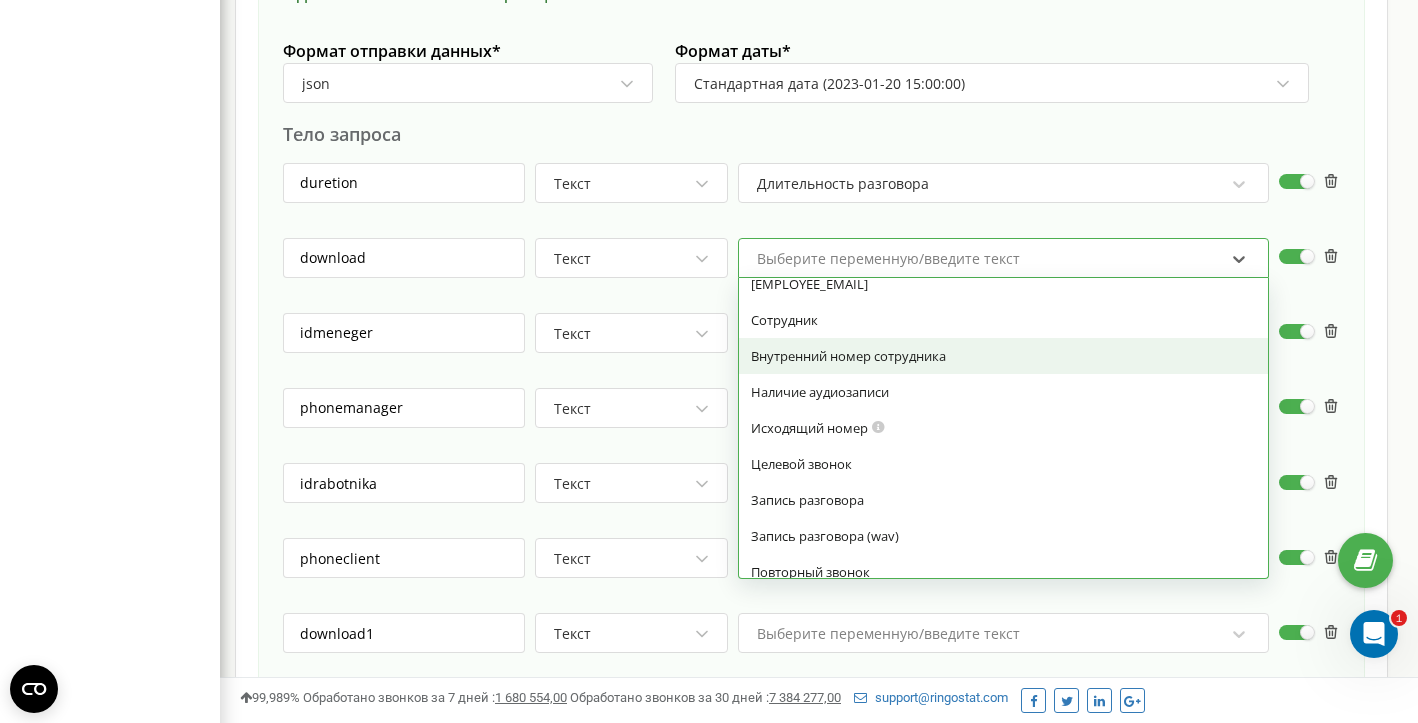 scroll, scrollTop: 604, scrollLeft: 0, axis: vertical 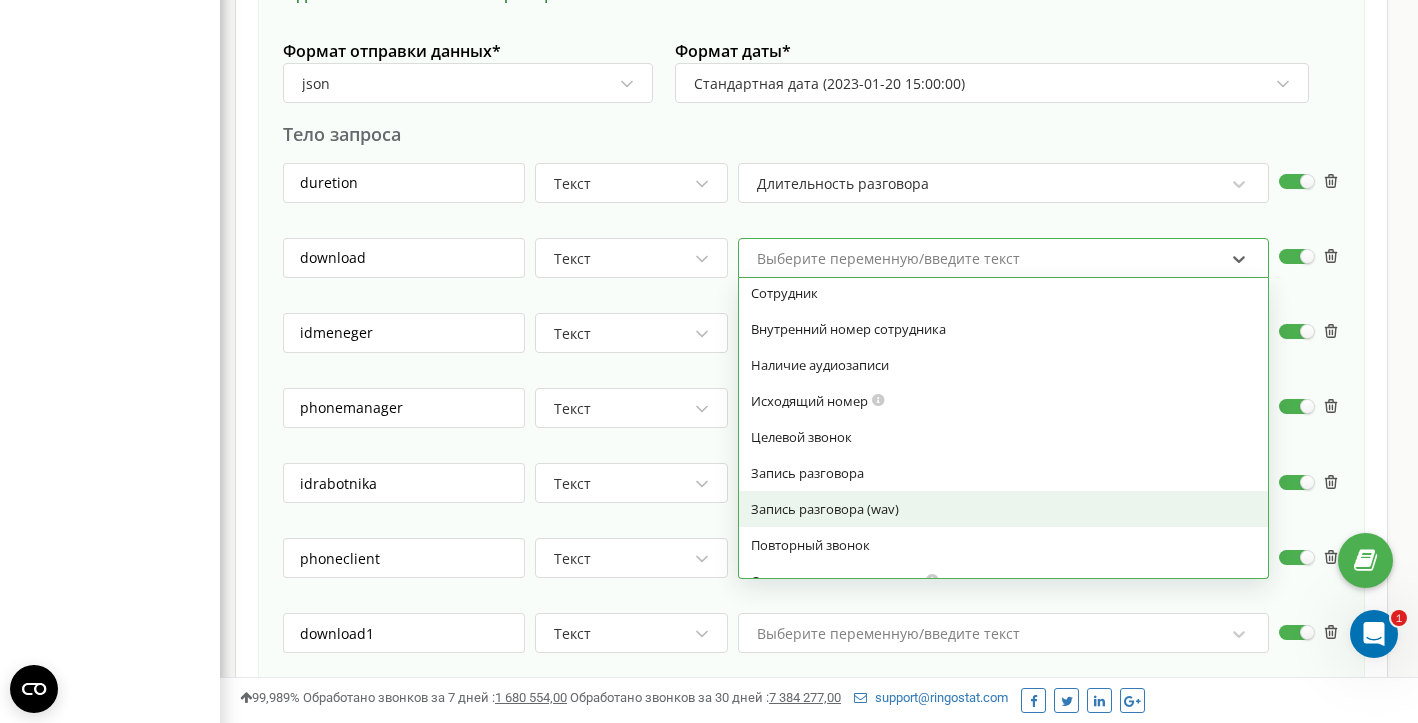 click on "Запись разговора (wav)" at bounding box center (1003, 509) 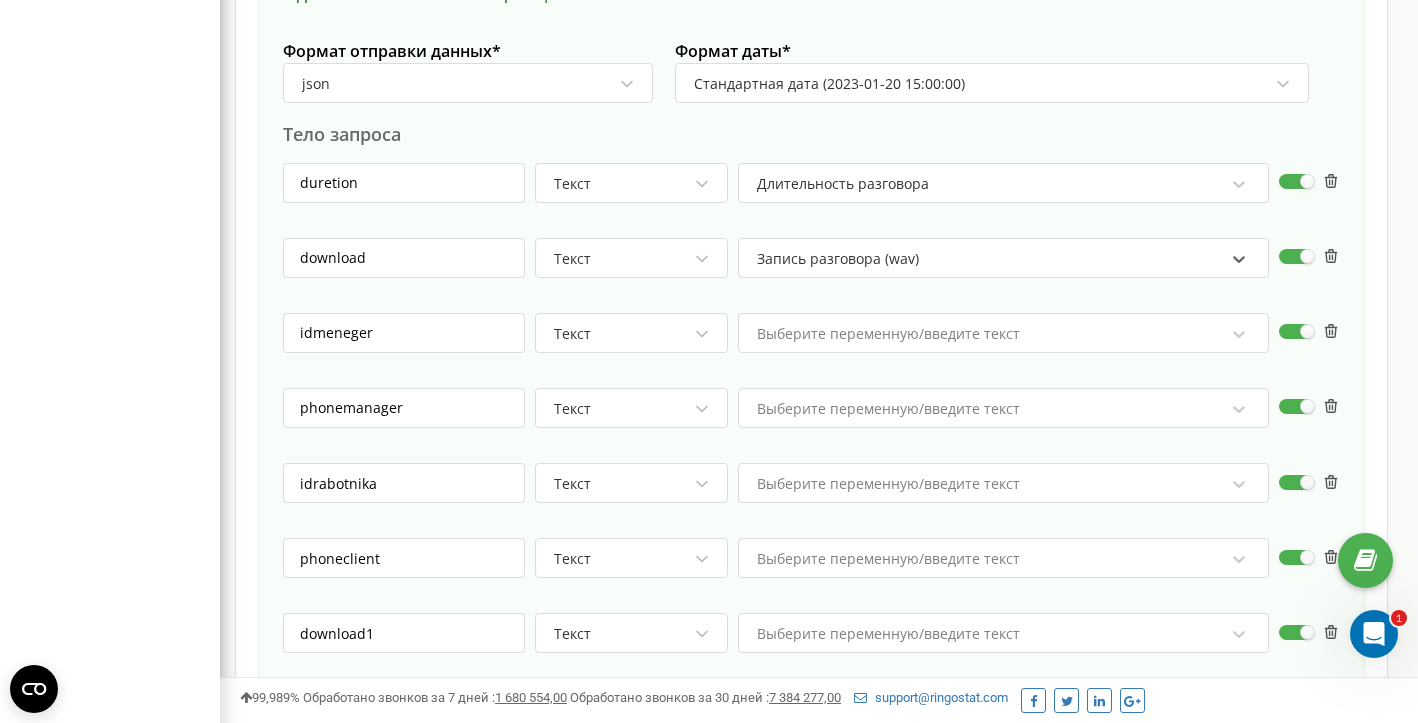 click on "Выберите переменную/введите текст" at bounding box center [888, 334] 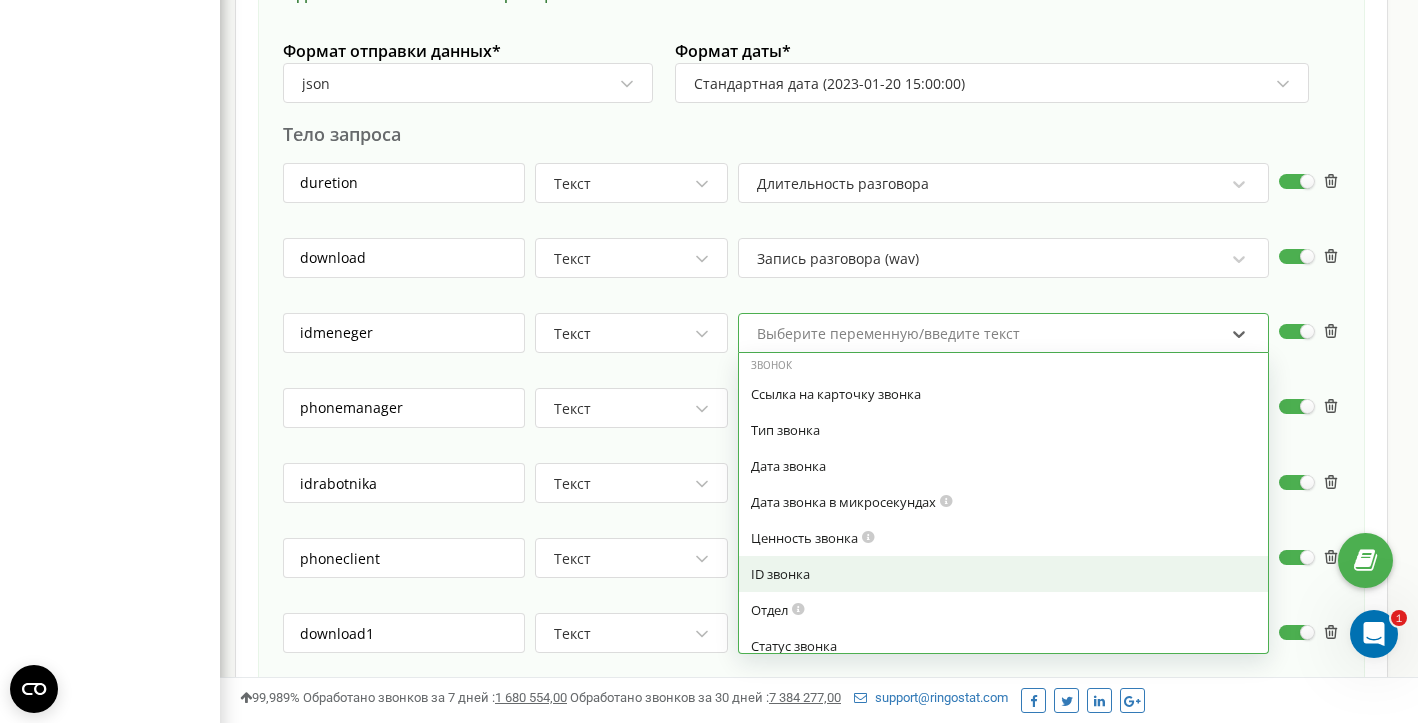 scroll, scrollTop: 216, scrollLeft: 0, axis: vertical 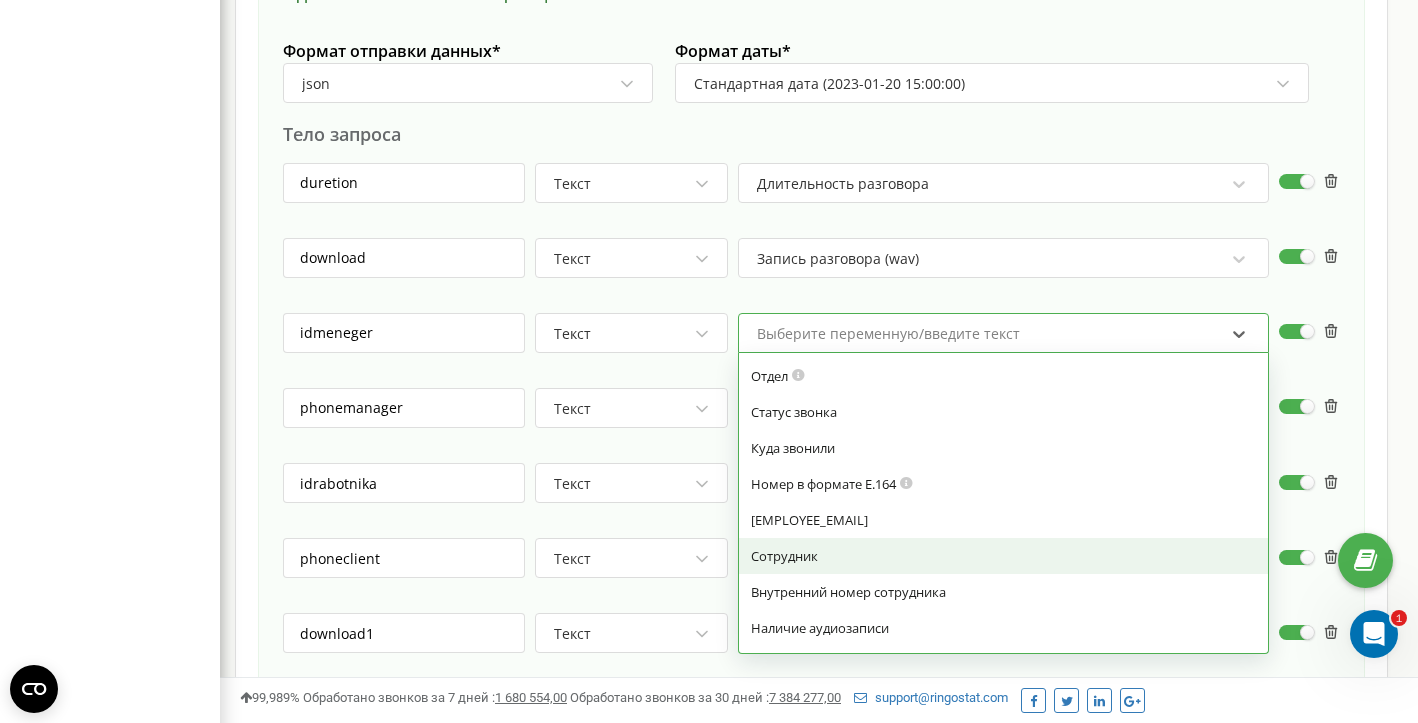 click on "Сотрудник" at bounding box center [1003, 556] 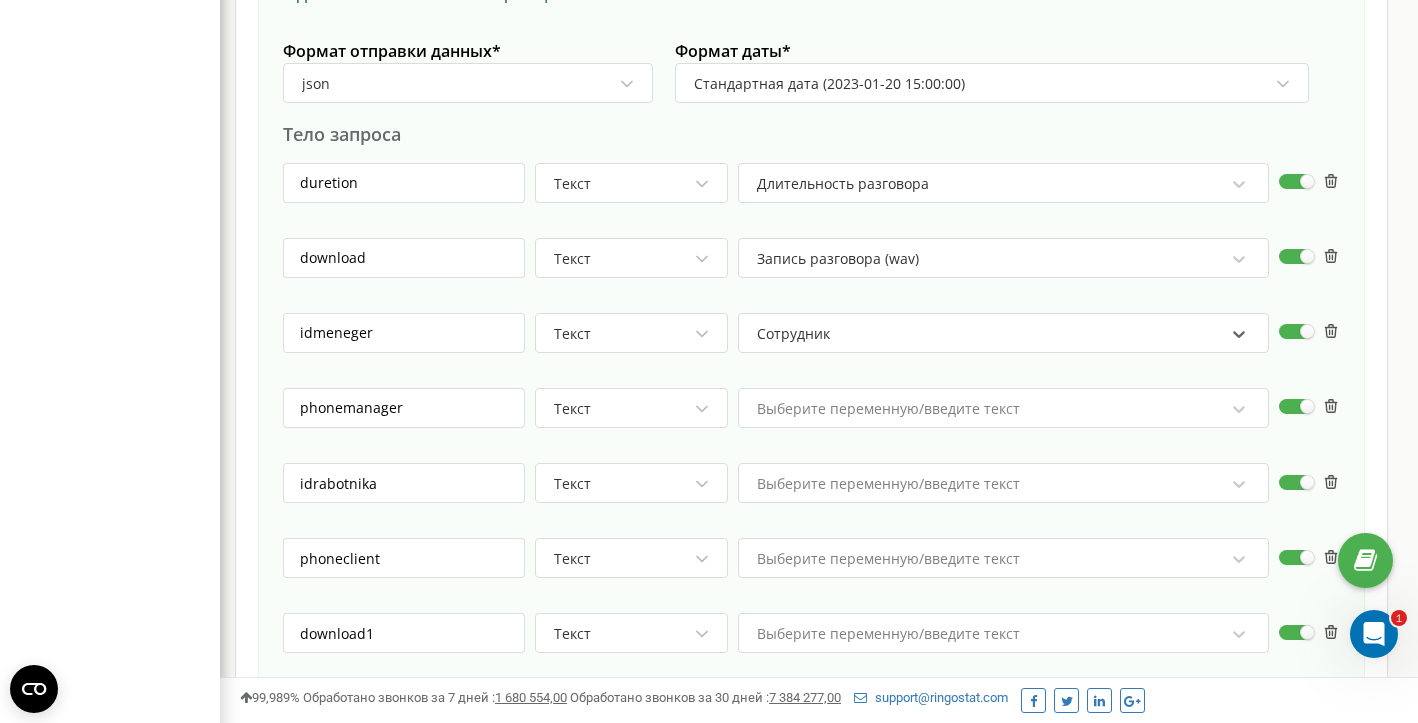 click on "Выберите переменную/введите текст" at bounding box center [990, 409] 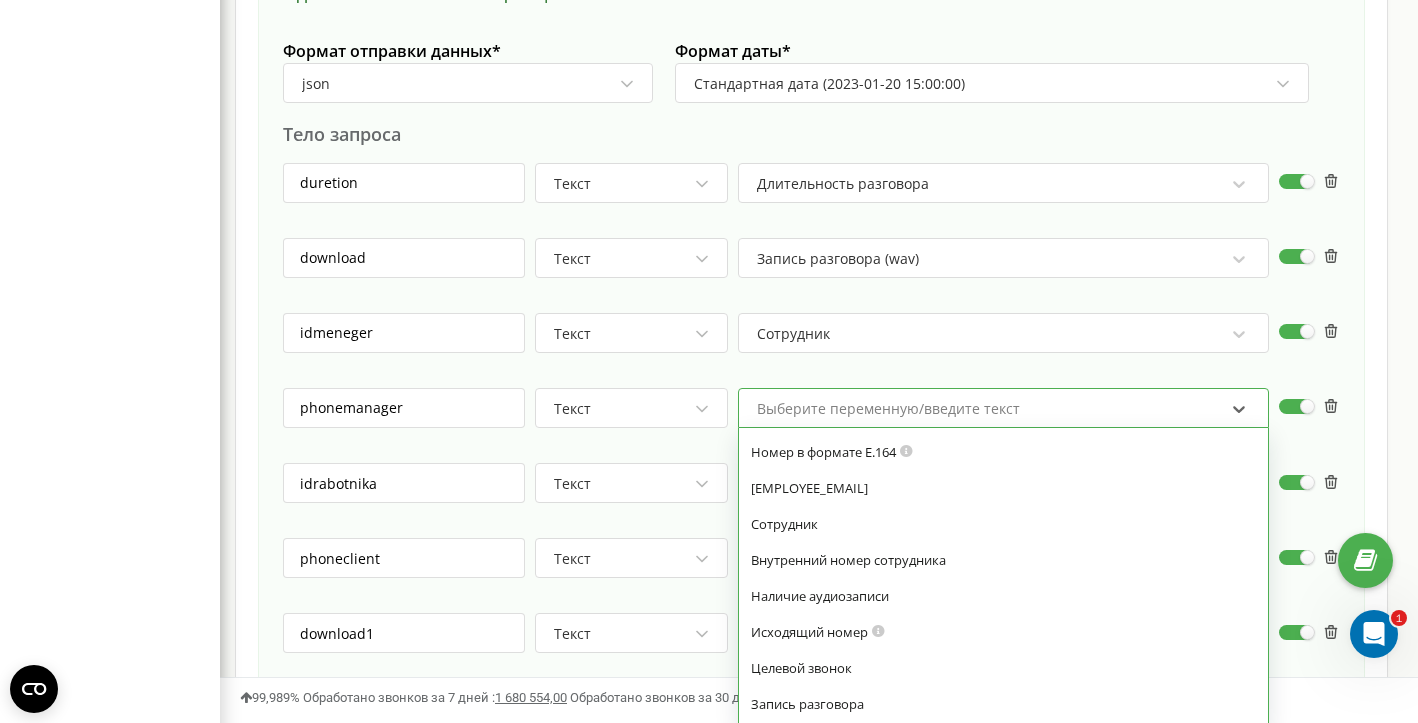 scroll, scrollTop: 539, scrollLeft: 0, axis: vertical 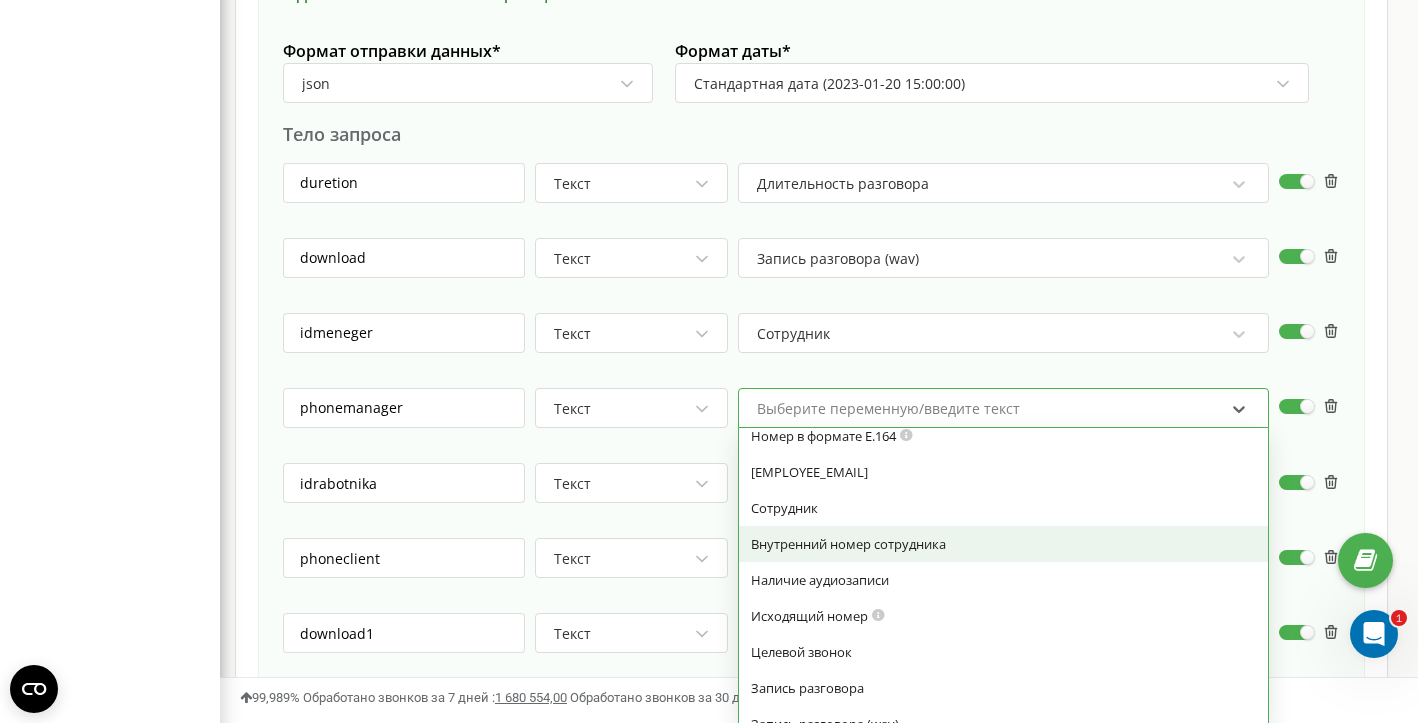 click on "Внутренний номер сотрудника" at bounding box center (1003, 544) 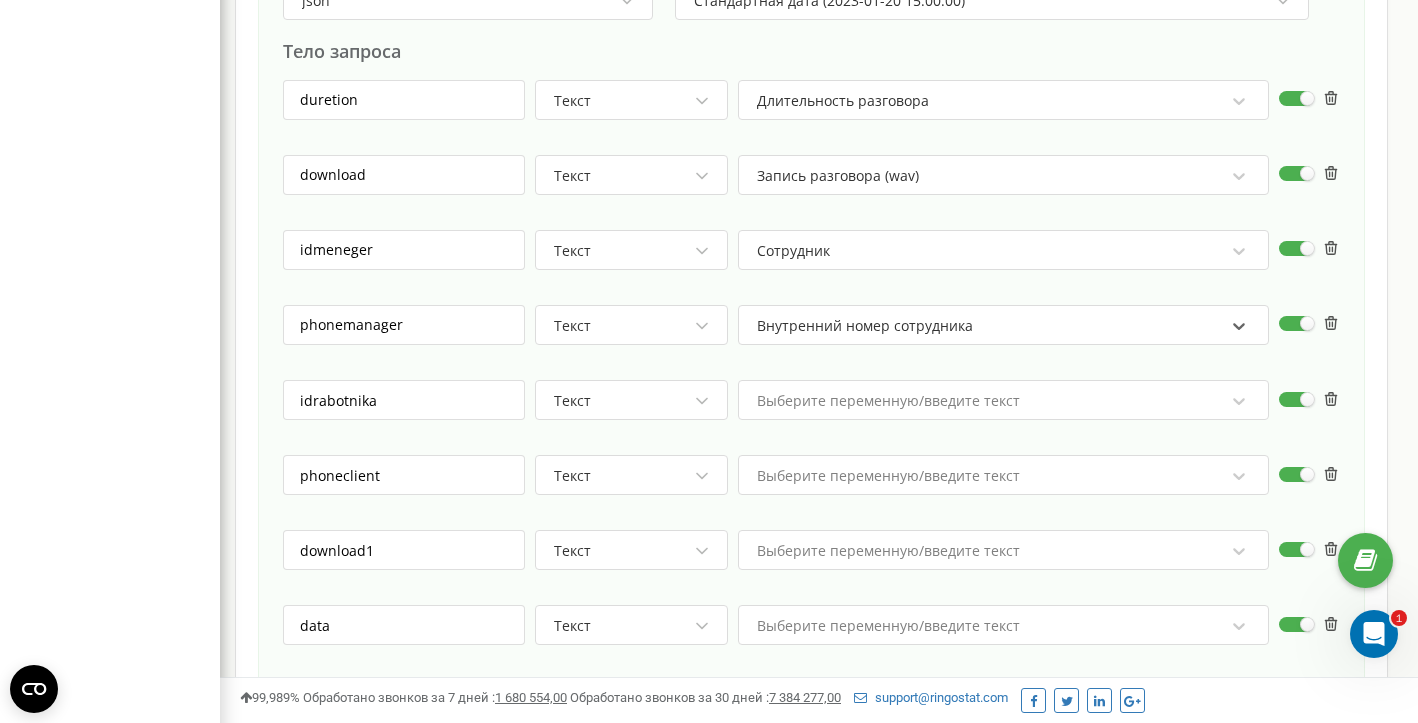 scroll, scrollTop: 1330, scrollLeft: 0, axis: vertical 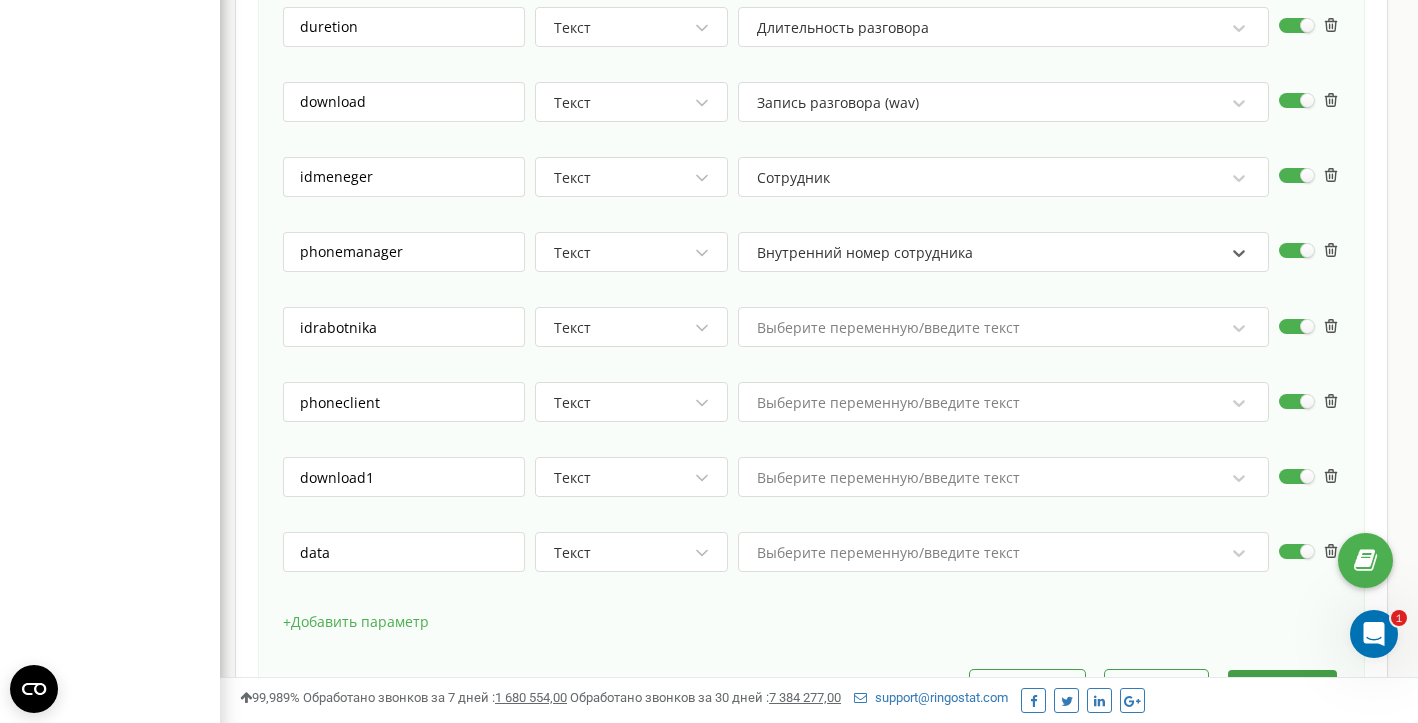 click on "Выберите переменную/введите текст" at bounding box center [888, 328] 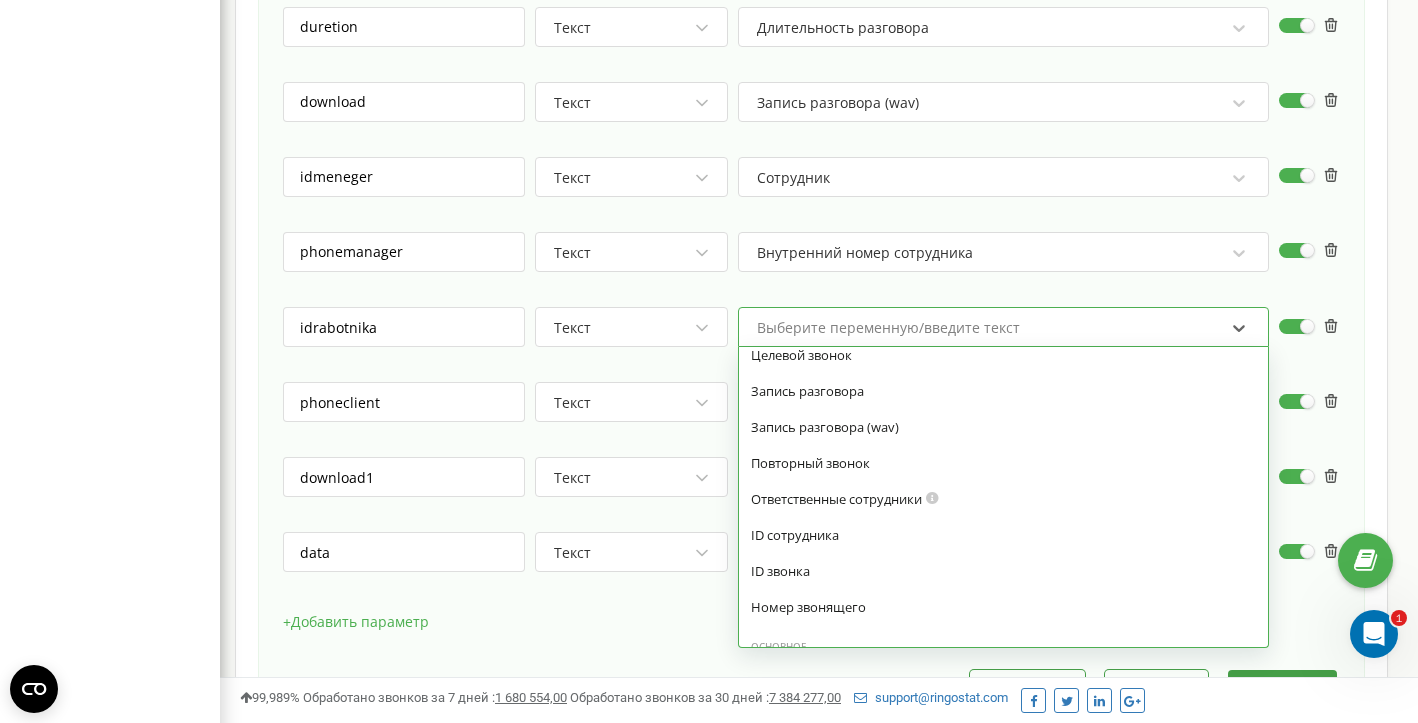 scroll, scrollTop: 757, scrollLeft: 0, axis: vertical 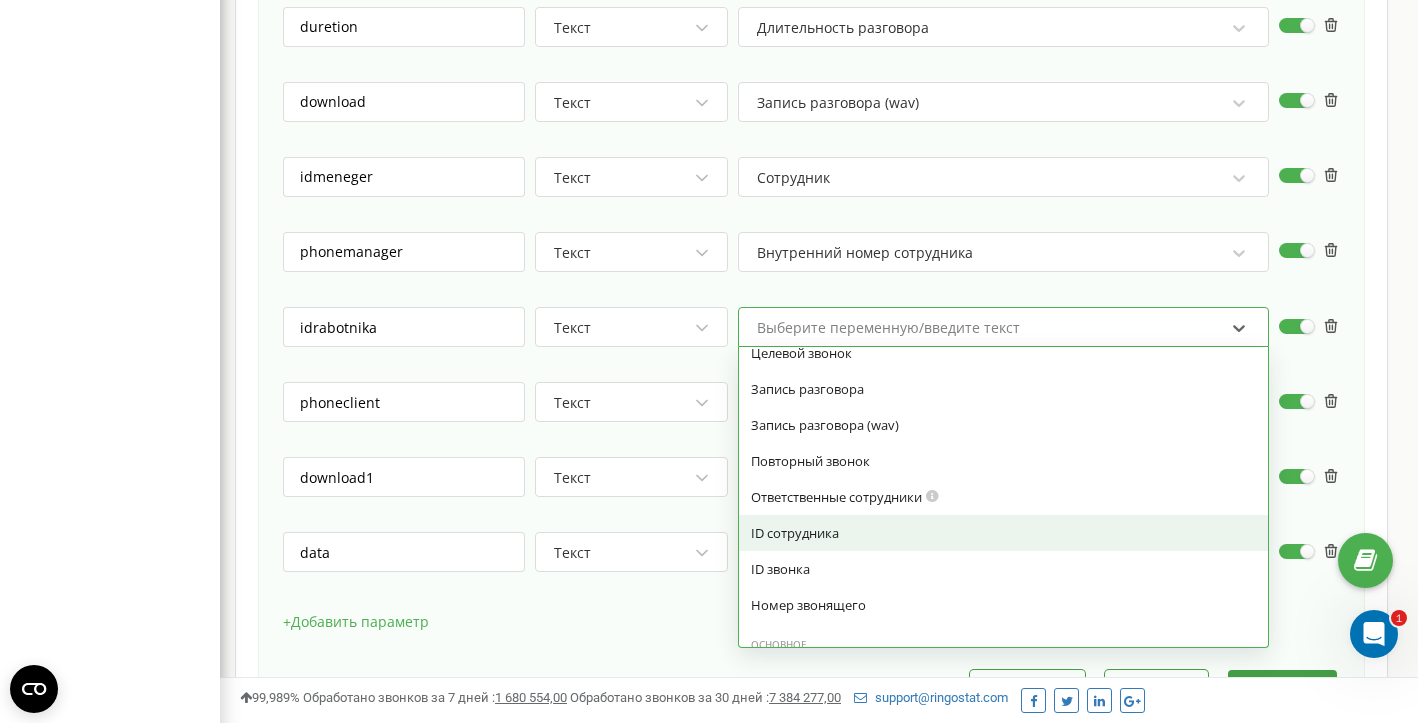 click on "ID сотрудника" at bounding box center (1003, 533) 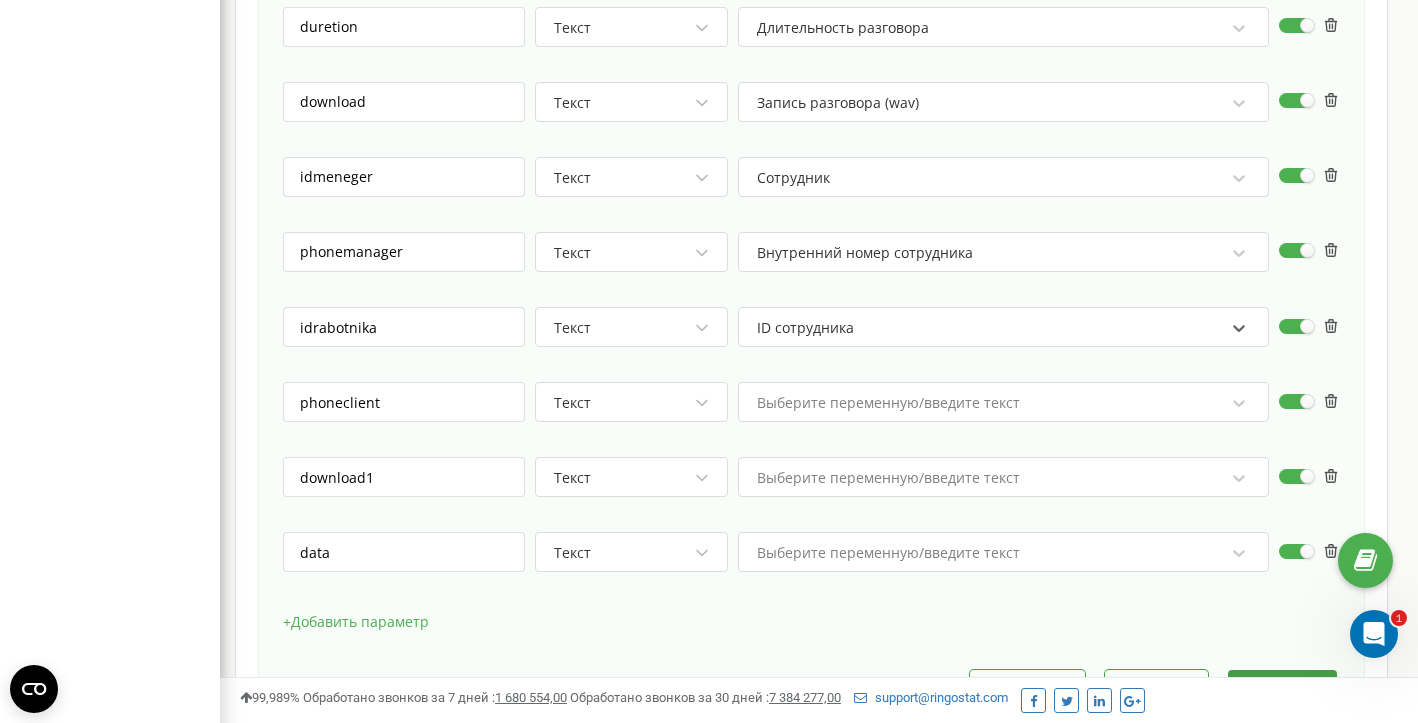 click on "Выберите переменную/введите текст" at bounding box center [888, 403] 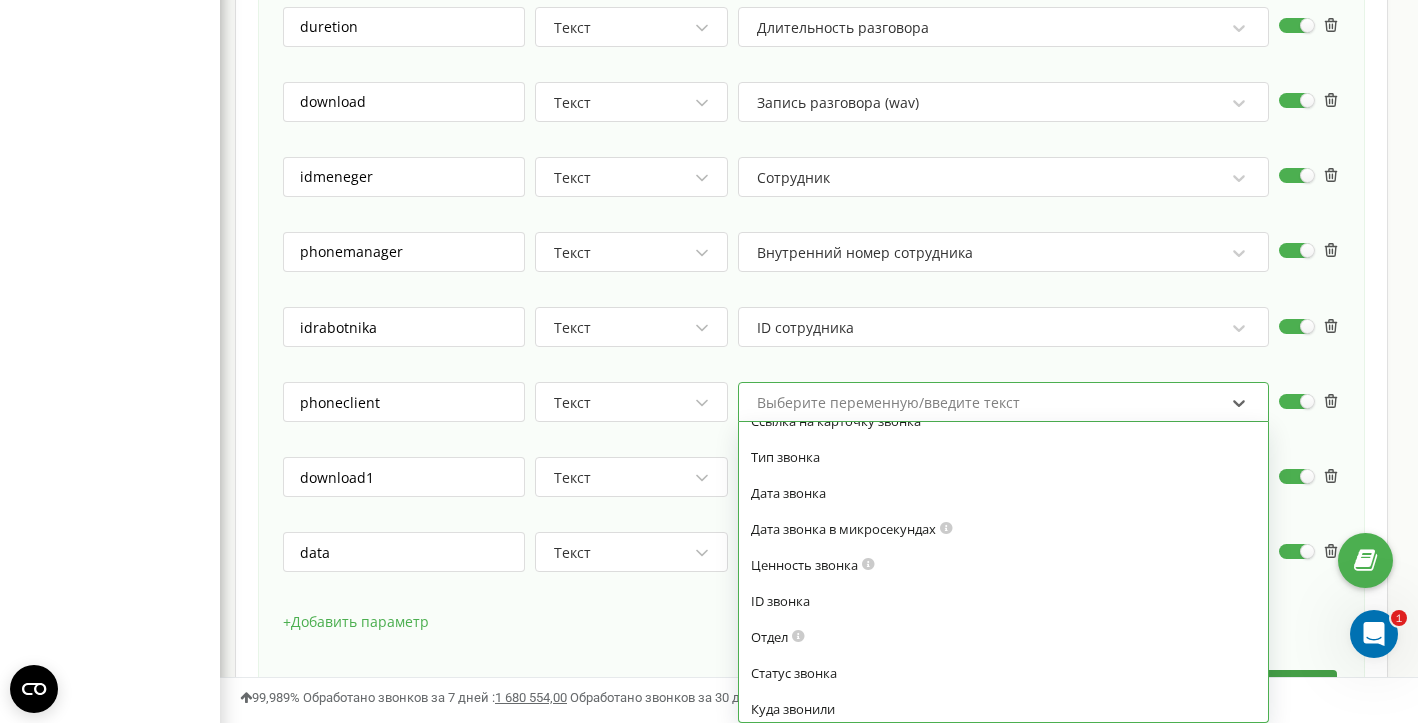 scroll, scrollTop: 242, scrollLeft: 0, axis: vertical 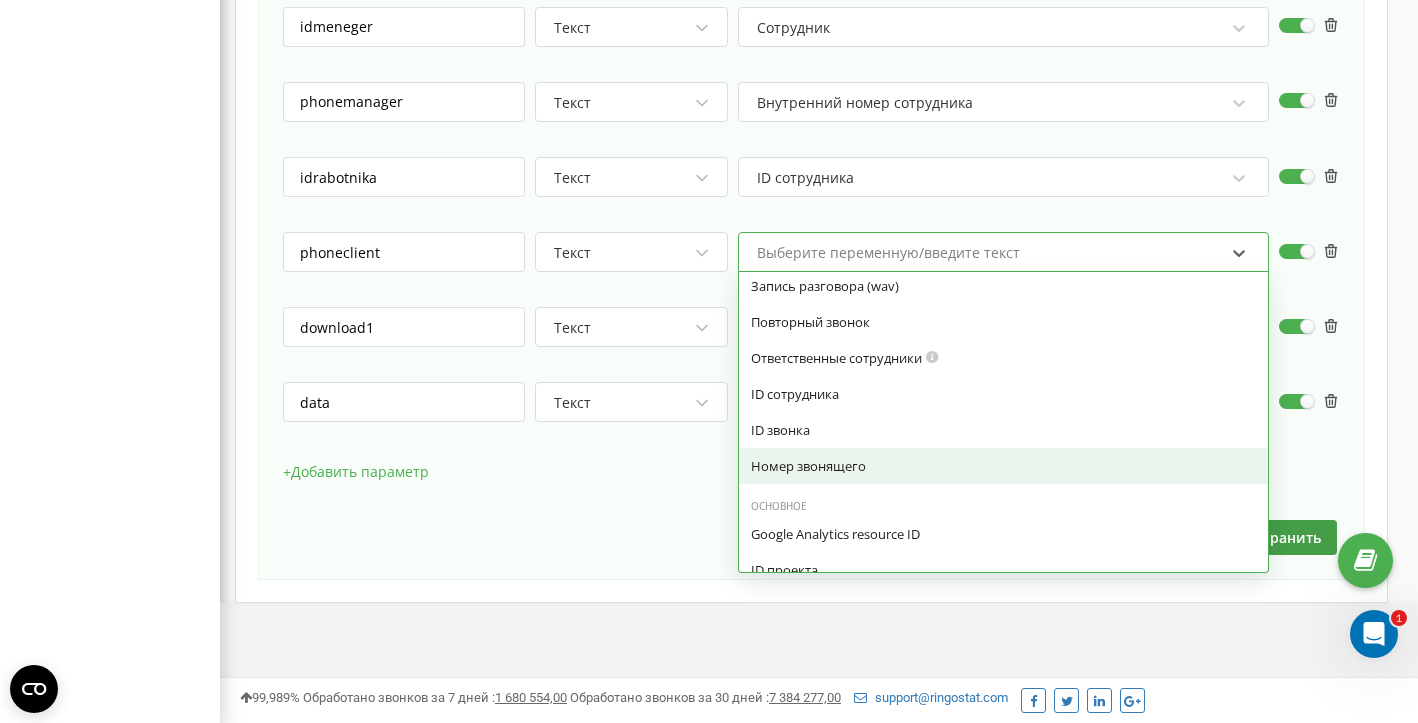 click on "Номер звонящего" at bounding box center (1003, 466) 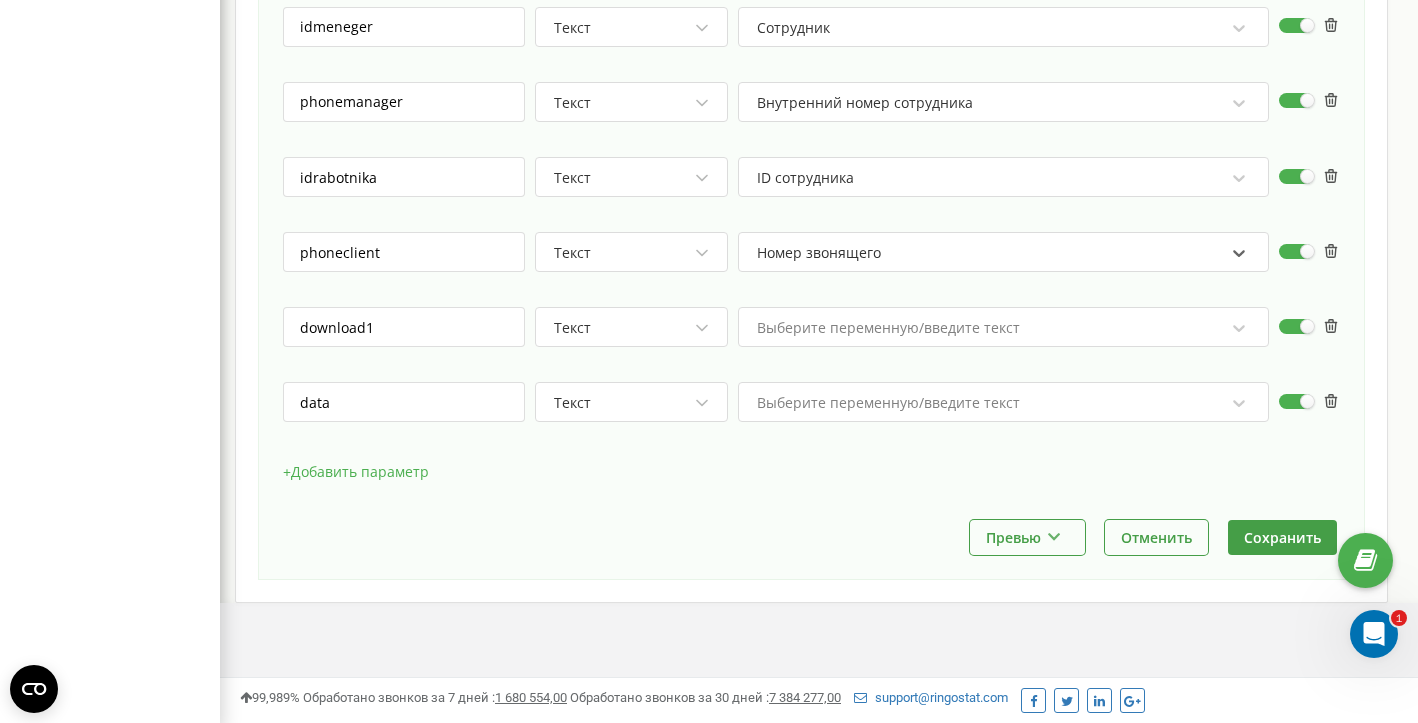 click on "Выберите переменную/введите текст" at bounding box center (990, 328) 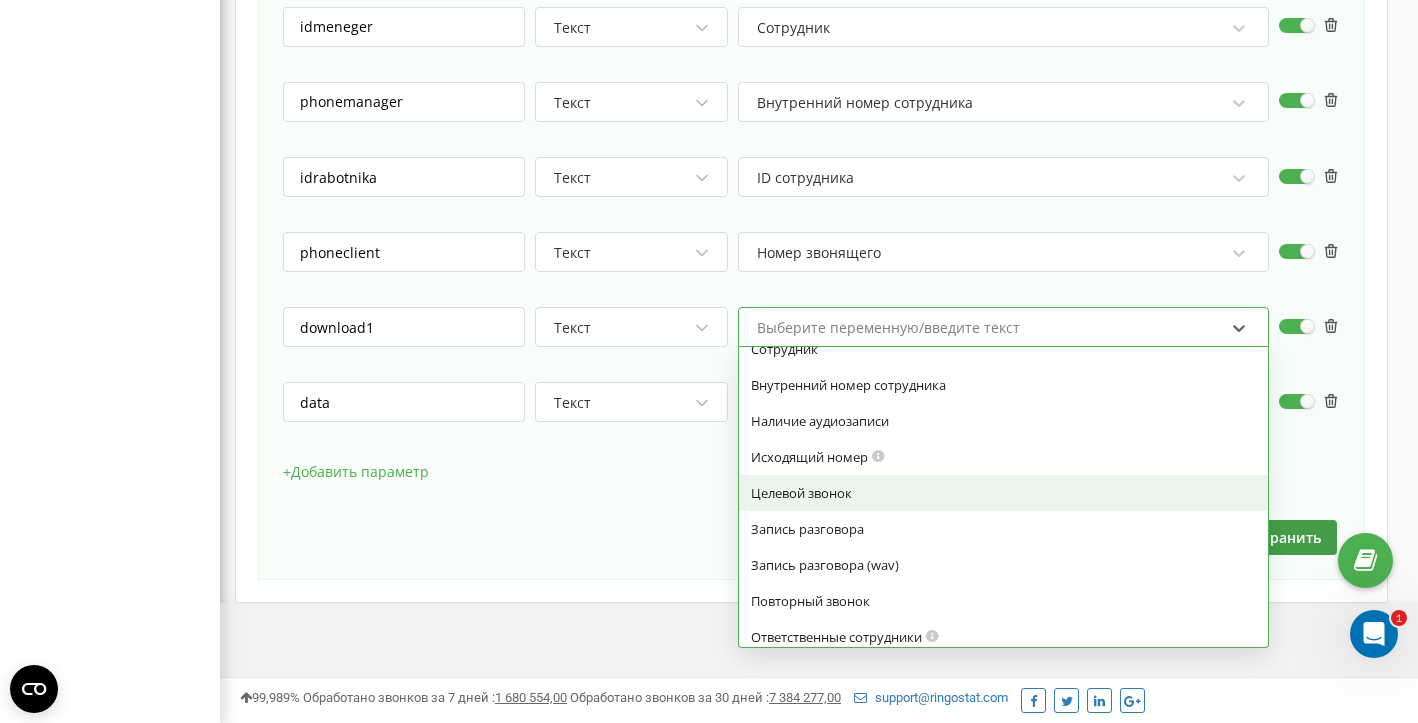 scroll, scrollTop: 623, scrollLeft: 0, axis: vertical 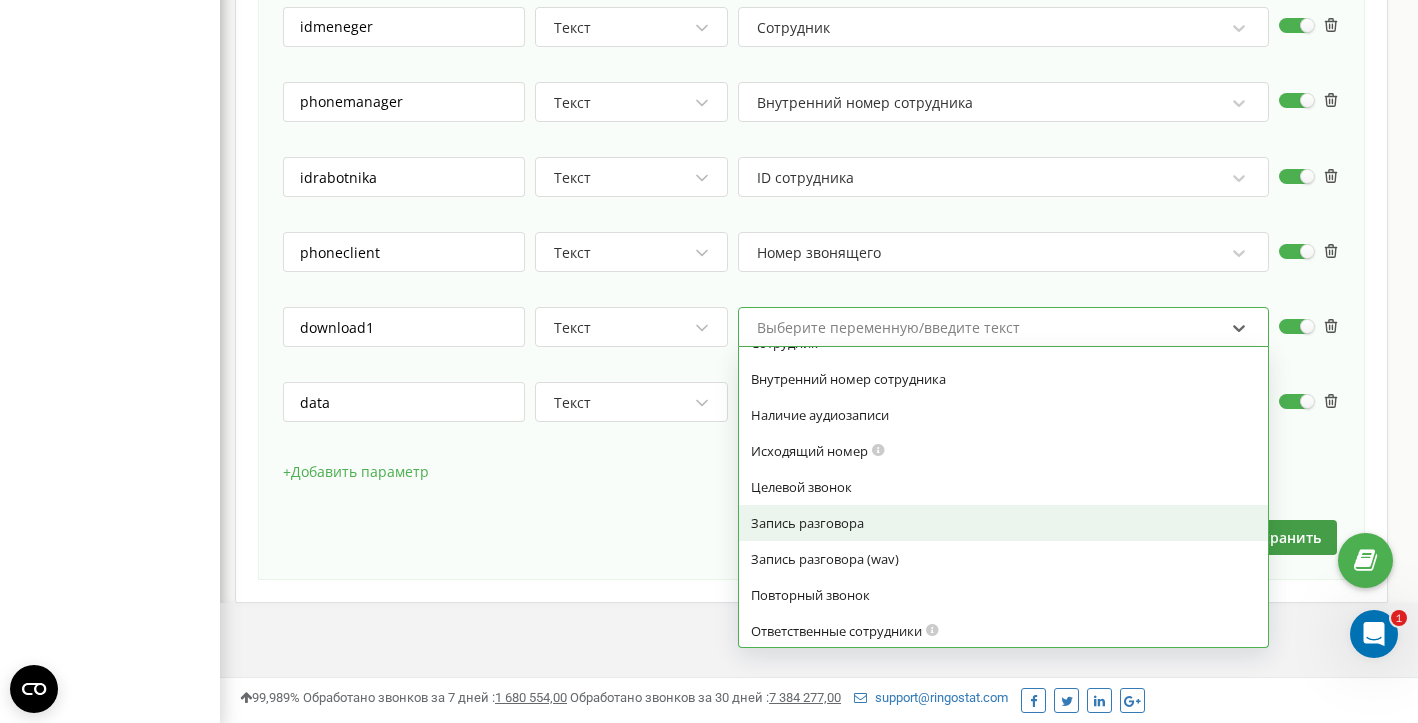 click on "Запись разговора" at bounding box center (1003, 523) 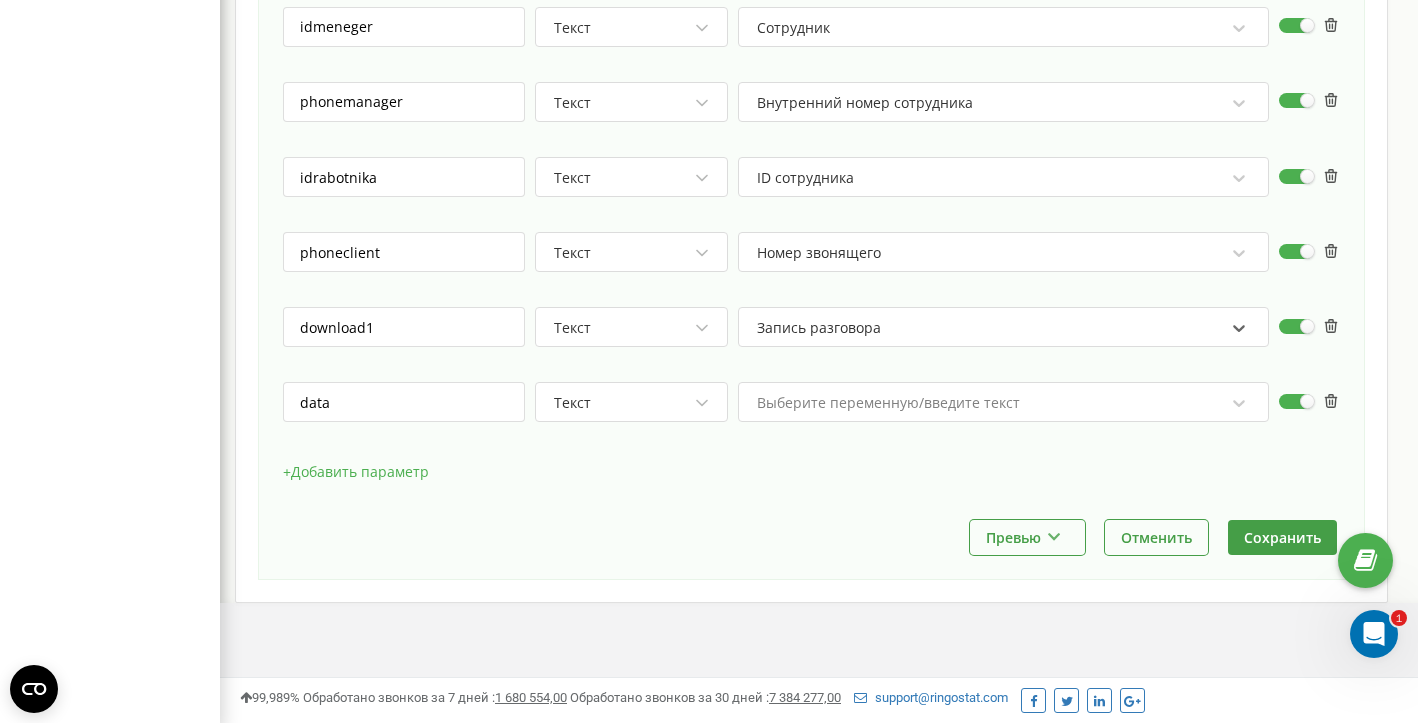 click on "Выберите переменную/введите текст" at bounding box center (888, 403) 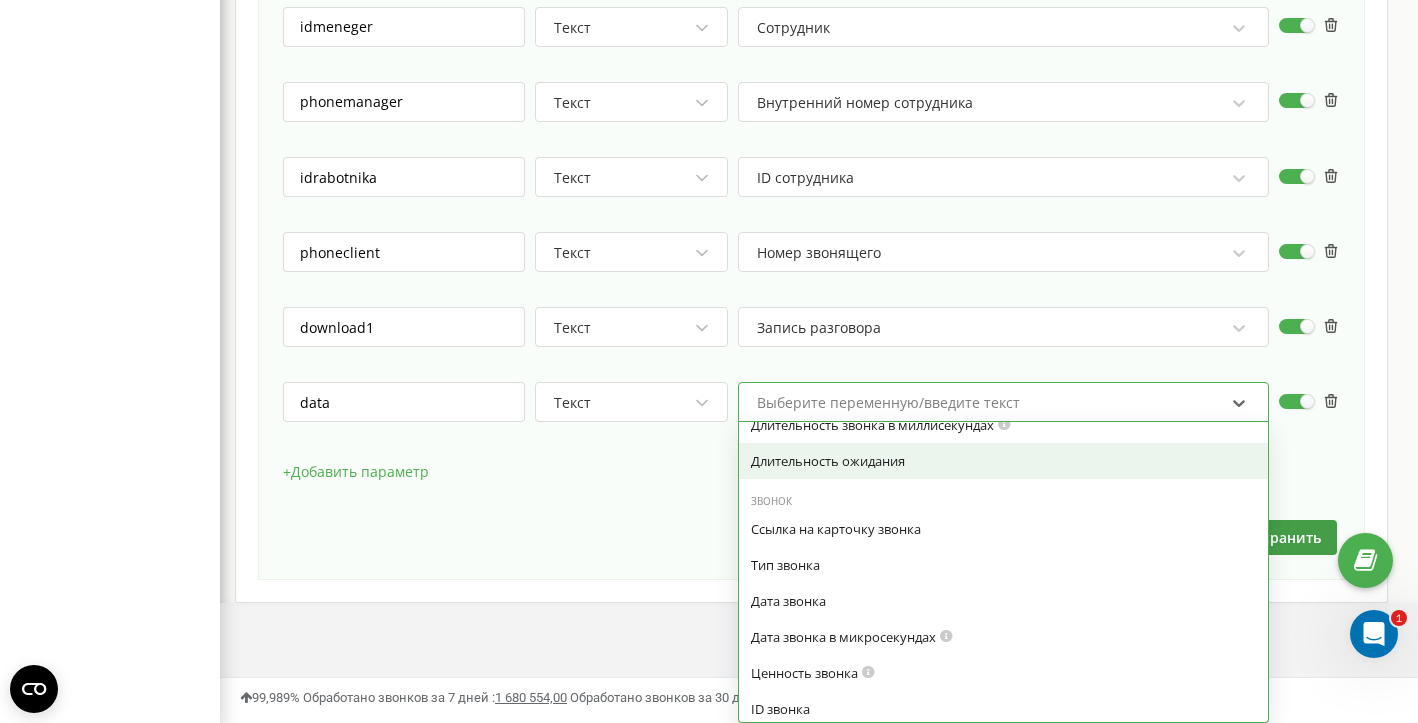 scroll, scrollTop: 117, scrollLeft: 0, axis: vertical 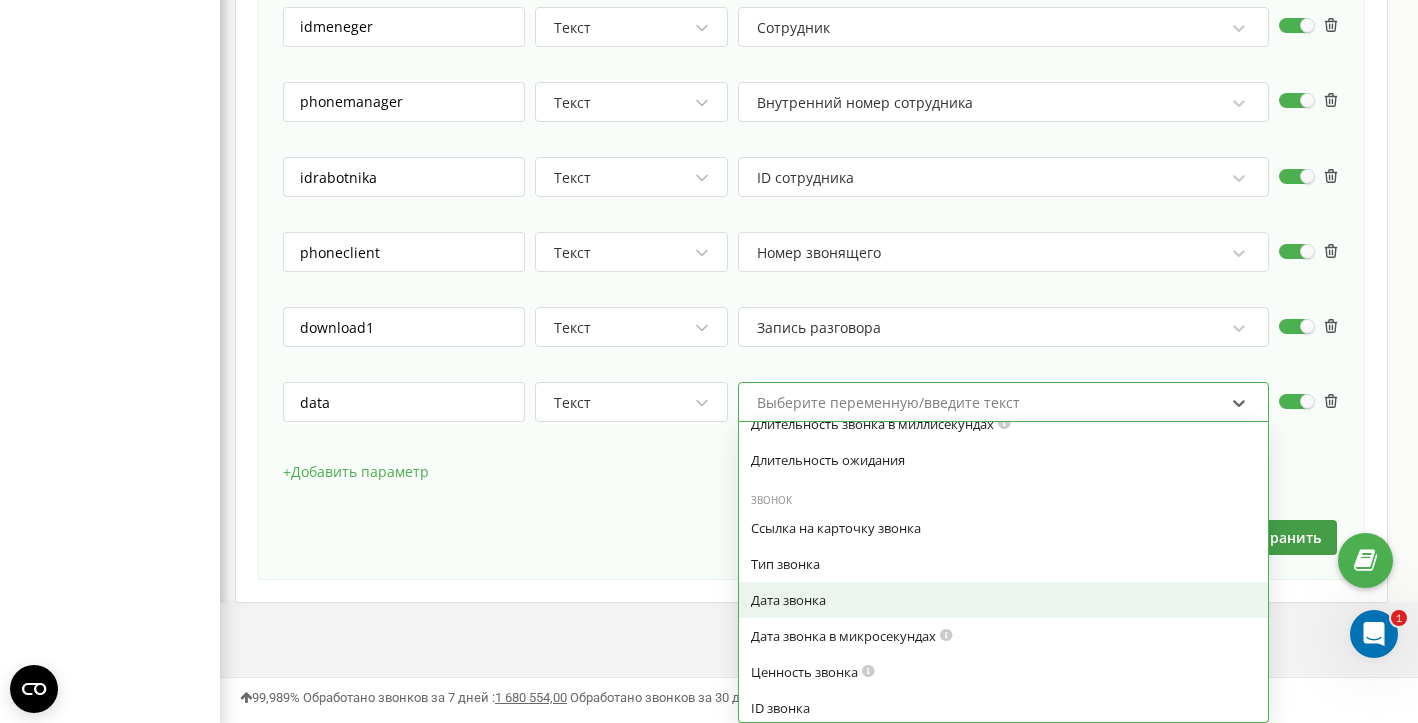 click on "Дата звонка" at bounding box center [1003, 600] 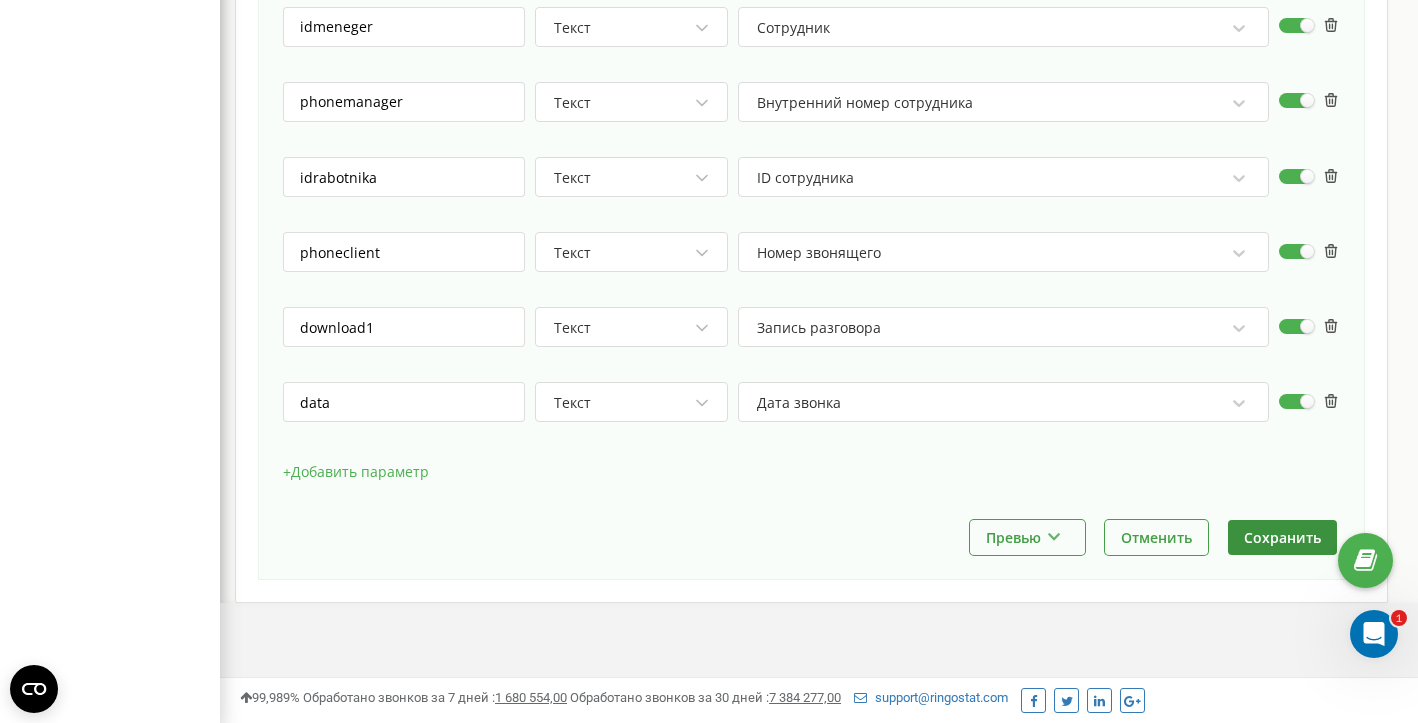 click on "Сохранить" at bounding box center [1282, 537] 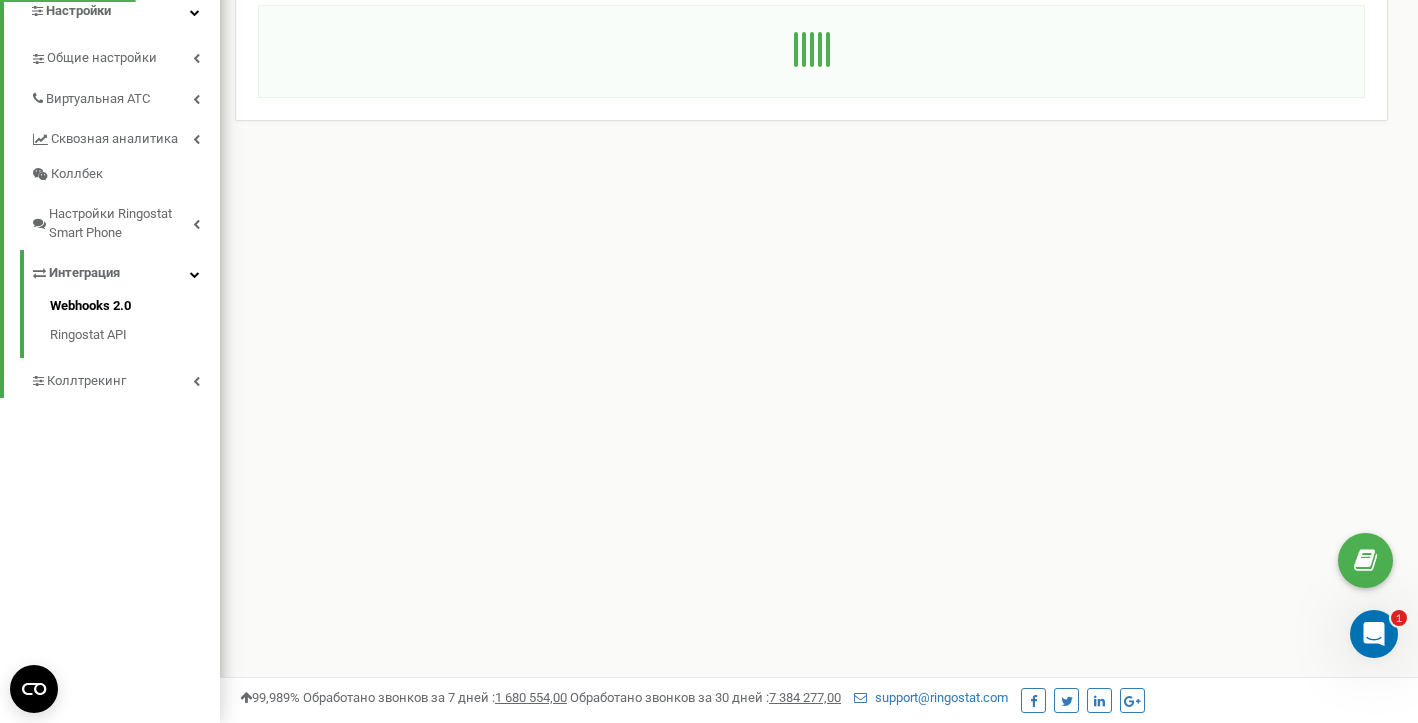 scroll, scrollTop: 0, scrollLeft: 0, axis: both 